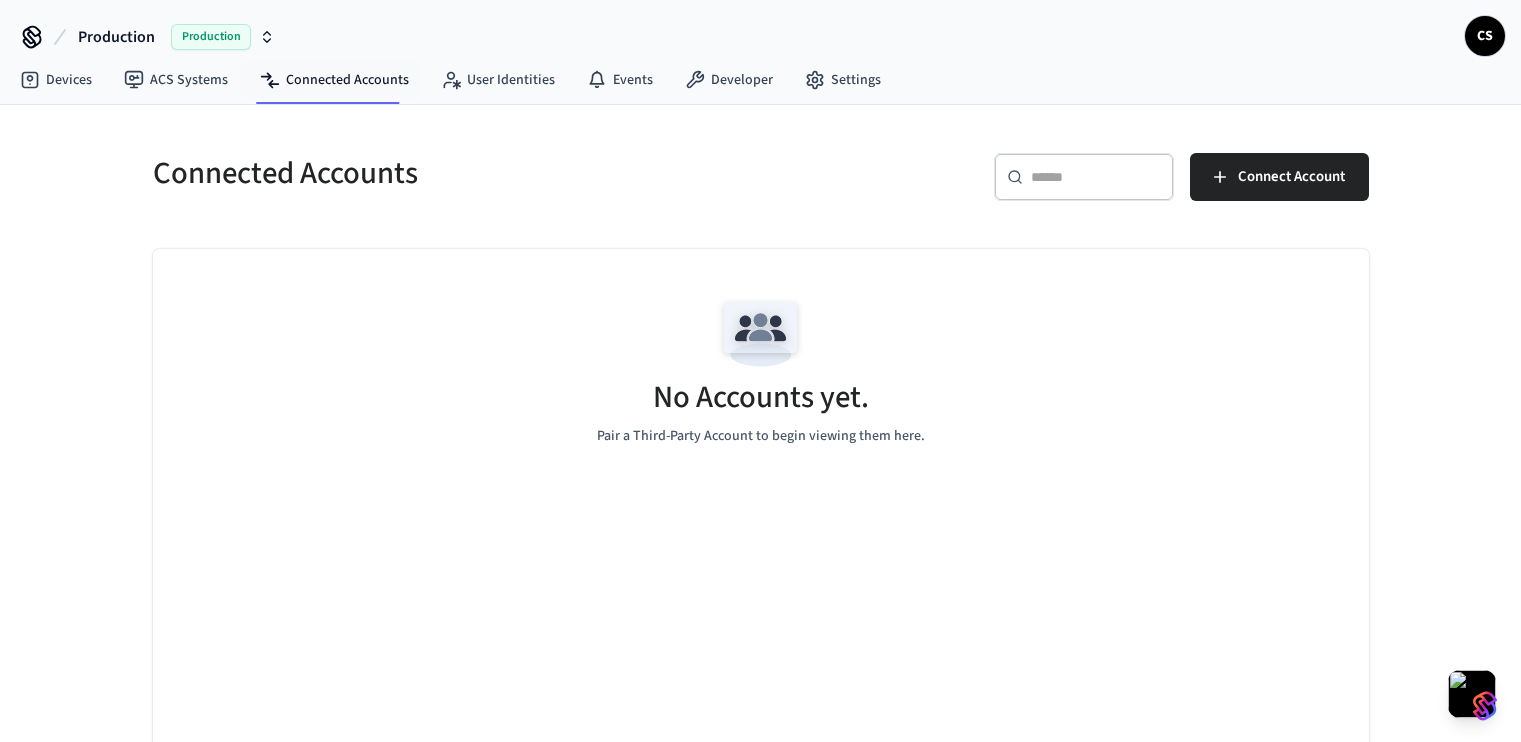 scroll, scrollTop: 0, scrollLeft: 0, axis: both 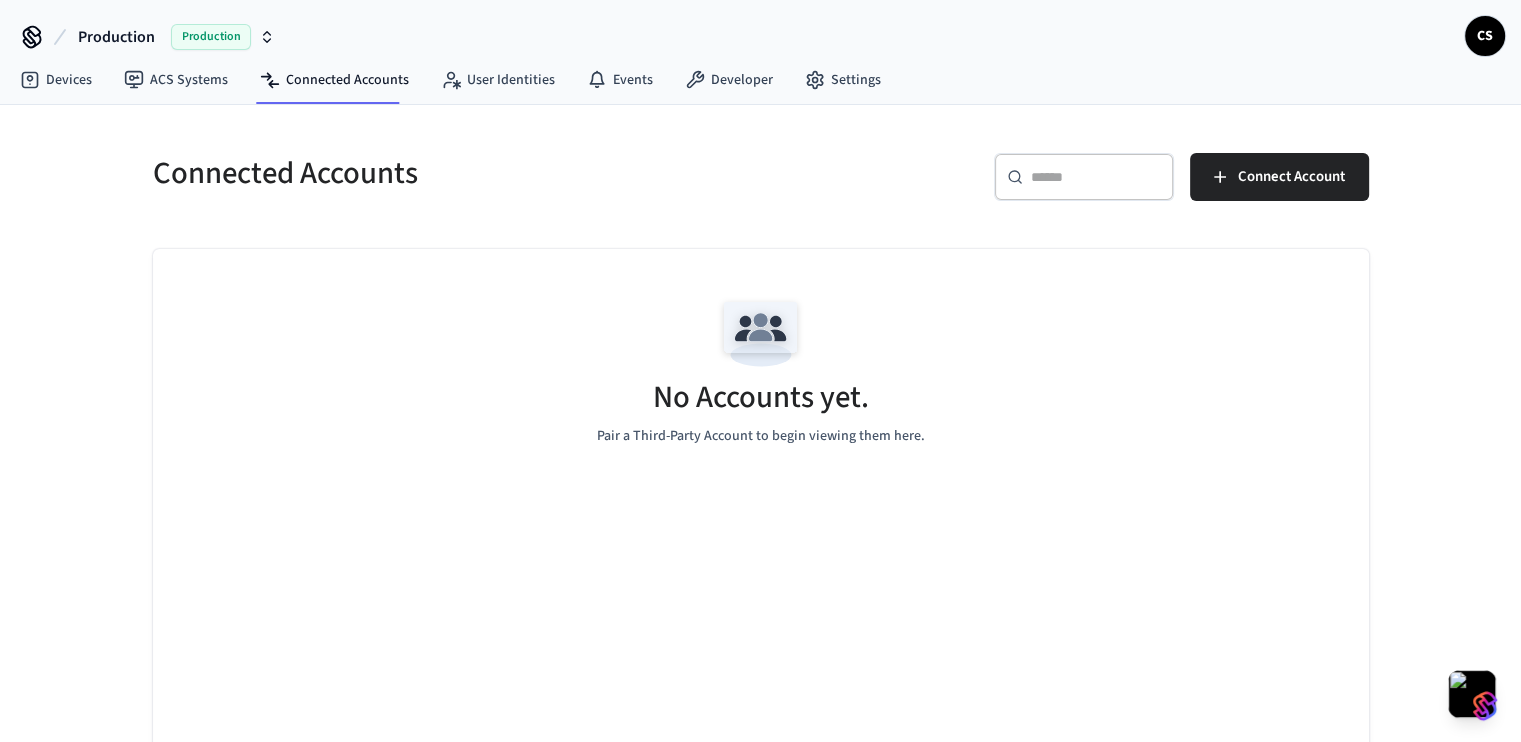 click at bounding box center (1485, 706) 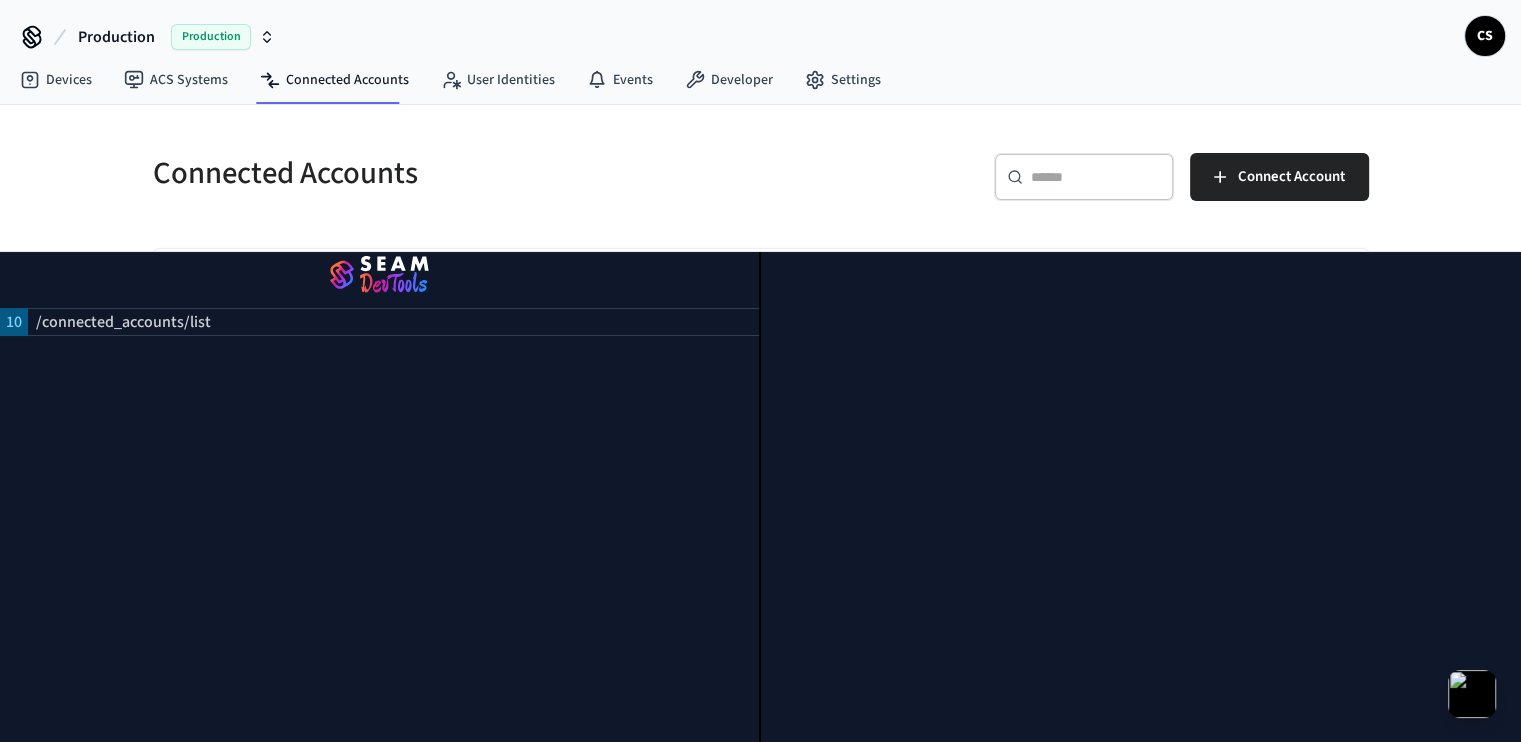 click at bounding box center [379, 276] 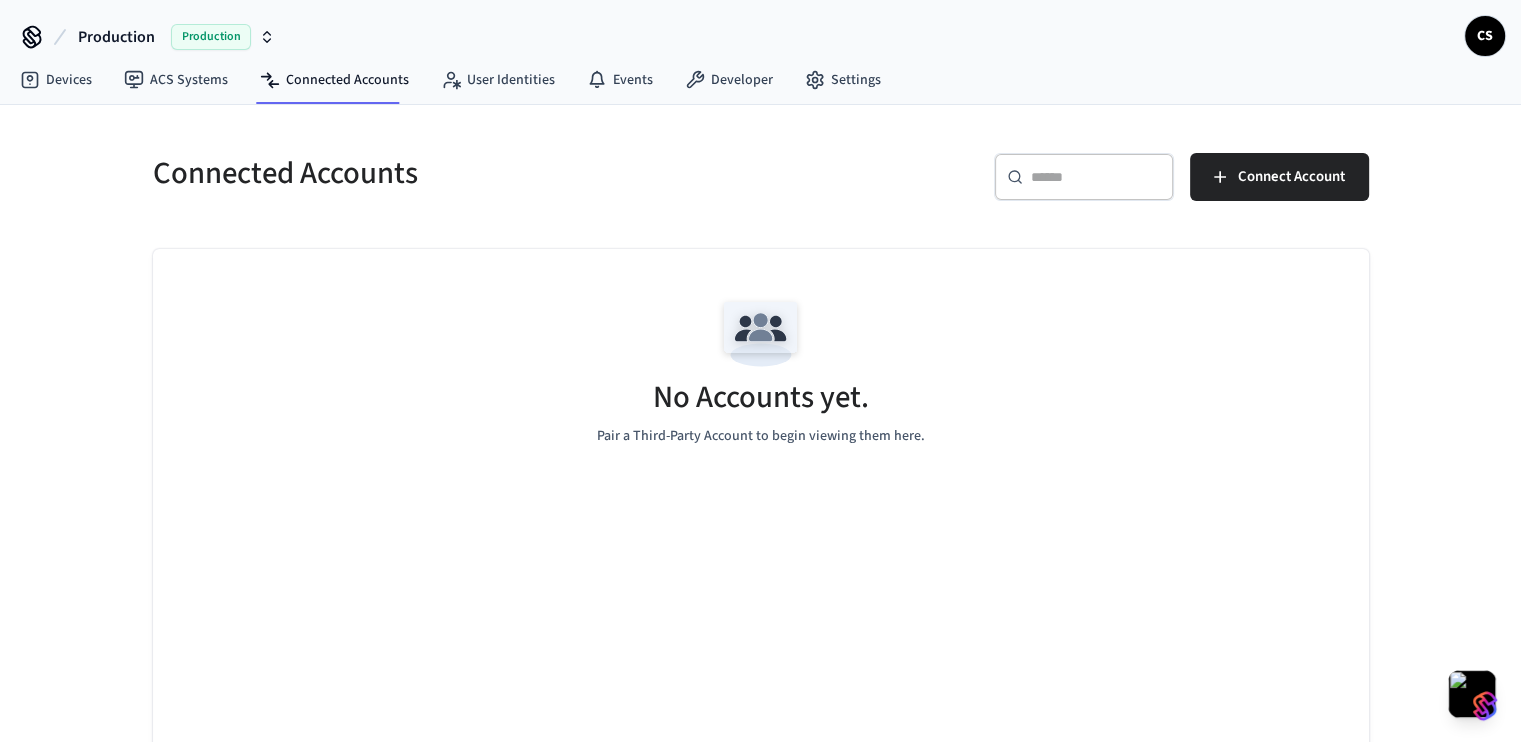 click at bounding box center [1485, 706] 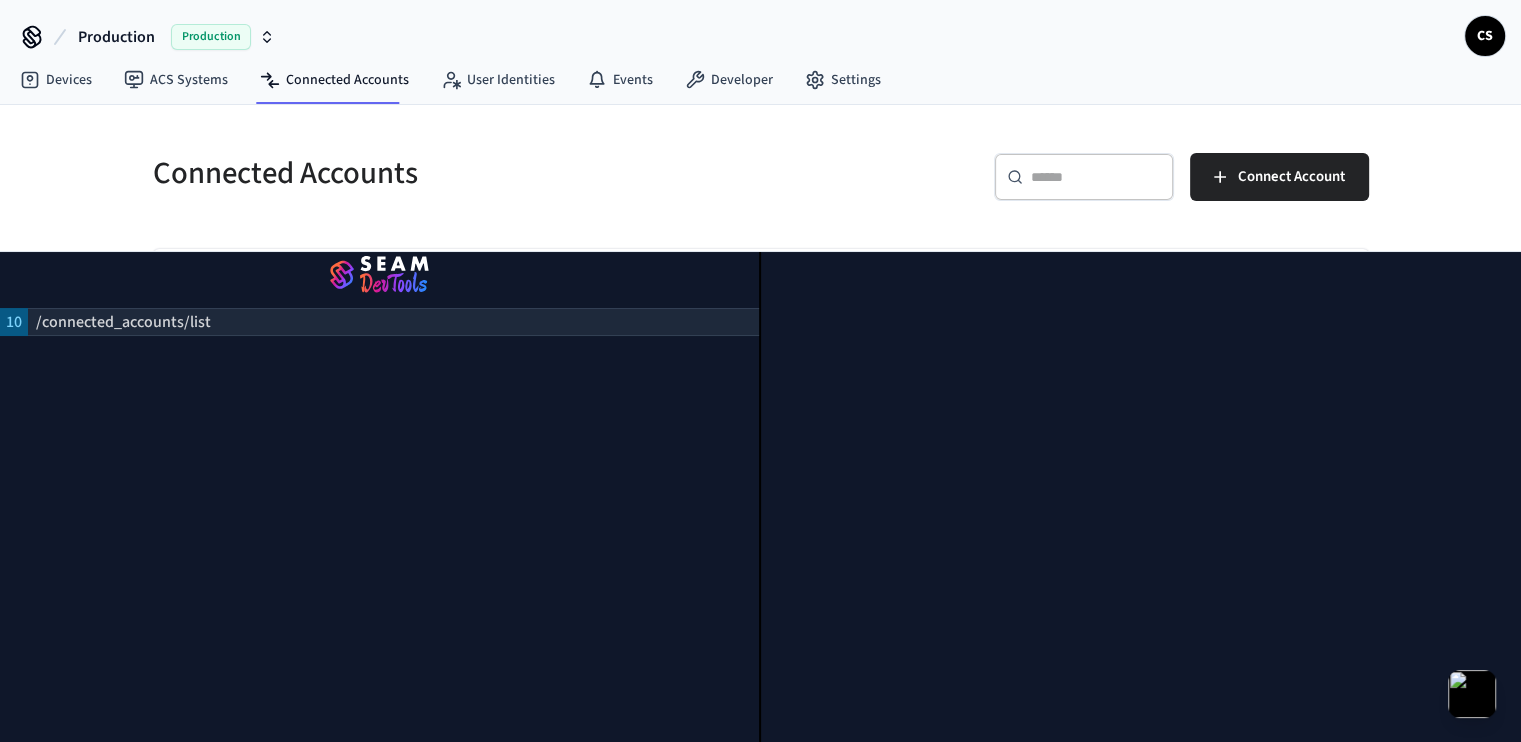 drag, startPoint x: 192, startPoint y: 302, endPoint x: 252, endPoint y: 309, distance: 60.40695 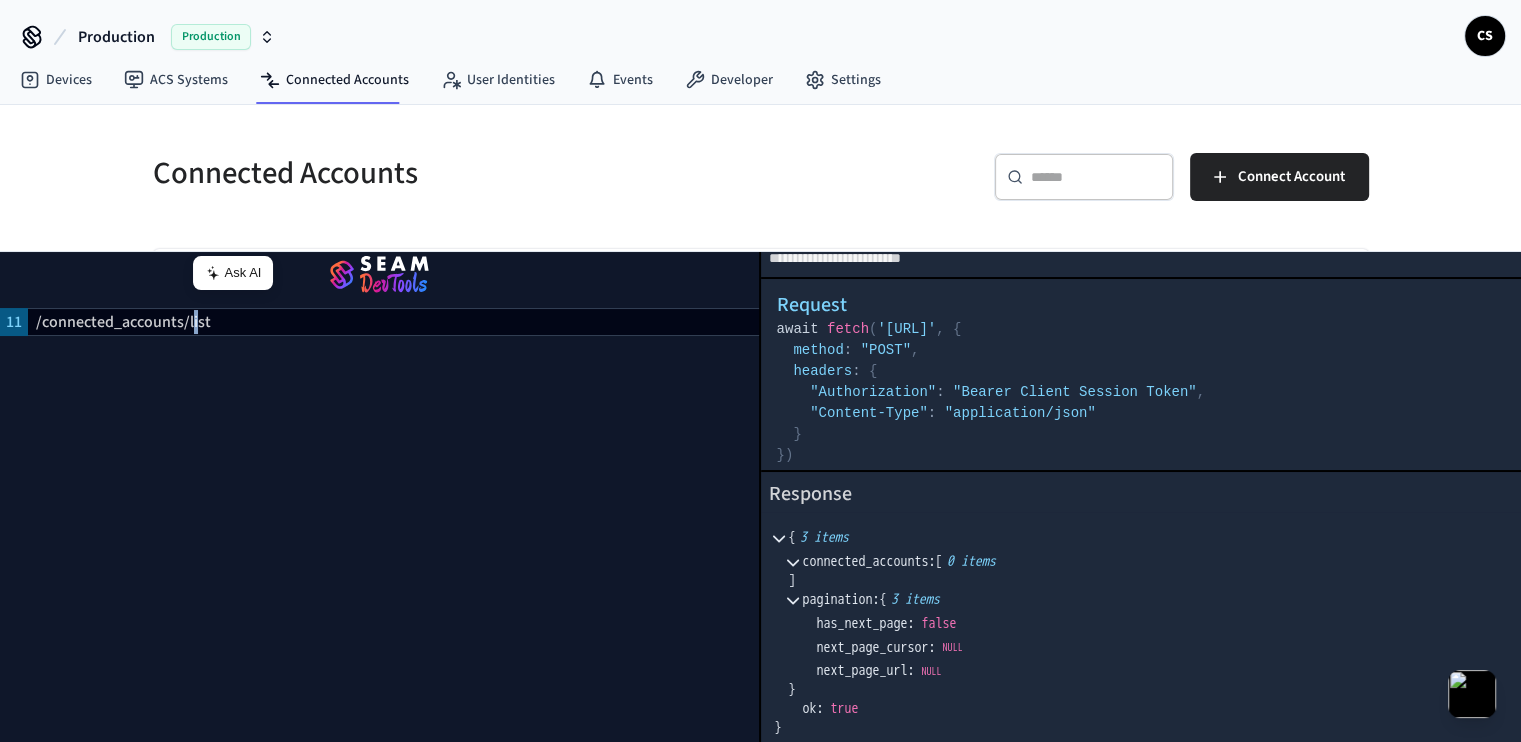 scroll, scrollTop: 17, scrollLeft: 0, axis: vertical 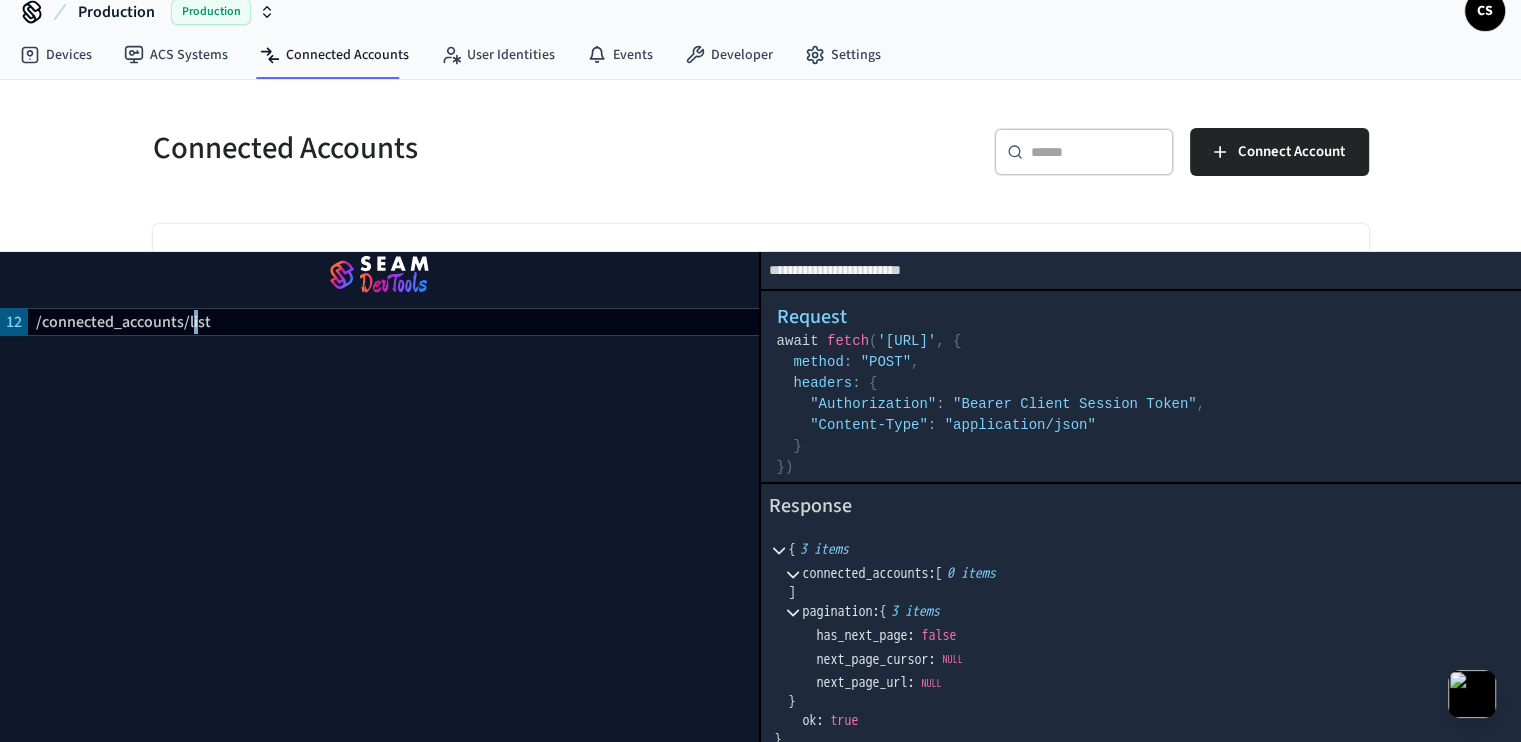 click at bounding box center [379, 276] 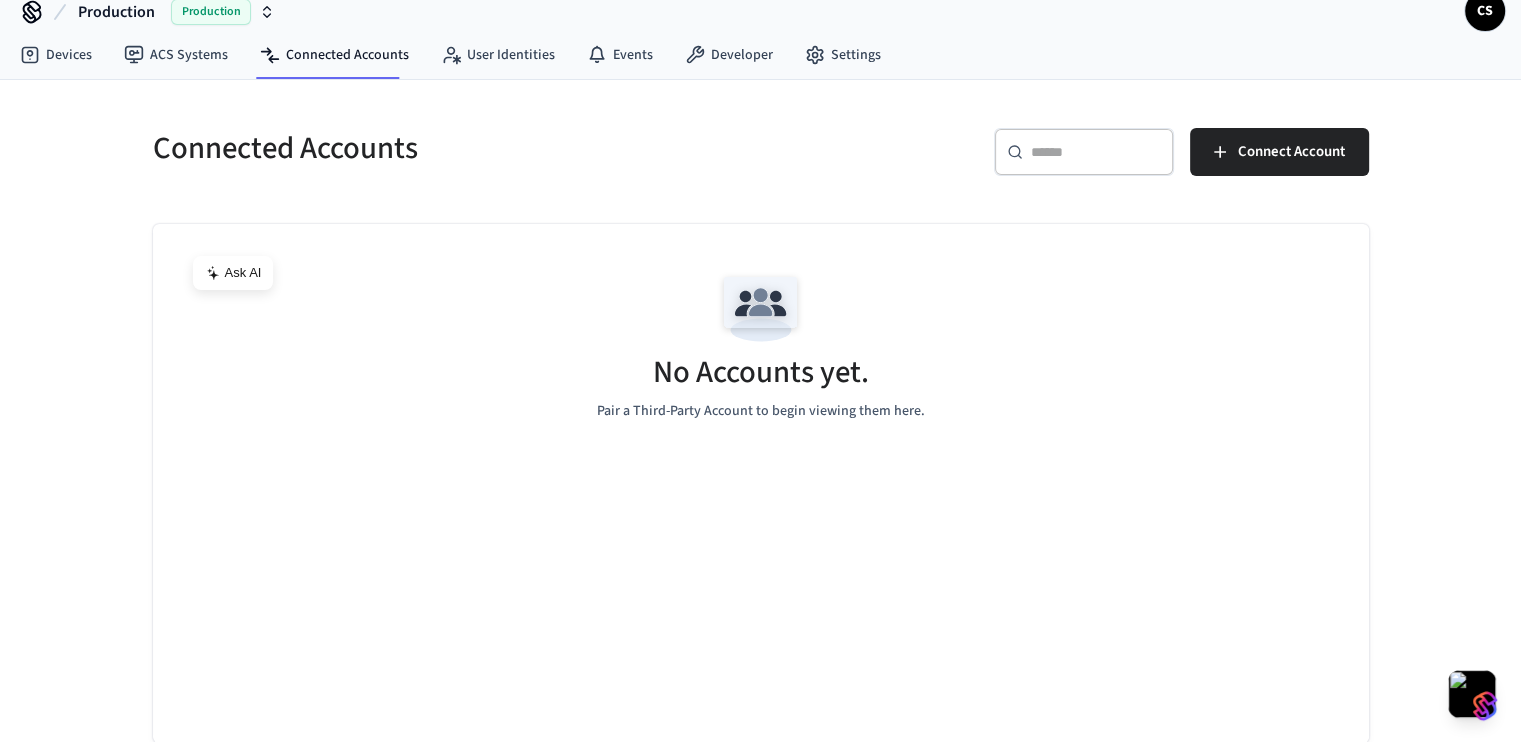 click on "No Accounts yet. Pair a Third-Party Account to begin viewing them here." at bounding box center (761, 343) 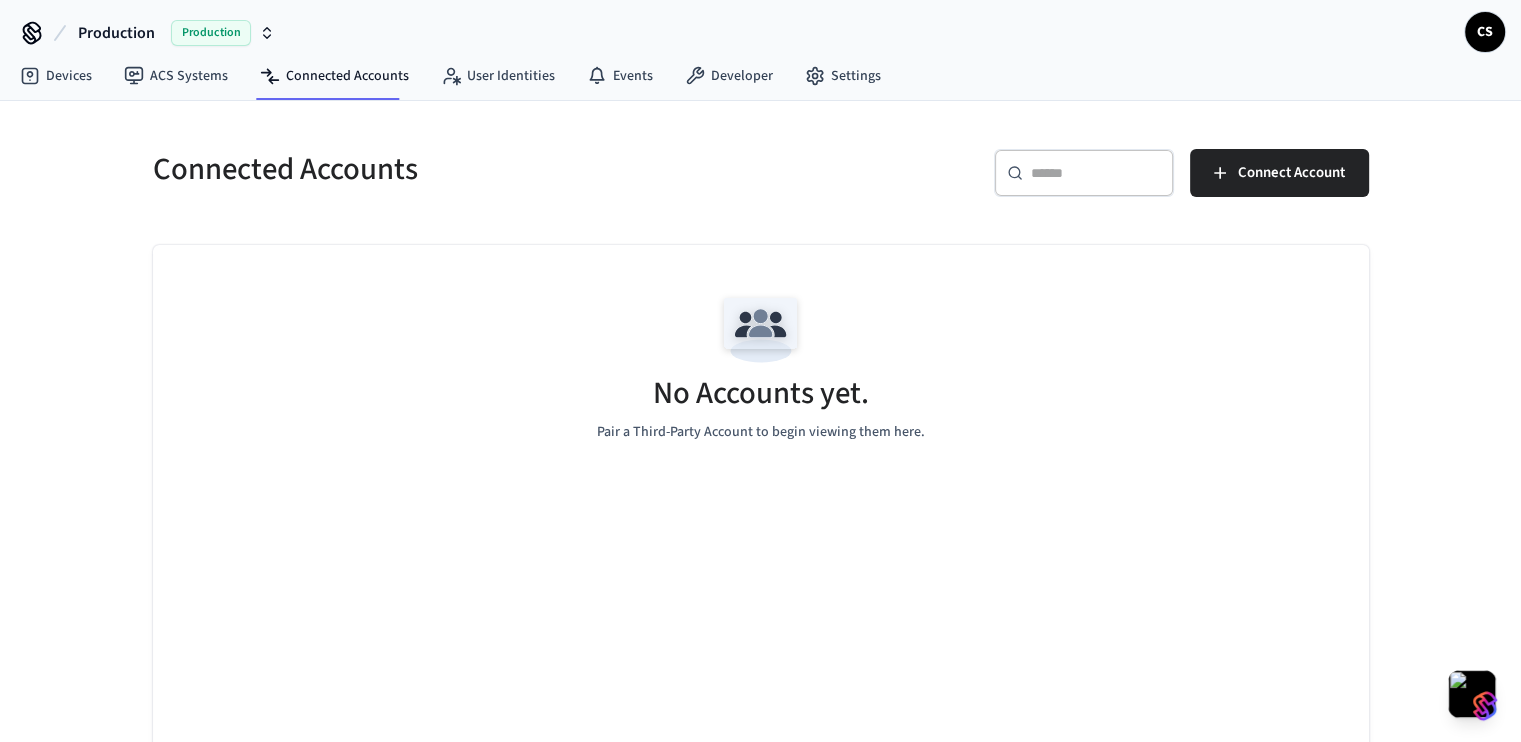 scroll, scrollTop: 0, scrollLeft: 0, axis: both 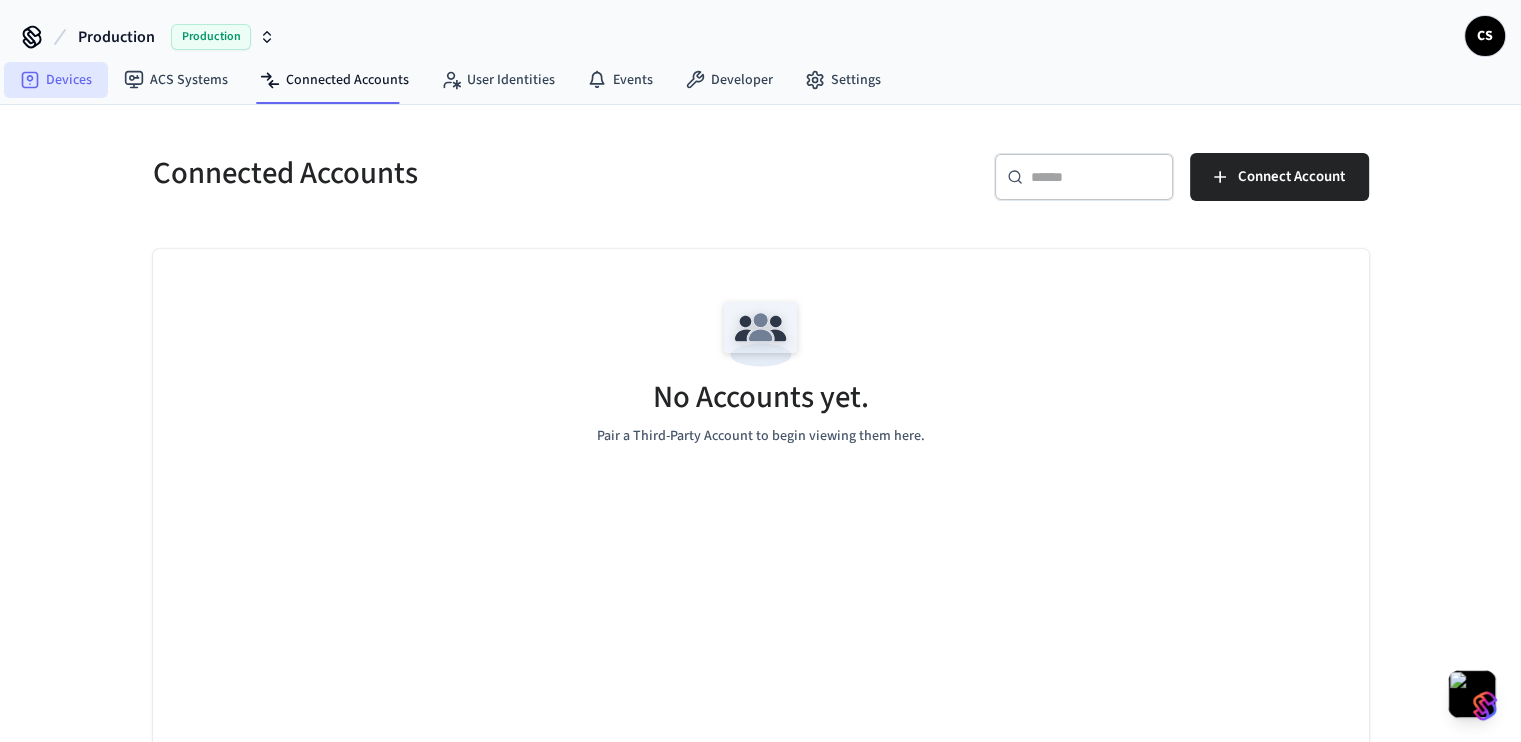 click on "Devices" at bounding box center [56, 80] 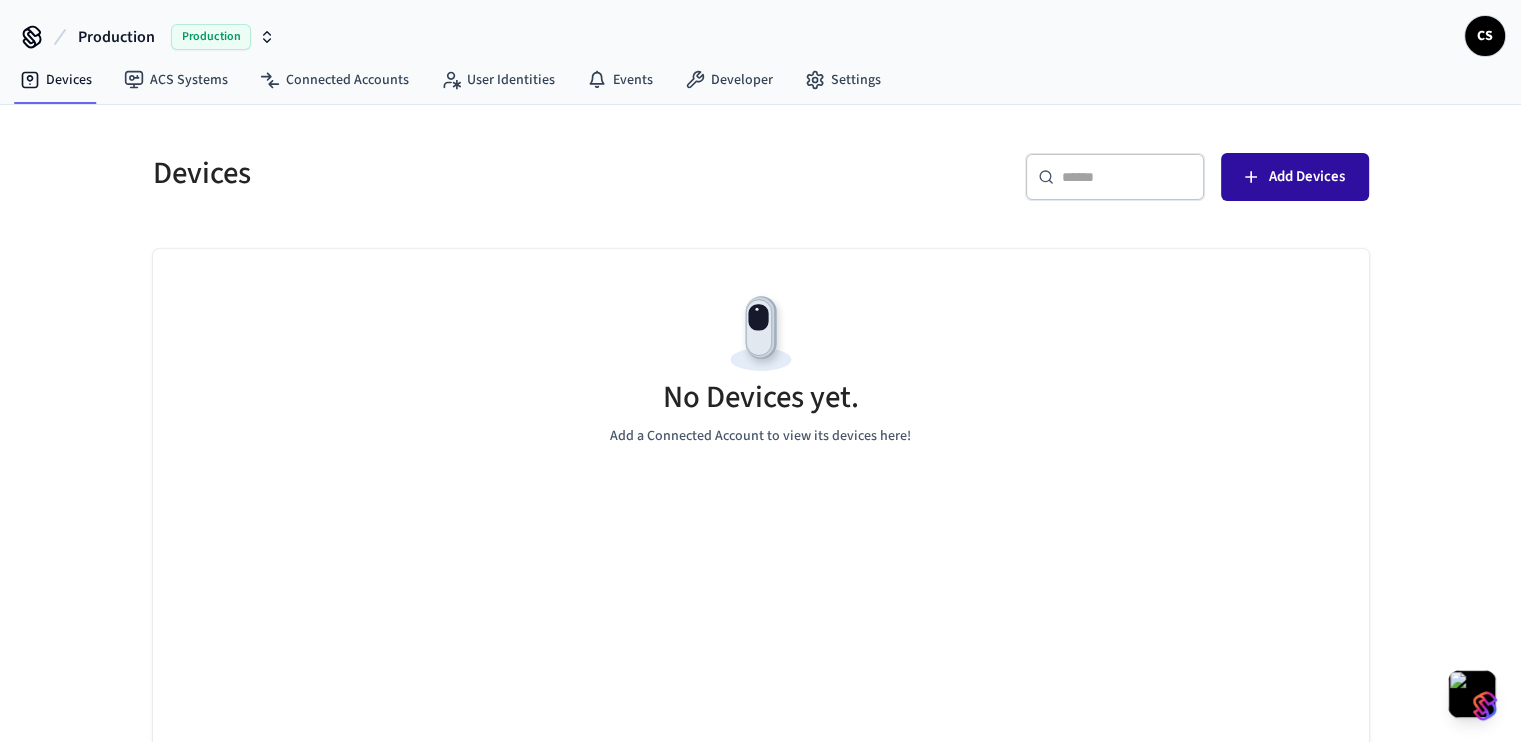 click on "Add Devices" at bounding box center [1307, 177] 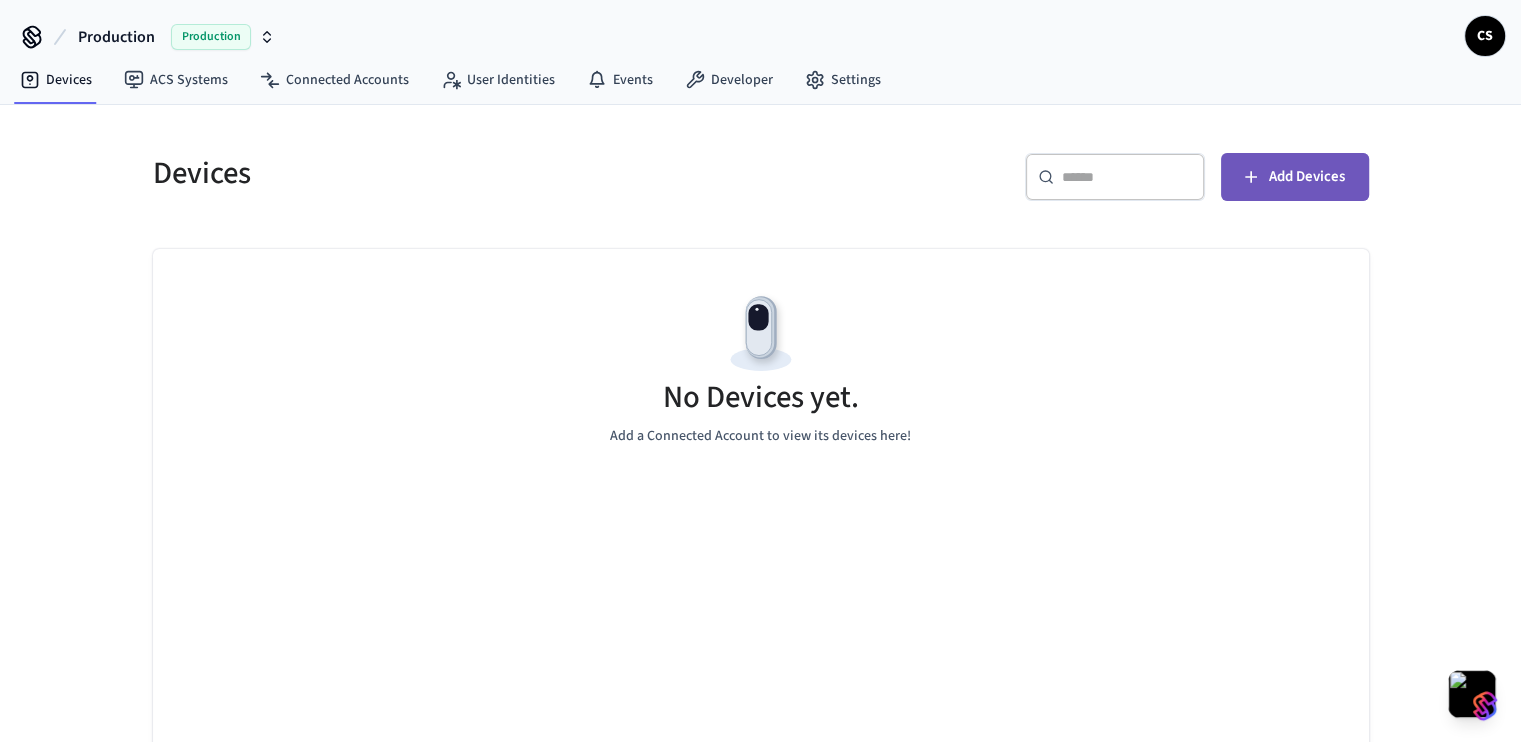 click on "Add Devices" at bounding box center (1307, 177) 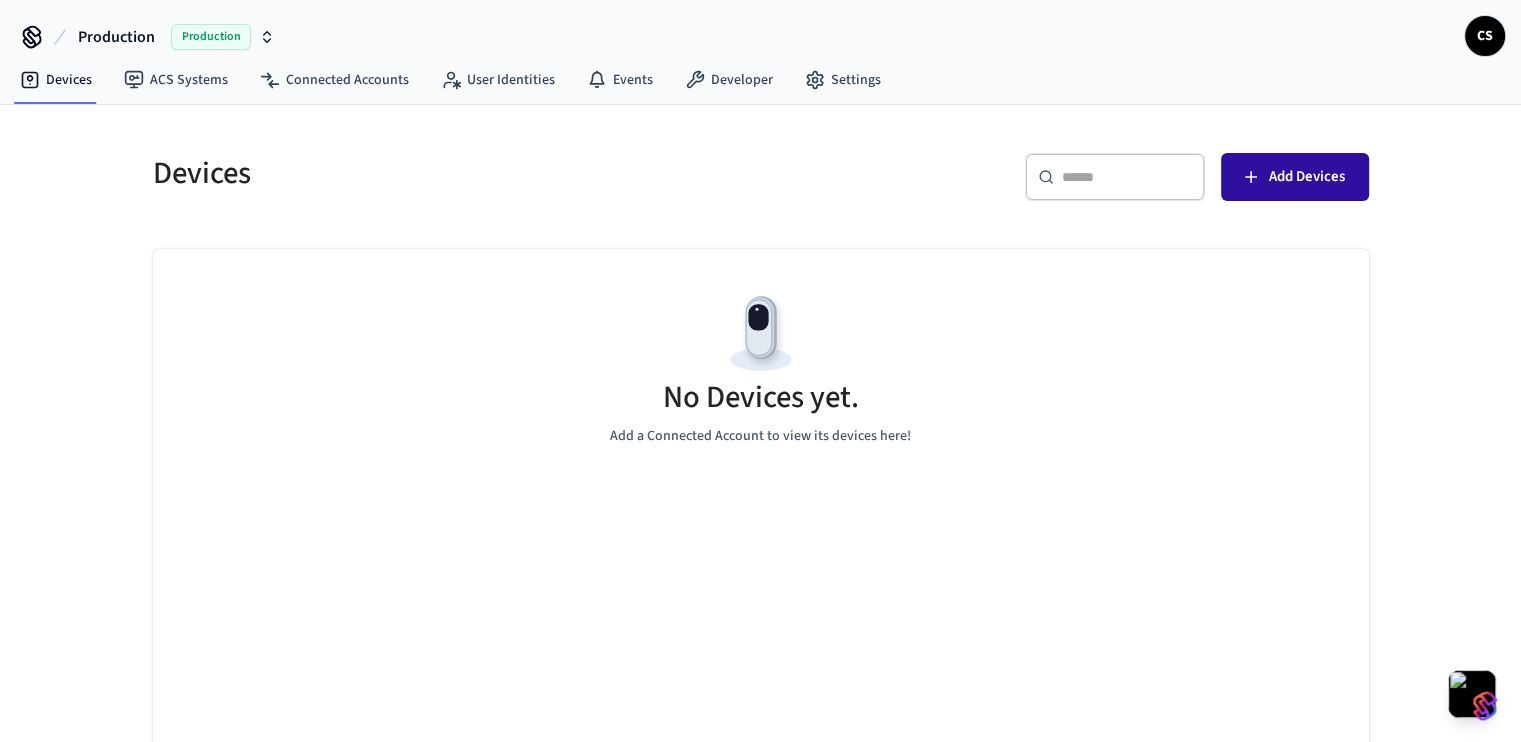 click on "Add Devices" at bounding box center [1295, 177] 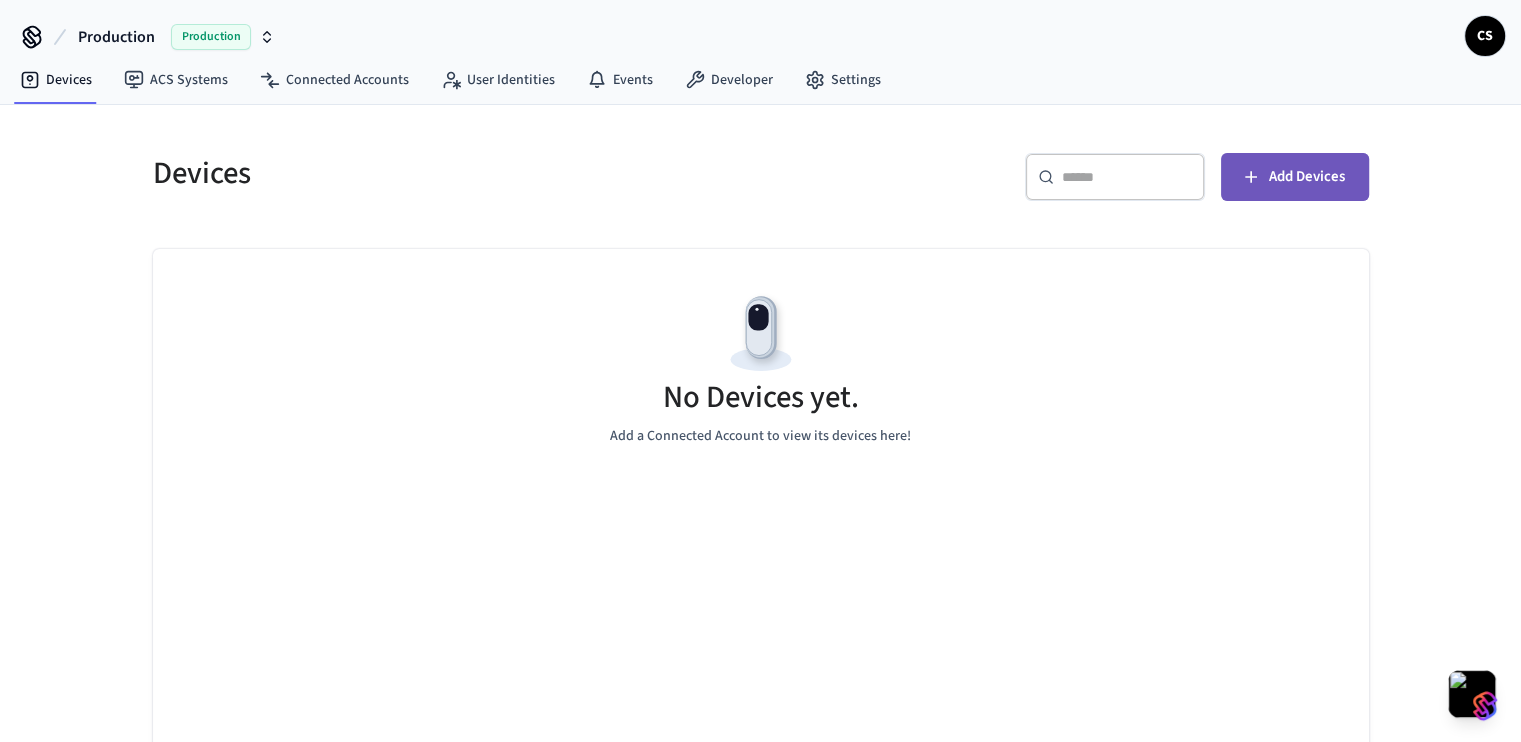 click on "Add Devices" at bounding box center (1295, 177) 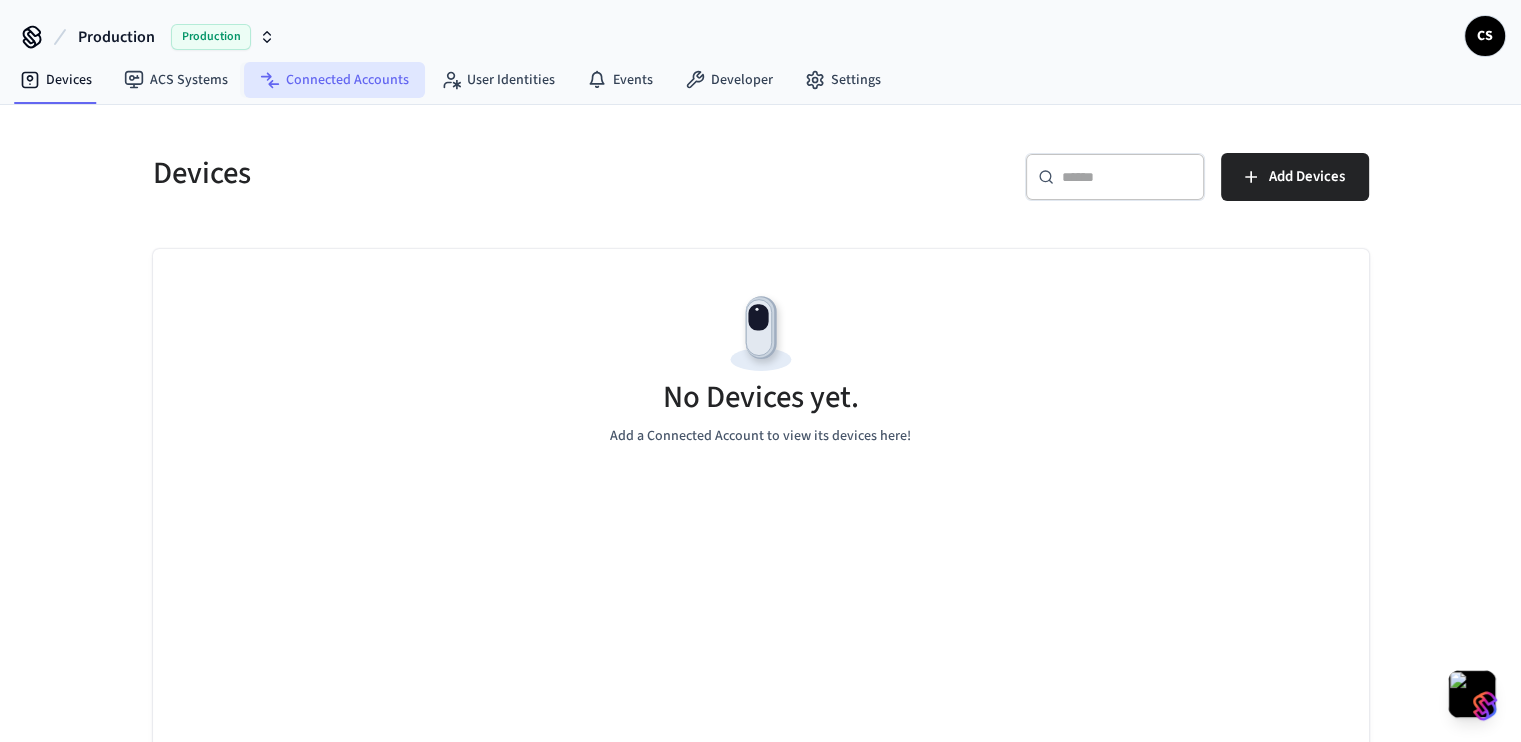 click on "Connected Accounts" at bounding box center (334, 80) 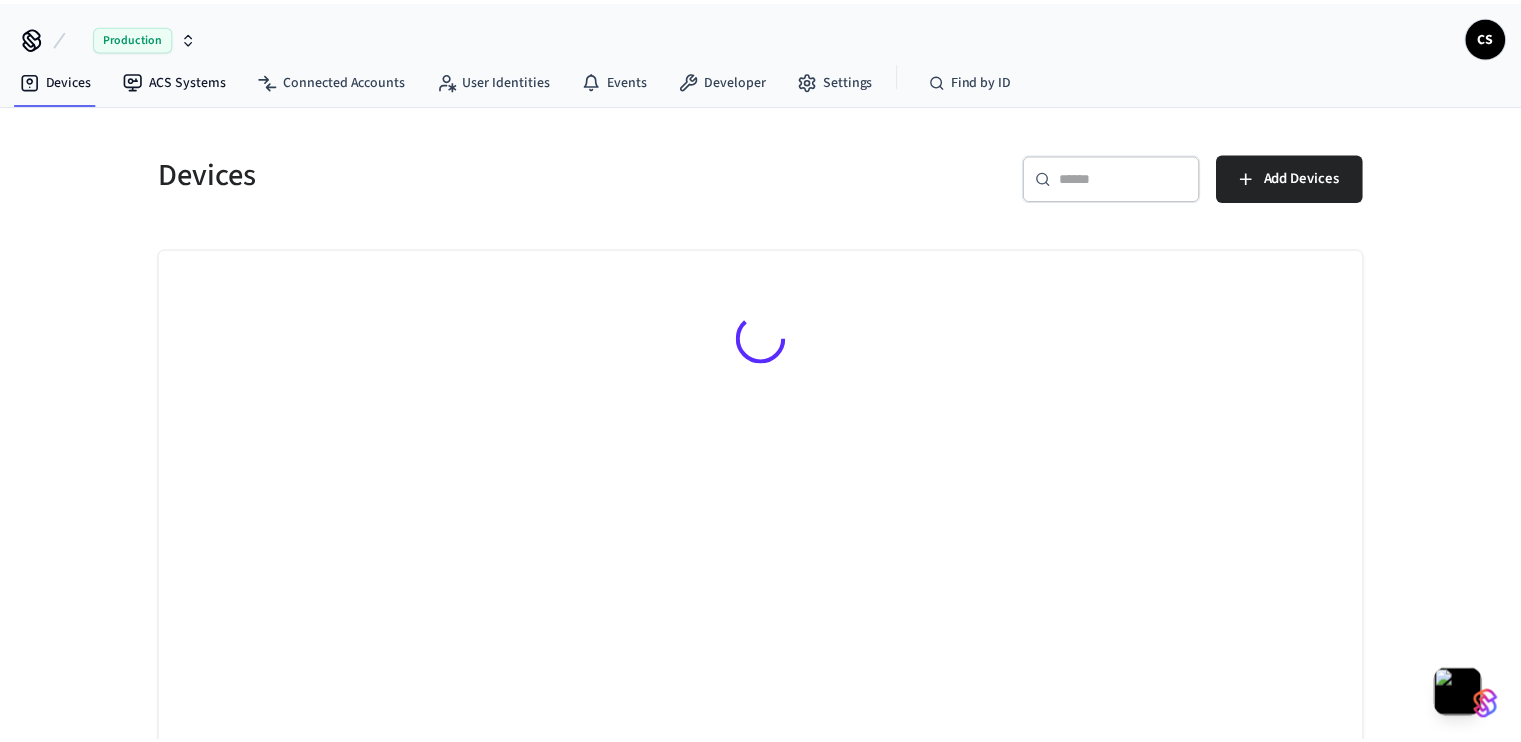 scroll, scrollTop: 0, scrollLeft: 0, axis: both 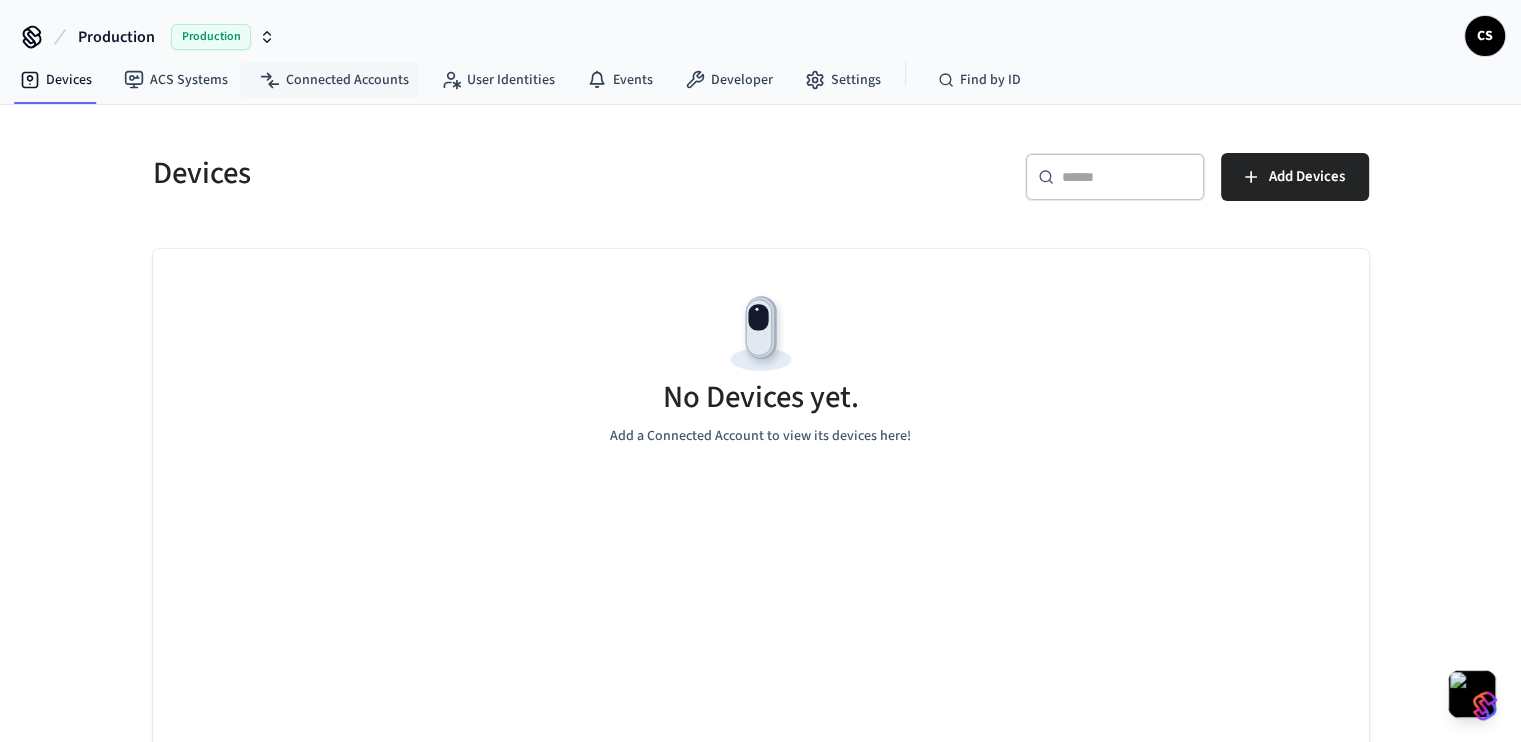 click on "Devices ​ ​ Add Devices No Devices yet. Add a Connected Account to view its devices here!" at bounding box center [761, 436] 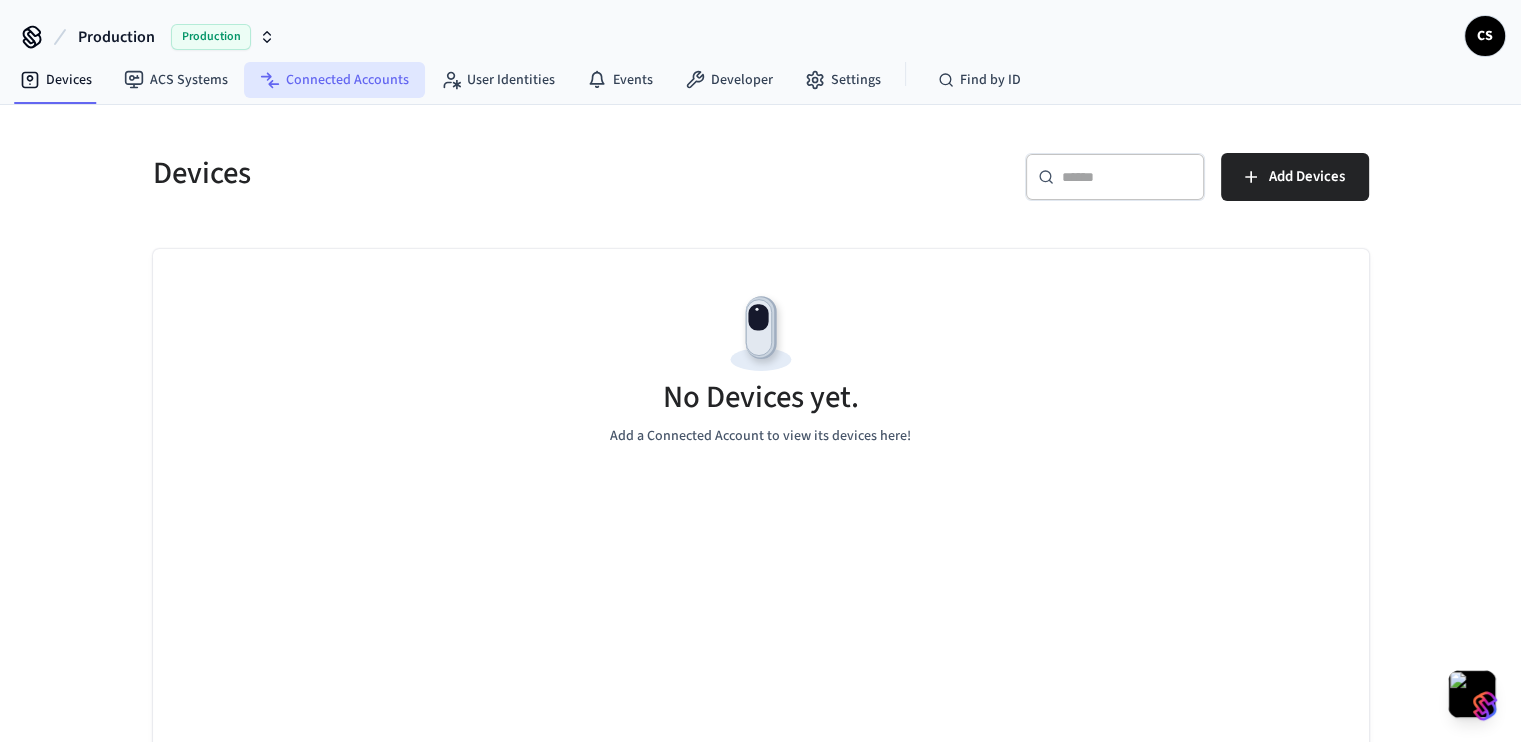 click on "Connected Accounts" at bounding box center (334, 80) 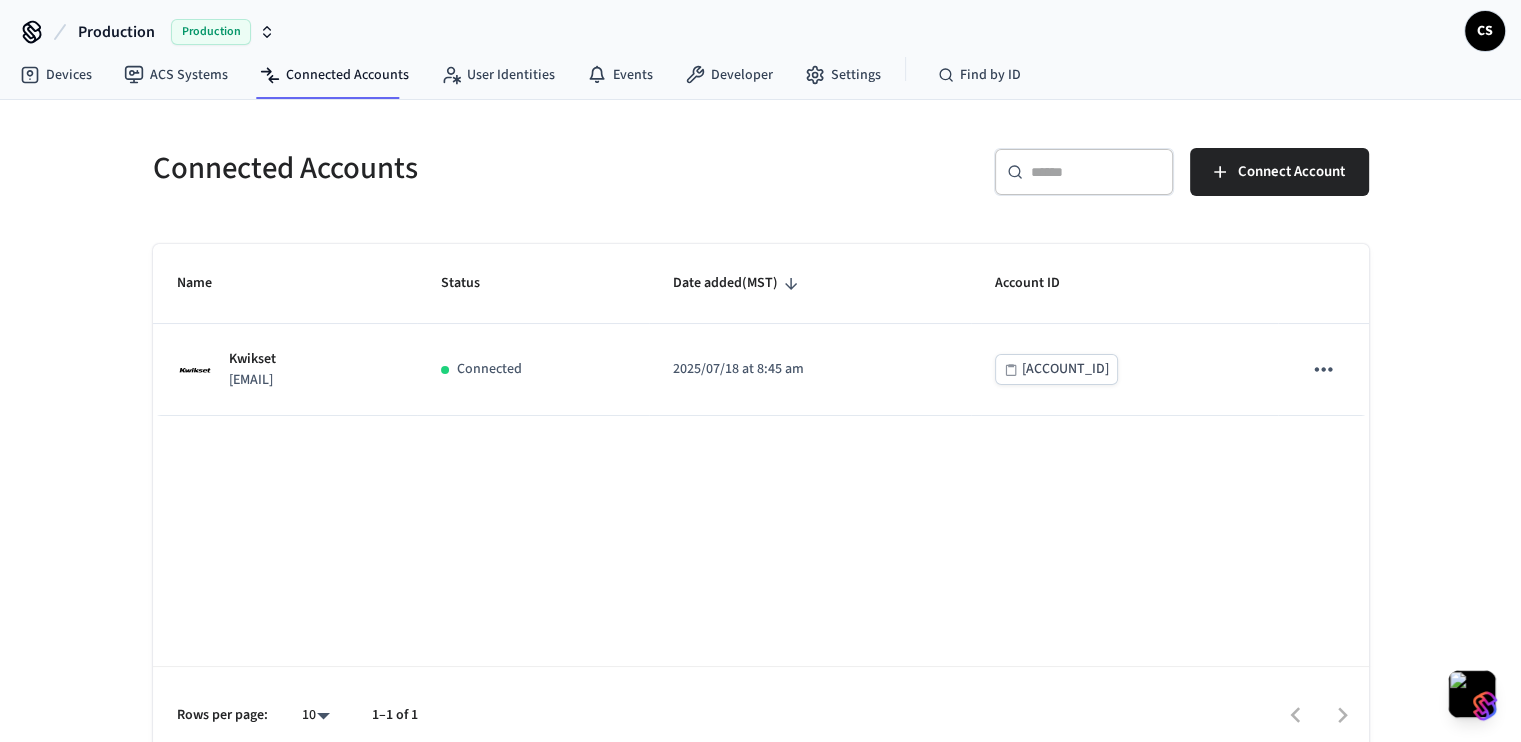 scroll, scrollTop: 0, scrollLeft: 0, axis: both 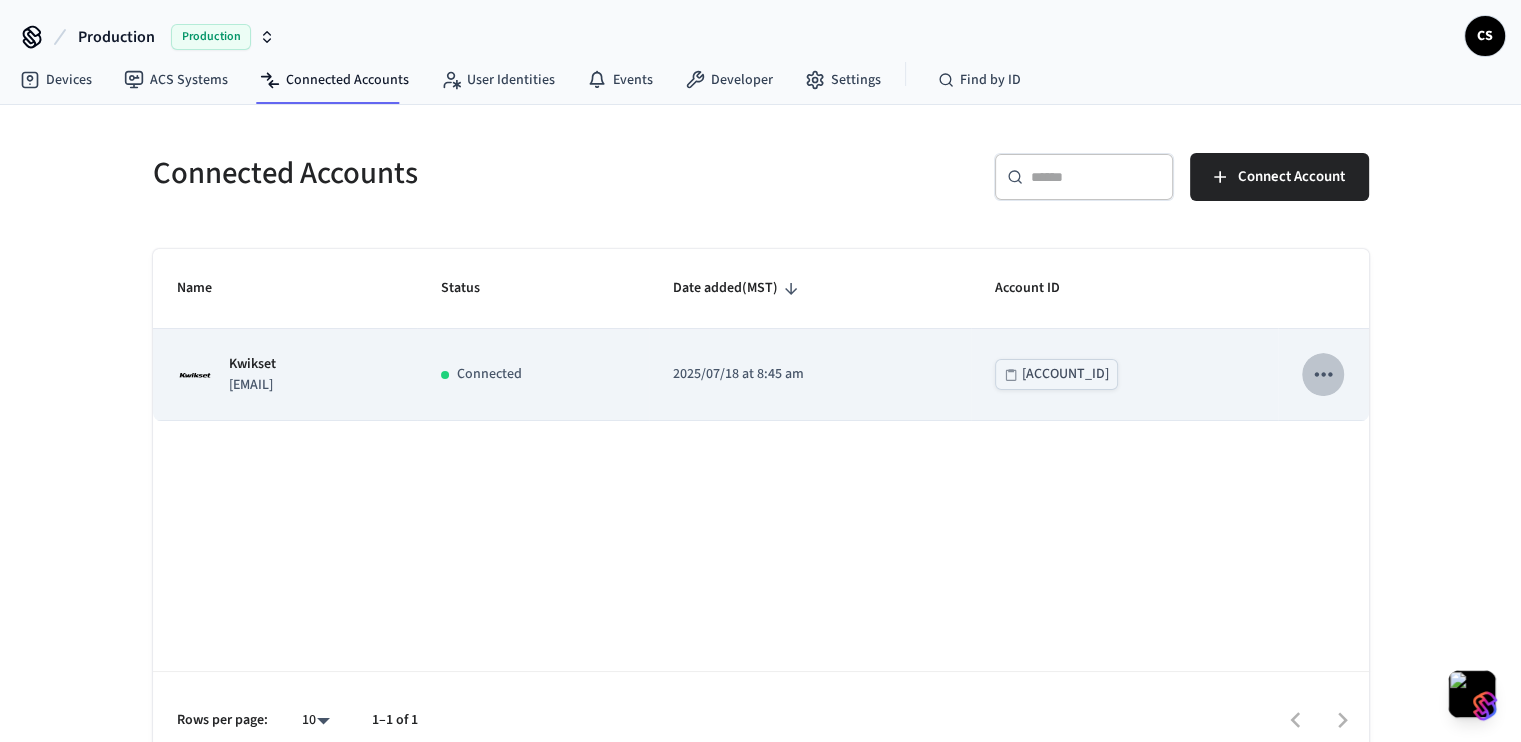 click 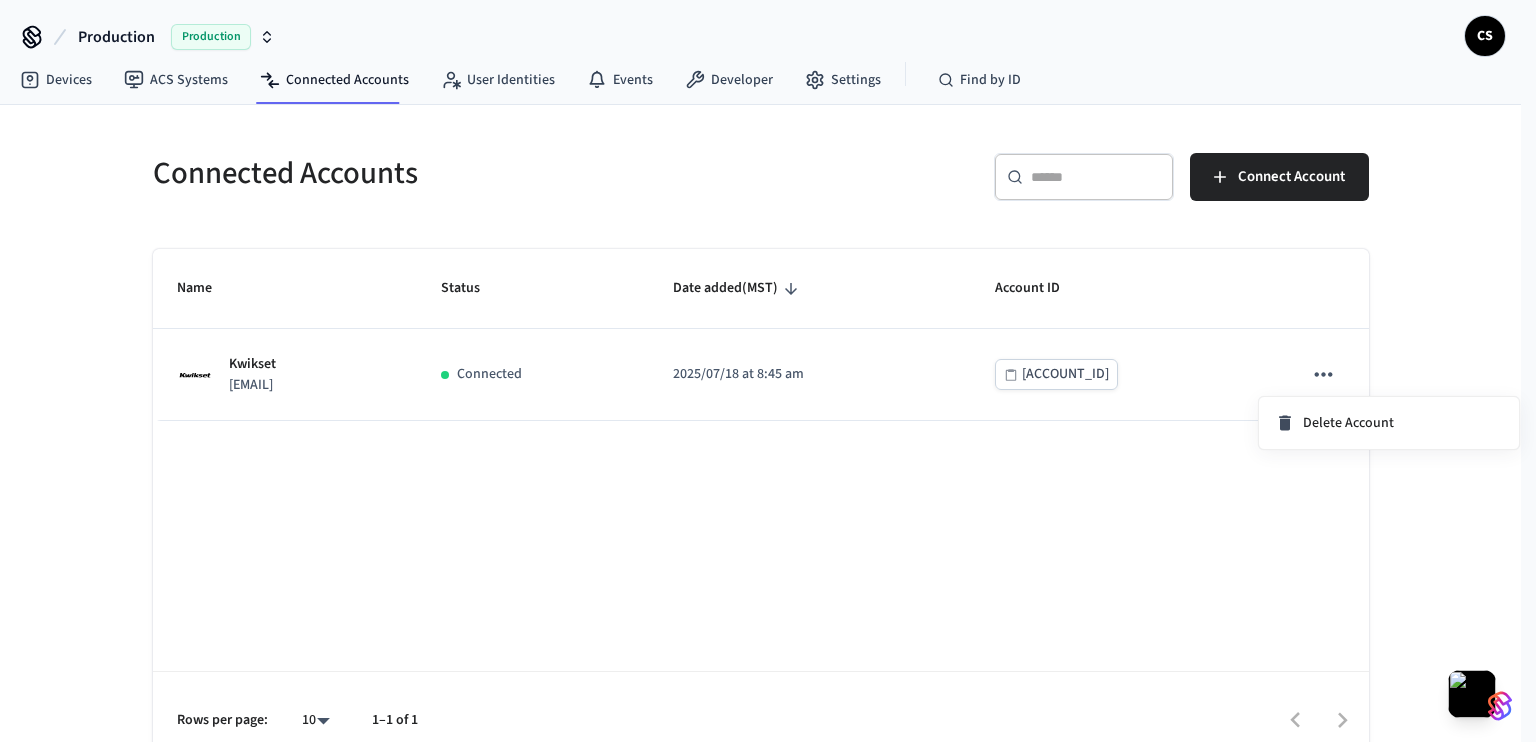 click at bounding box center (768, 371) 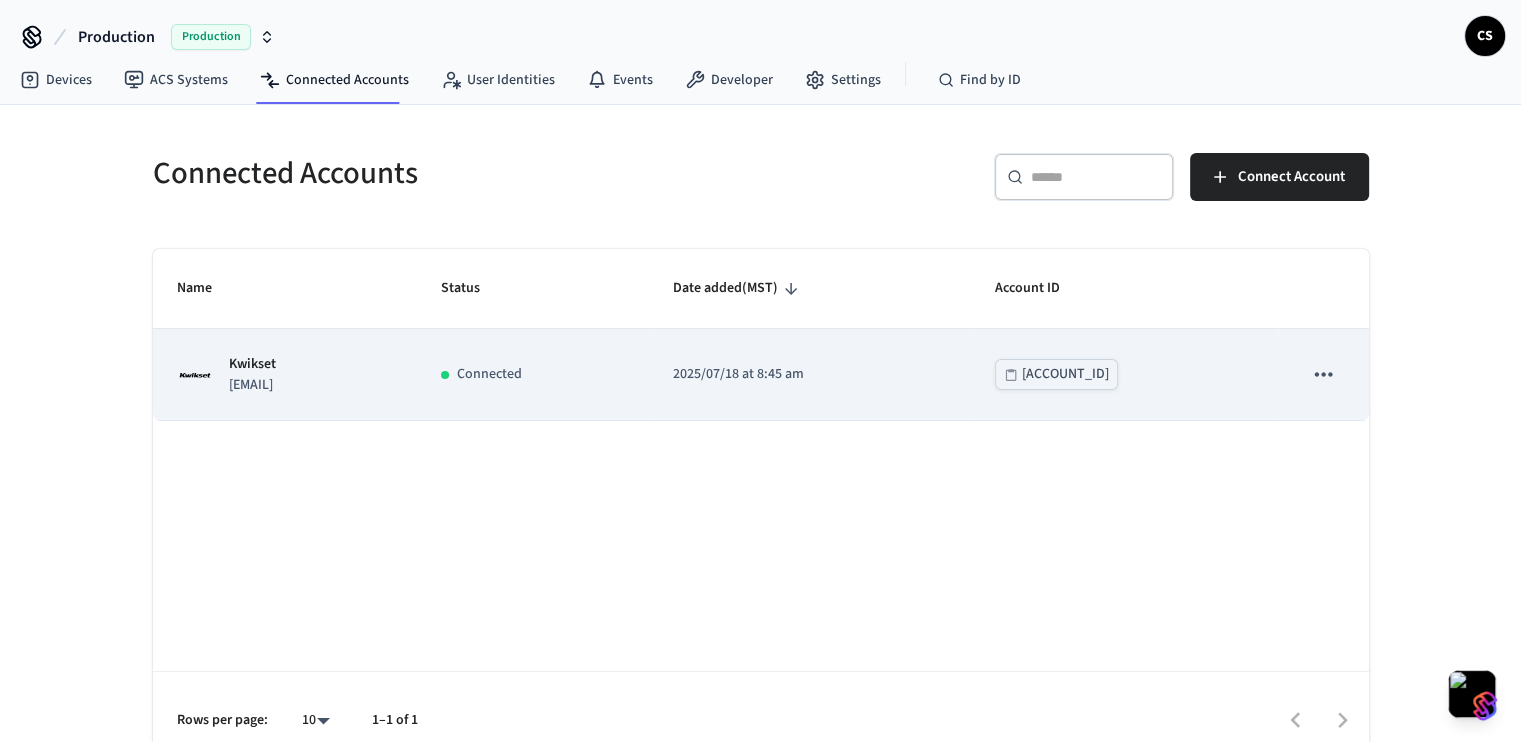 click on "e2550..." at bounding box center (1065, 374) 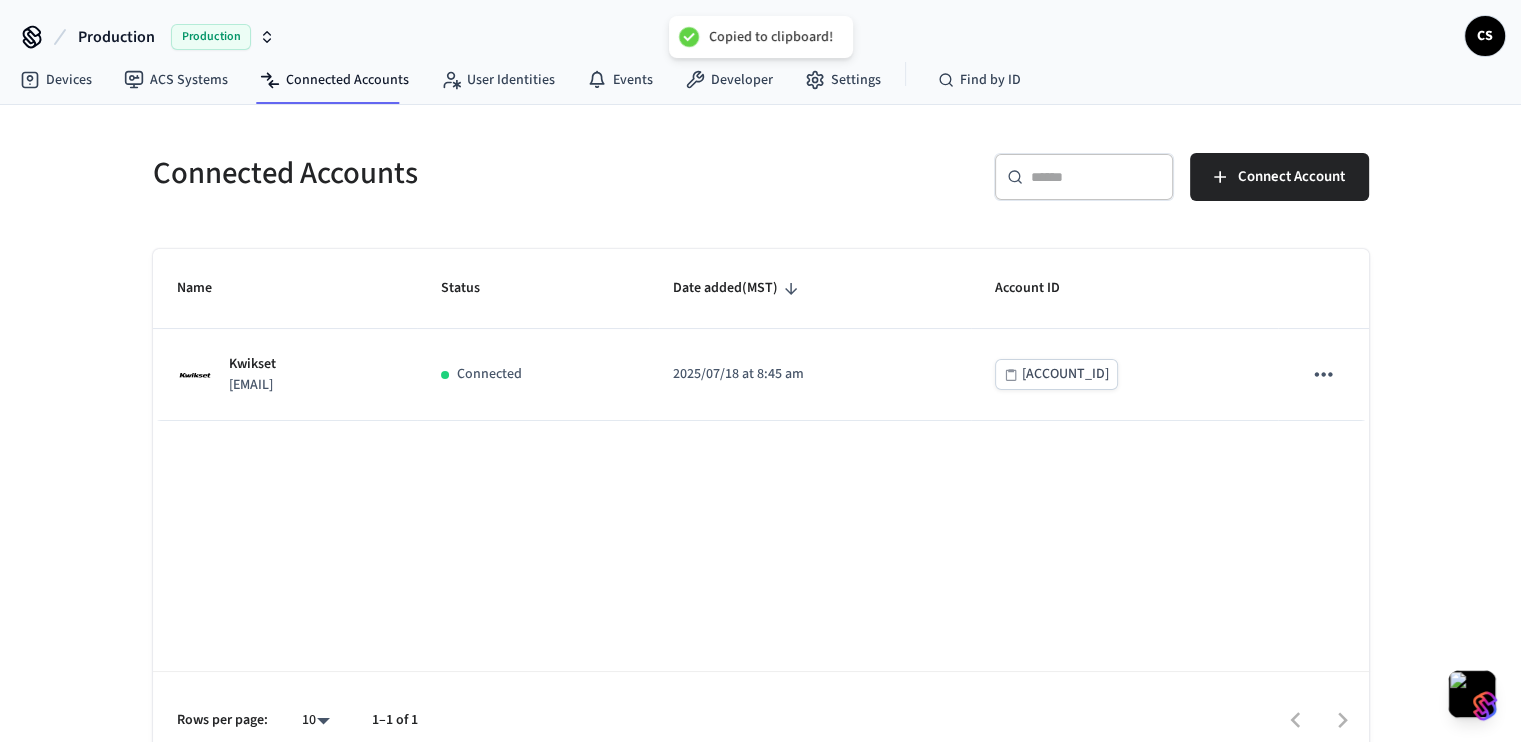 click on "Connected Accounts ​ ​ Connect Account Name Status Date added  (MST) Account ID Kwikset info@gooceano.com Connected 2025/07/18 at 8:45 am e2550... Rows per page: 10 ** 1–1 of 1" at bounding box center (761, 448) 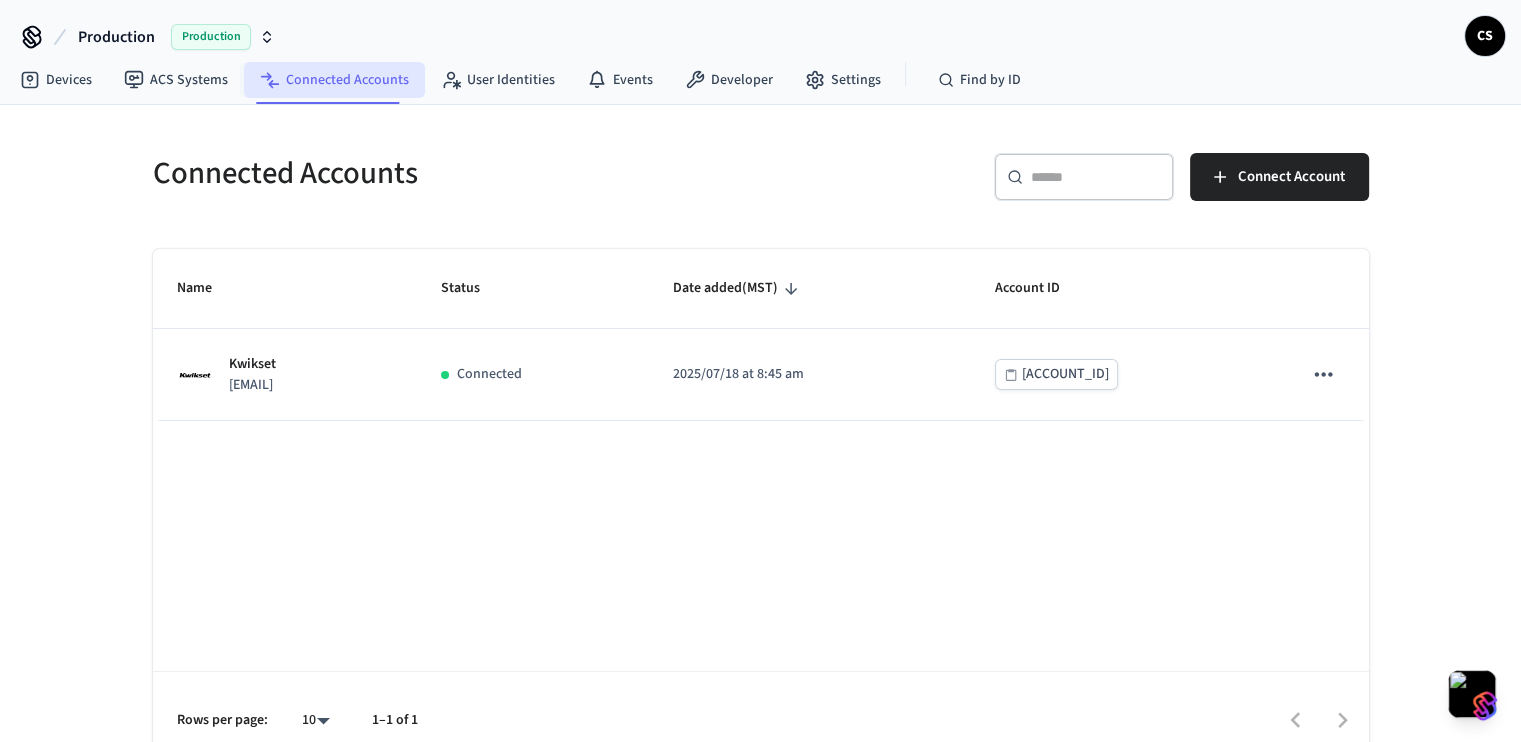 click 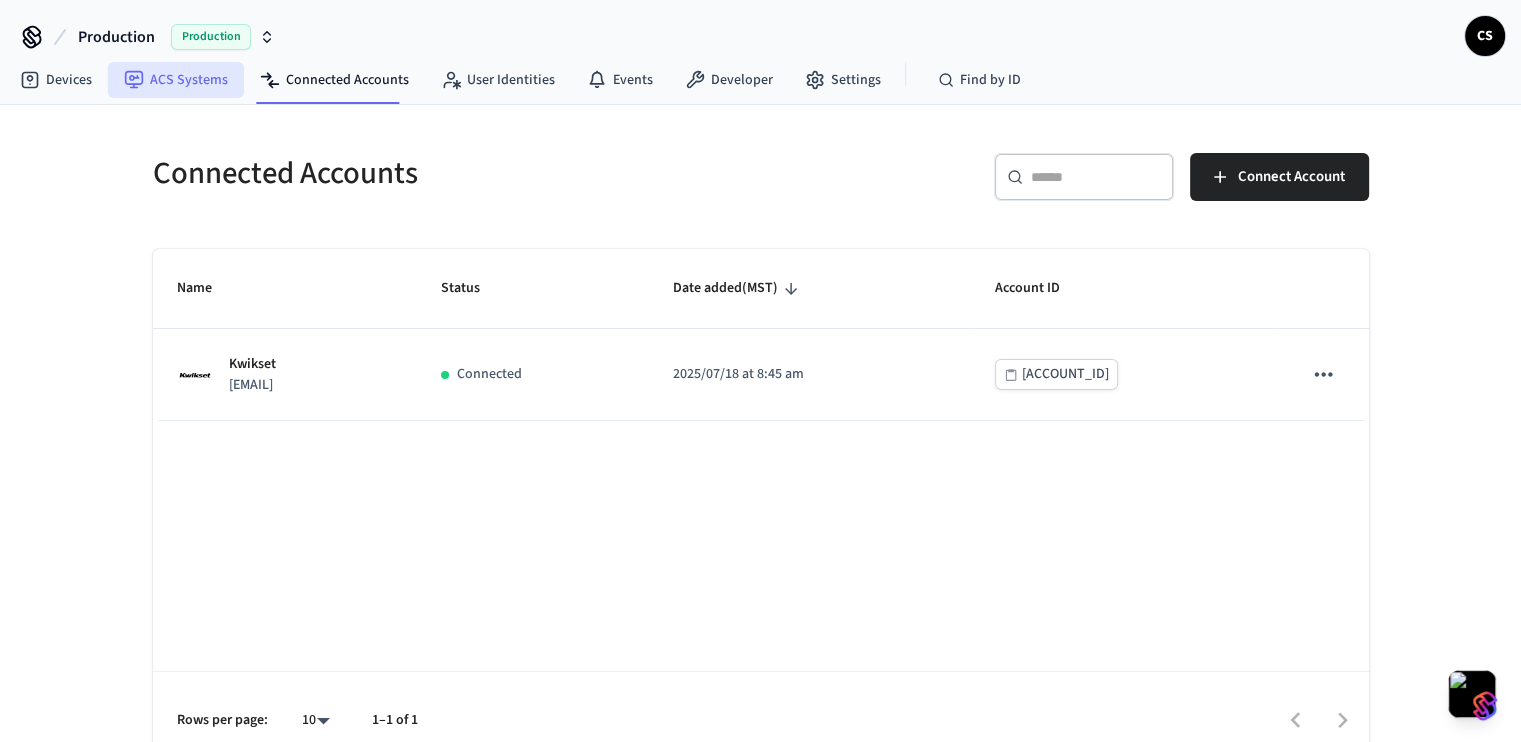 click on "ACS Systems" at bounding box center [176, 80] 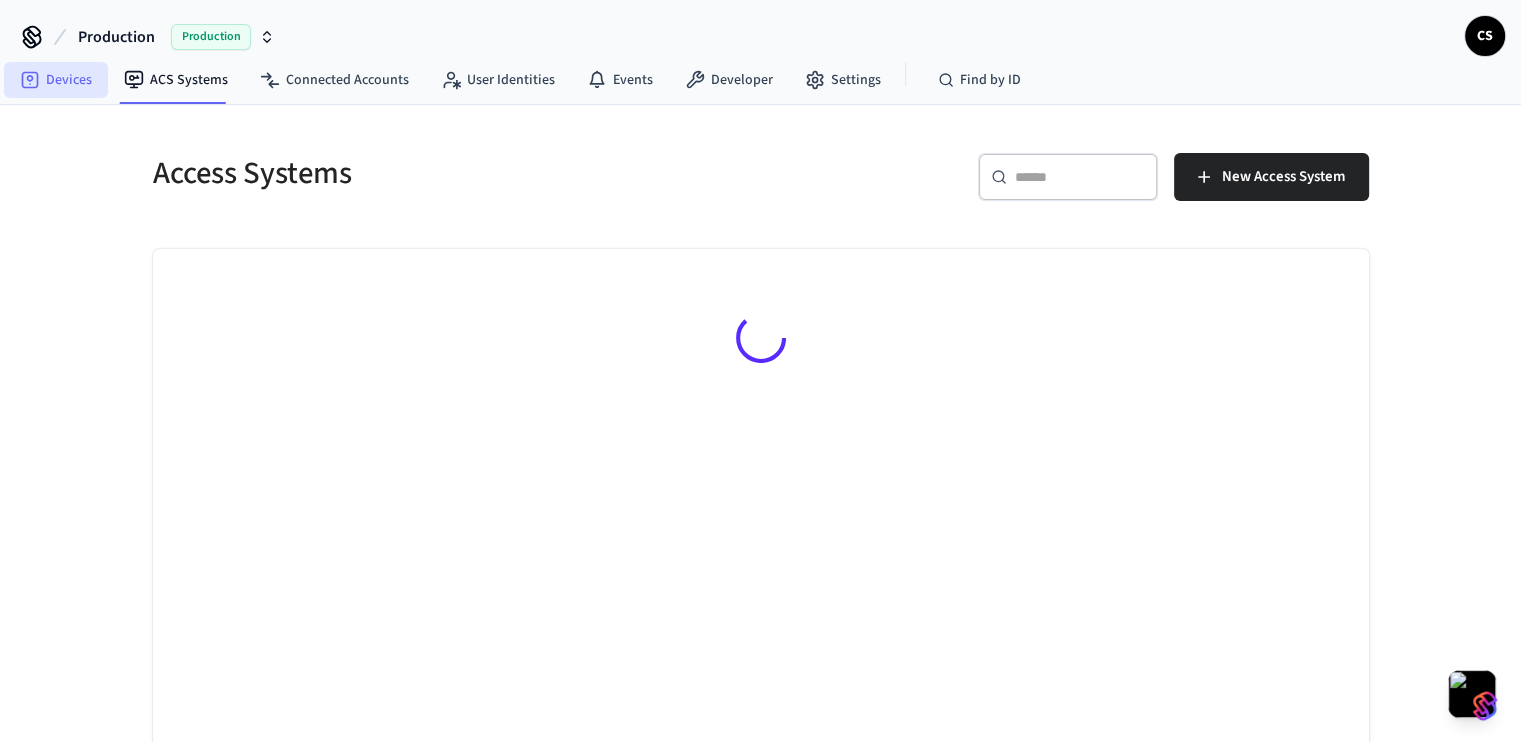 click on "Devices" at bounding box center [56, 80] 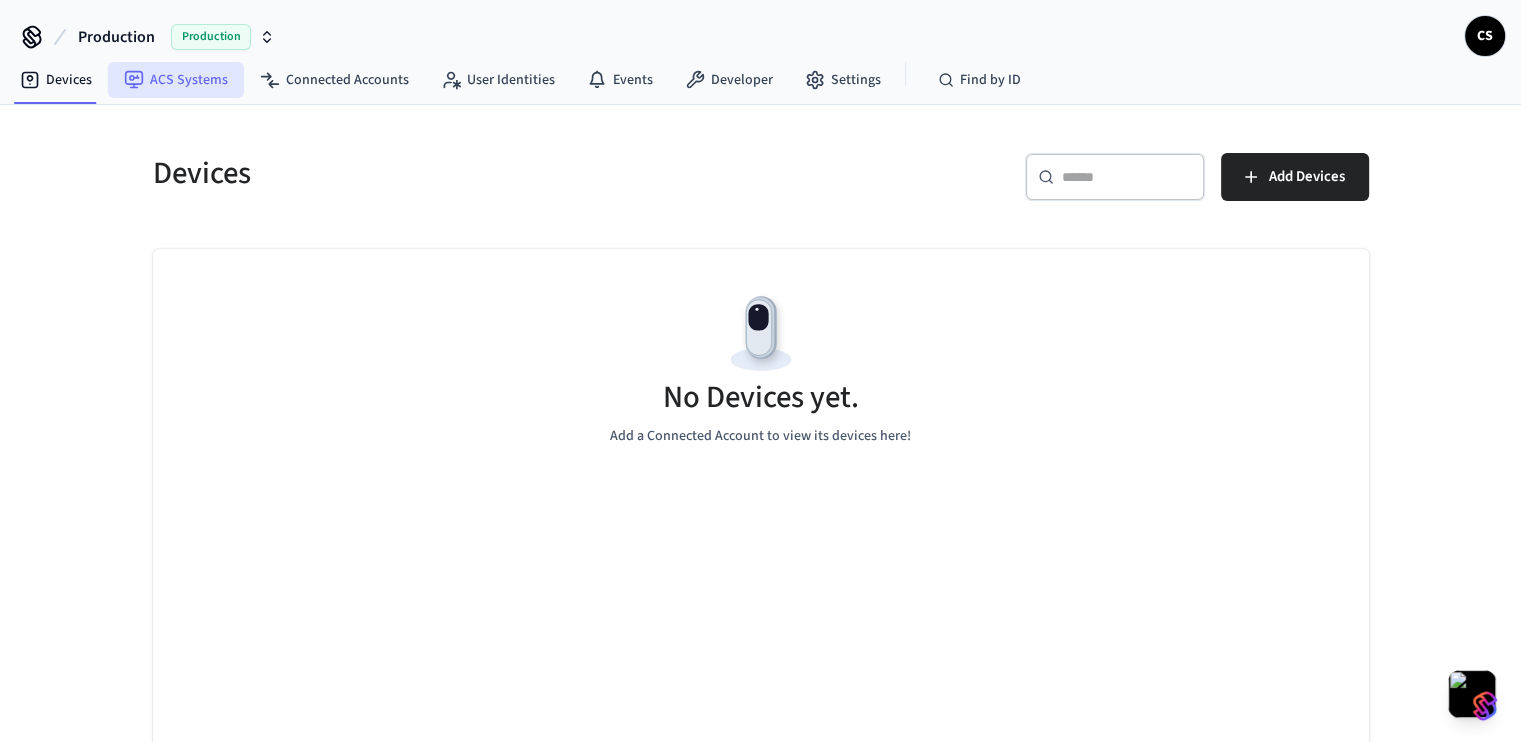 click on "ACS Systems" at bounding box center [176, 80] 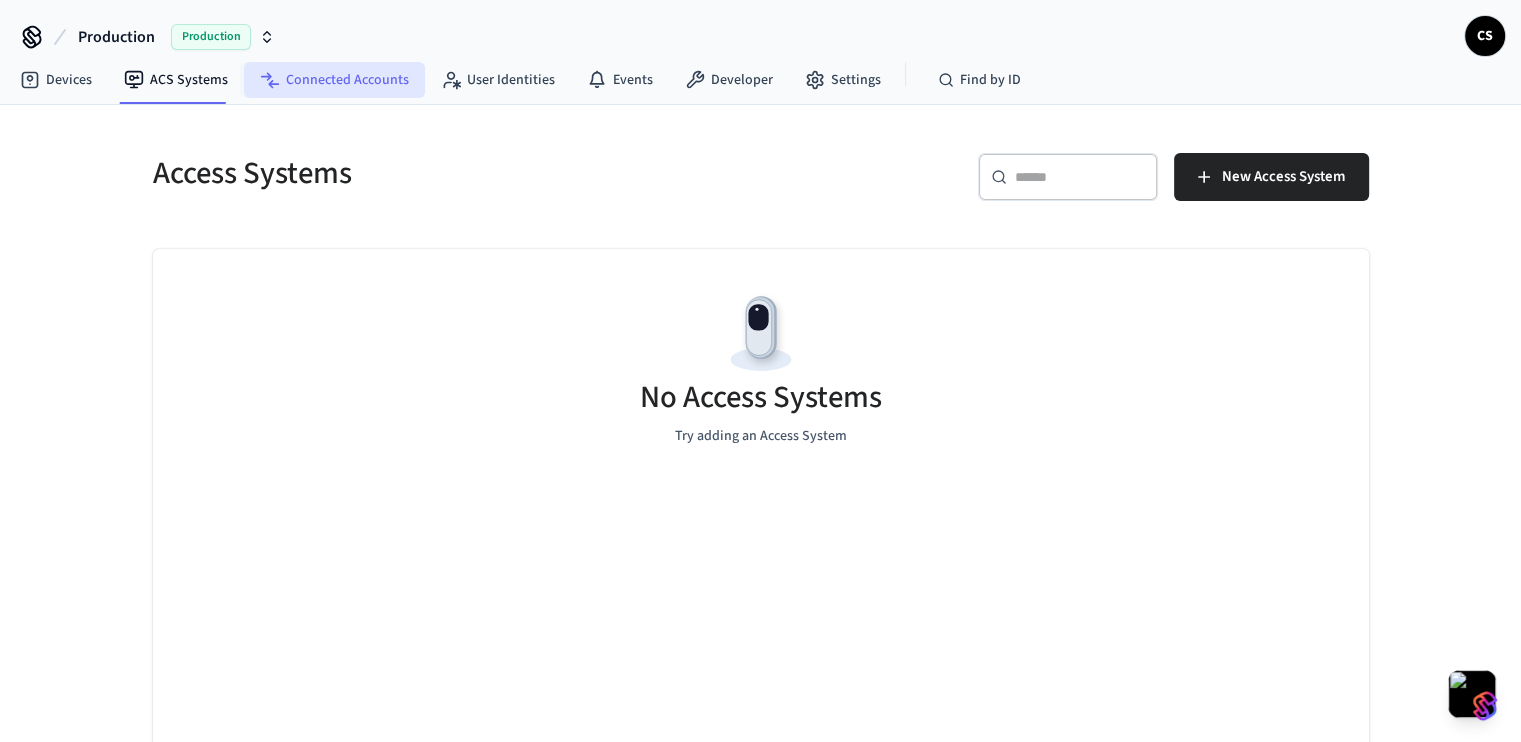 click on "Connected Accounts" at bounding box center (334, 80) 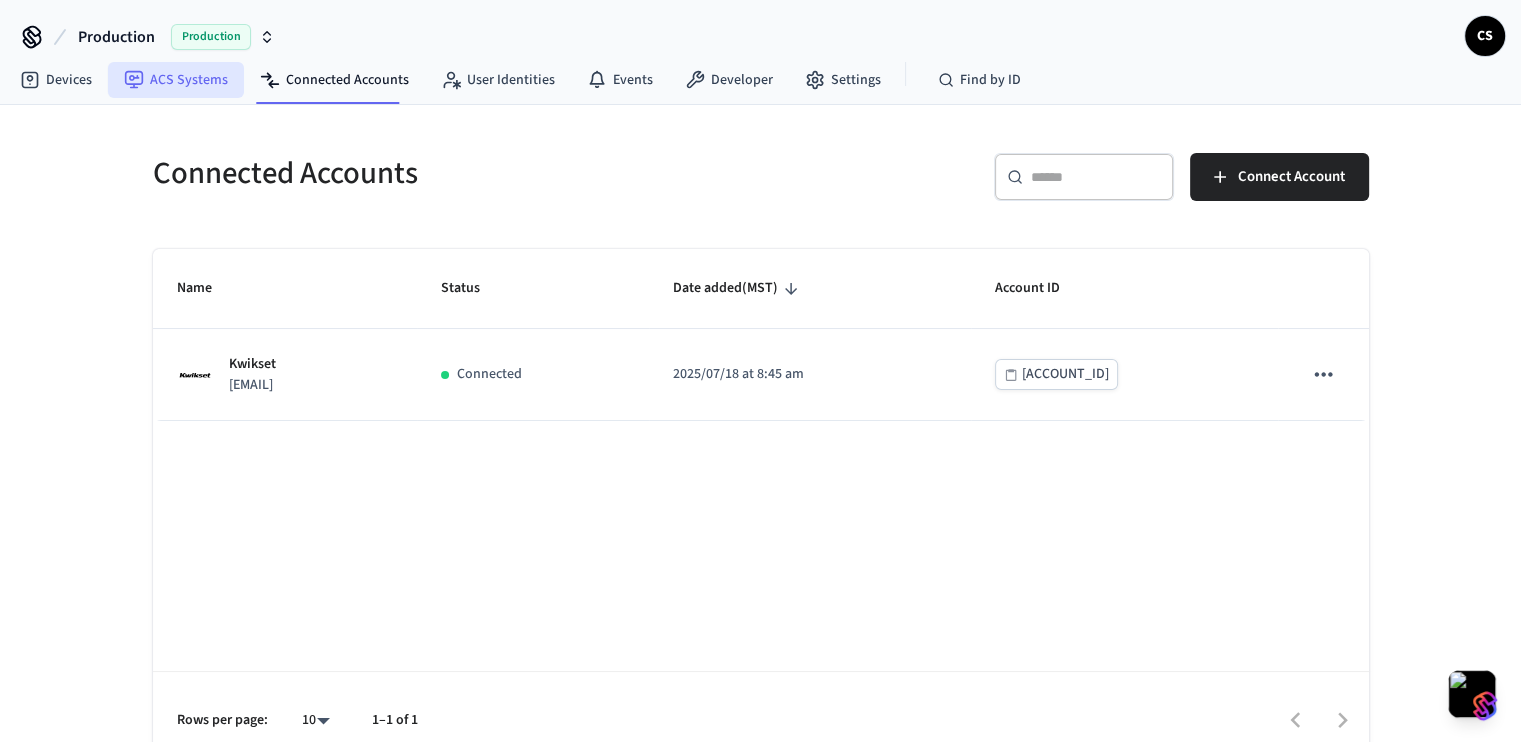 click on "ACS Systems" at bounding box center [176, 80] 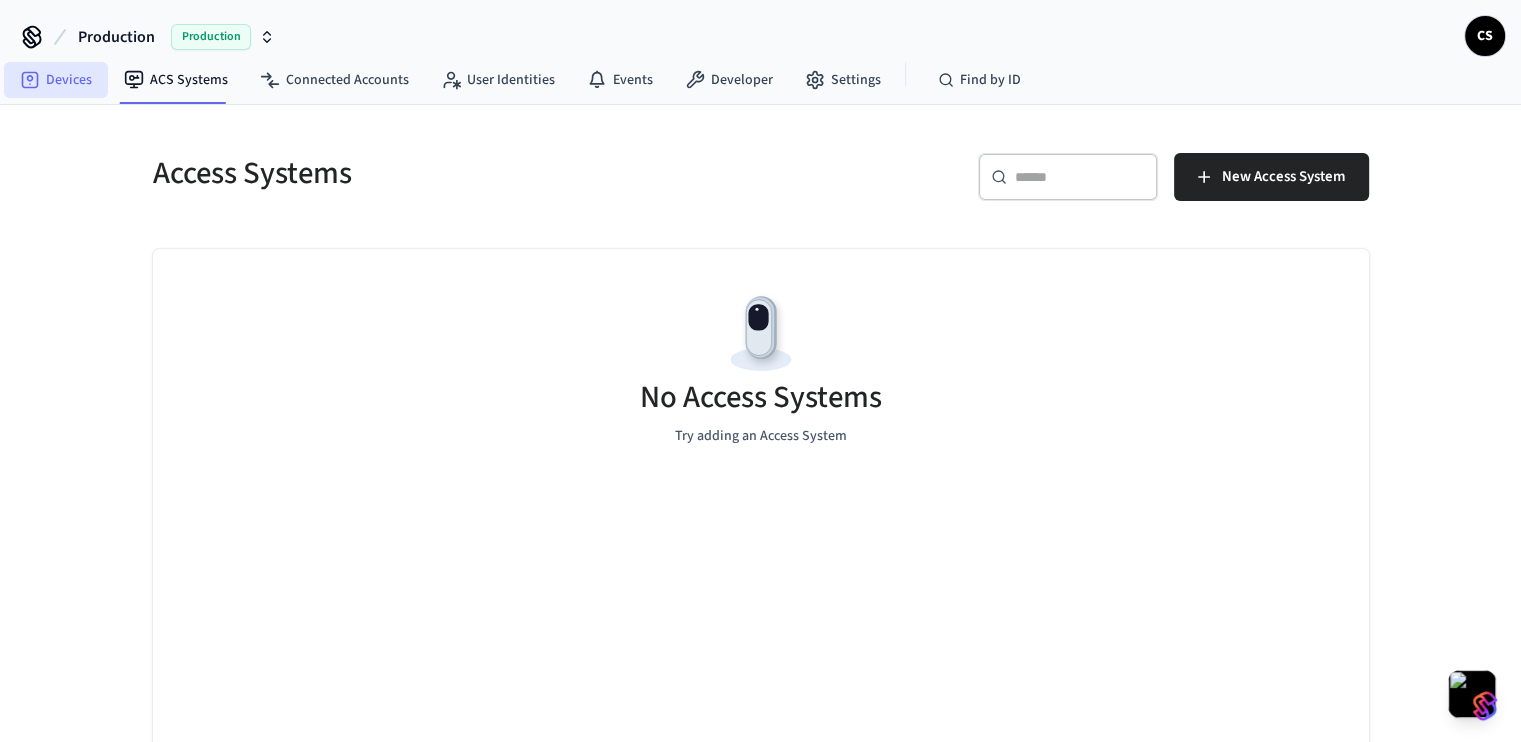 click on "Devices" at bounding box center (56, 80) 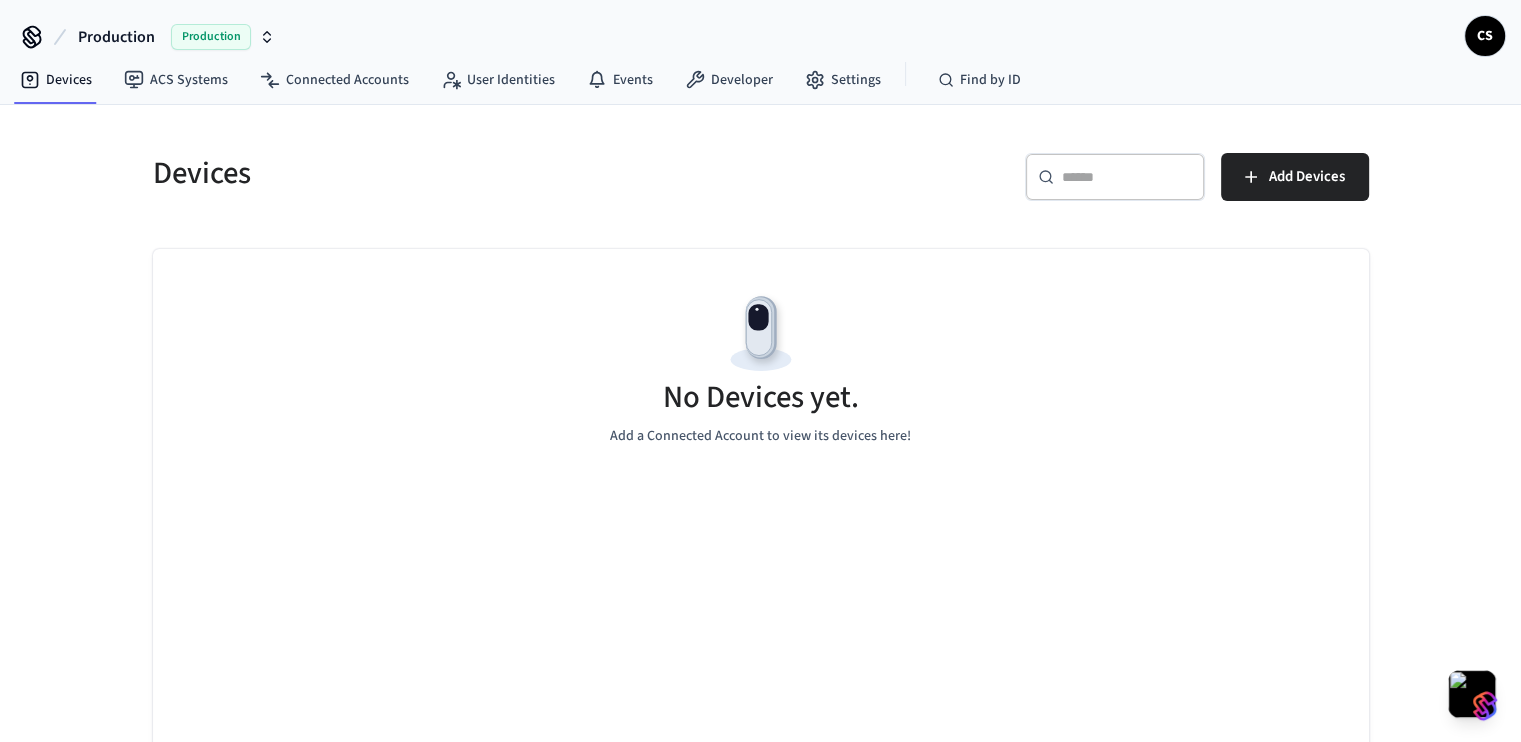 click on "​ ​ Add Devices" at bounding box center (1071, 185) 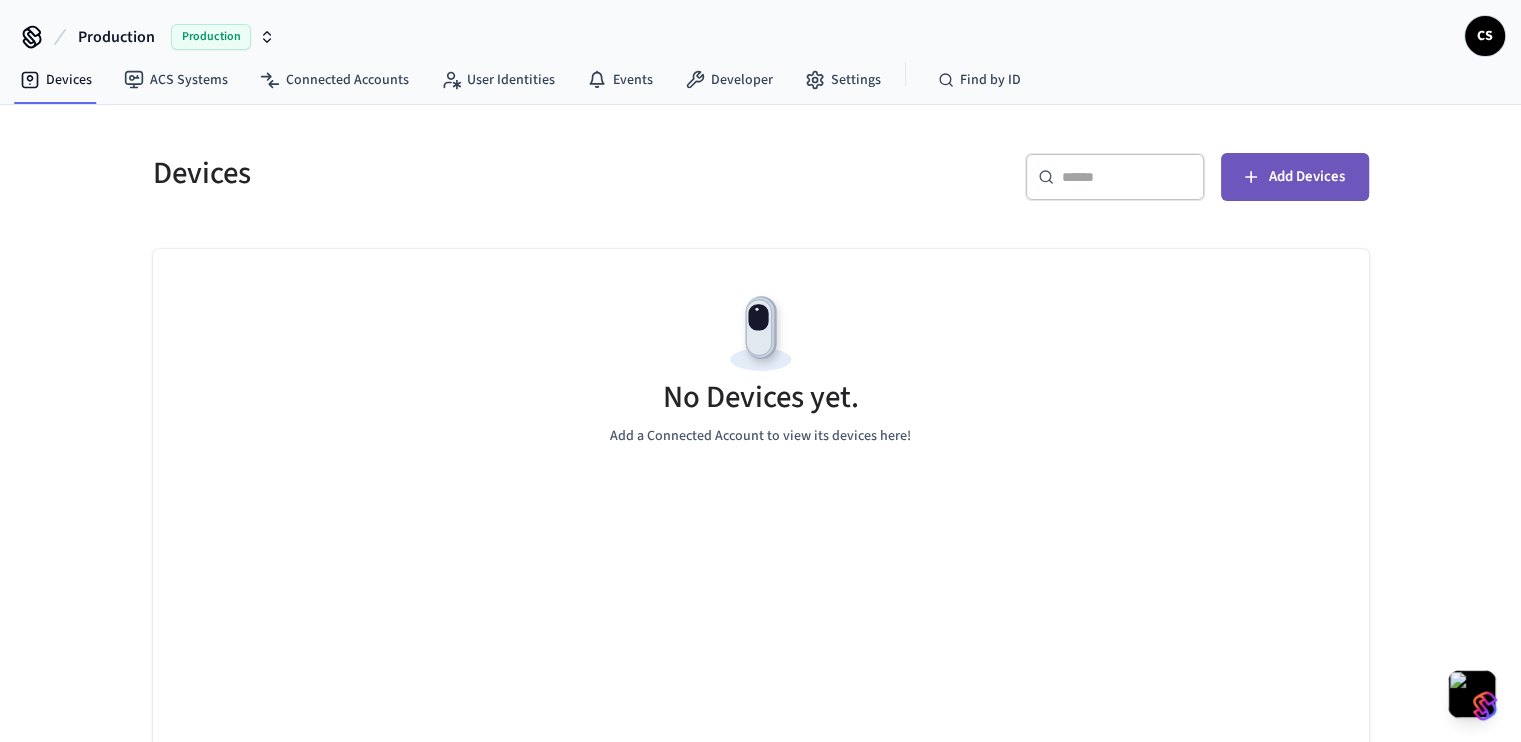 click on "Add Devices" at bounding box center [1307, 177] 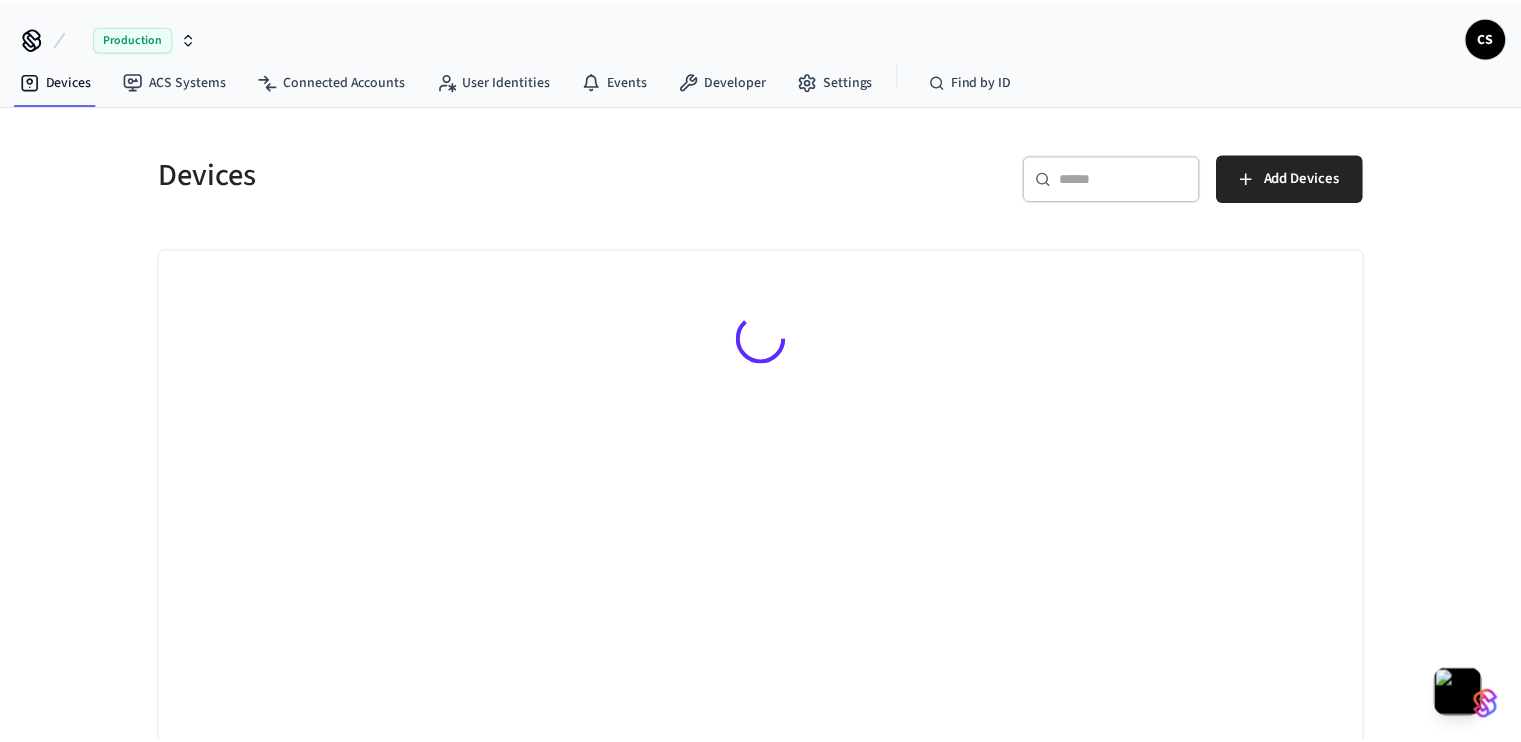 scroll, scrollTop: 0, scrollLeft: 0, axis: both 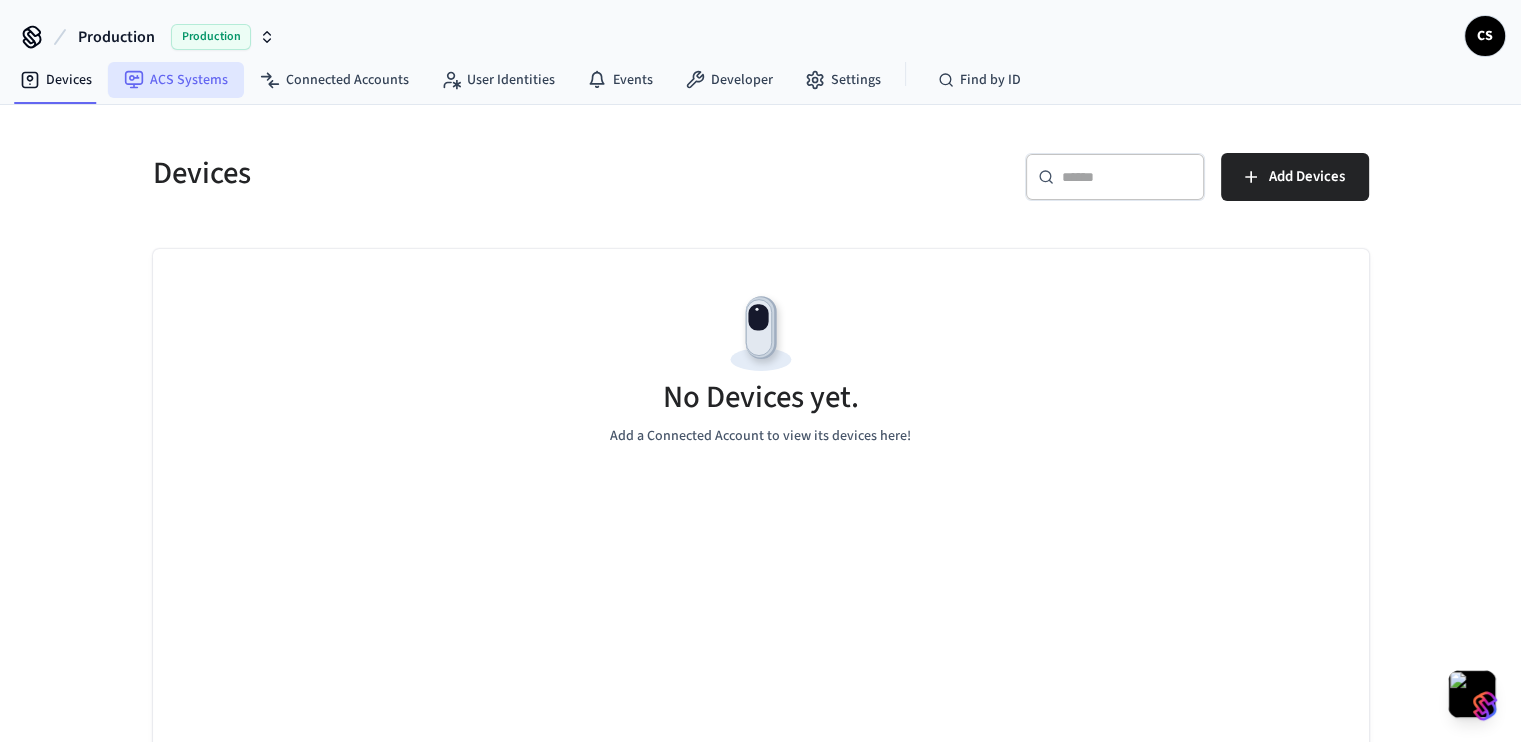 click on "ACS Systems" at bounding box center [176, 80] 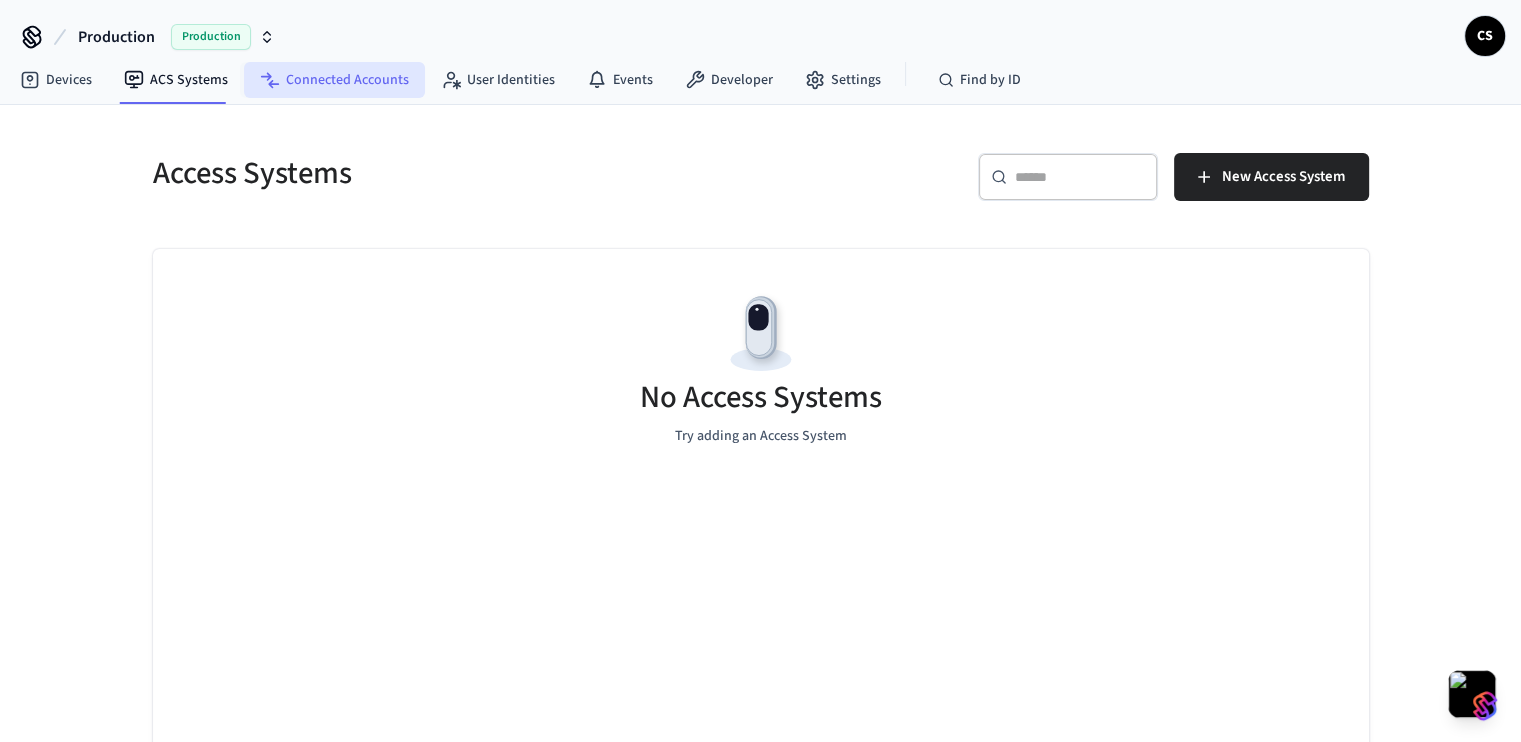 click on "Connected Accounts" at bounding box center [334, 80] 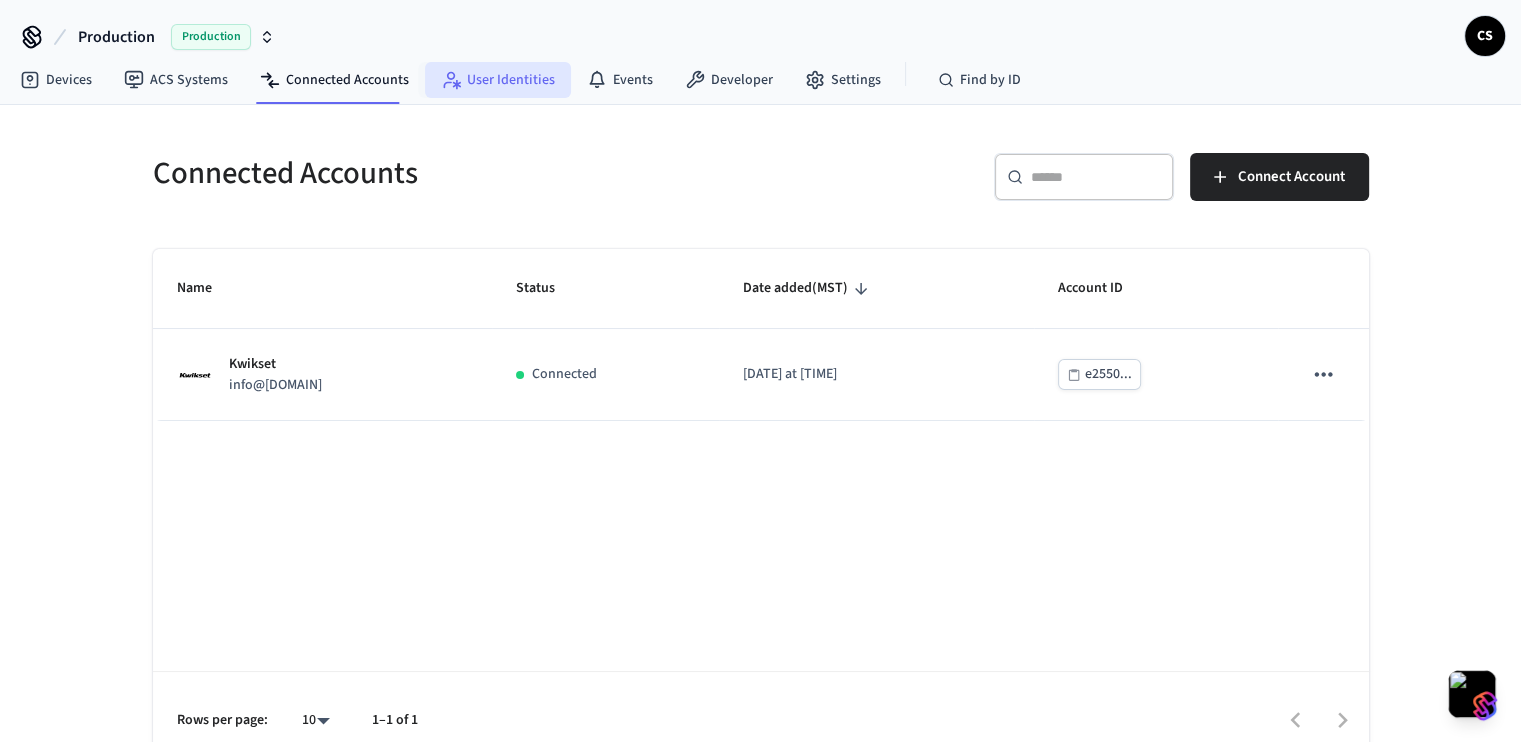 click on "User Identities" at bounding box center [498, 80] 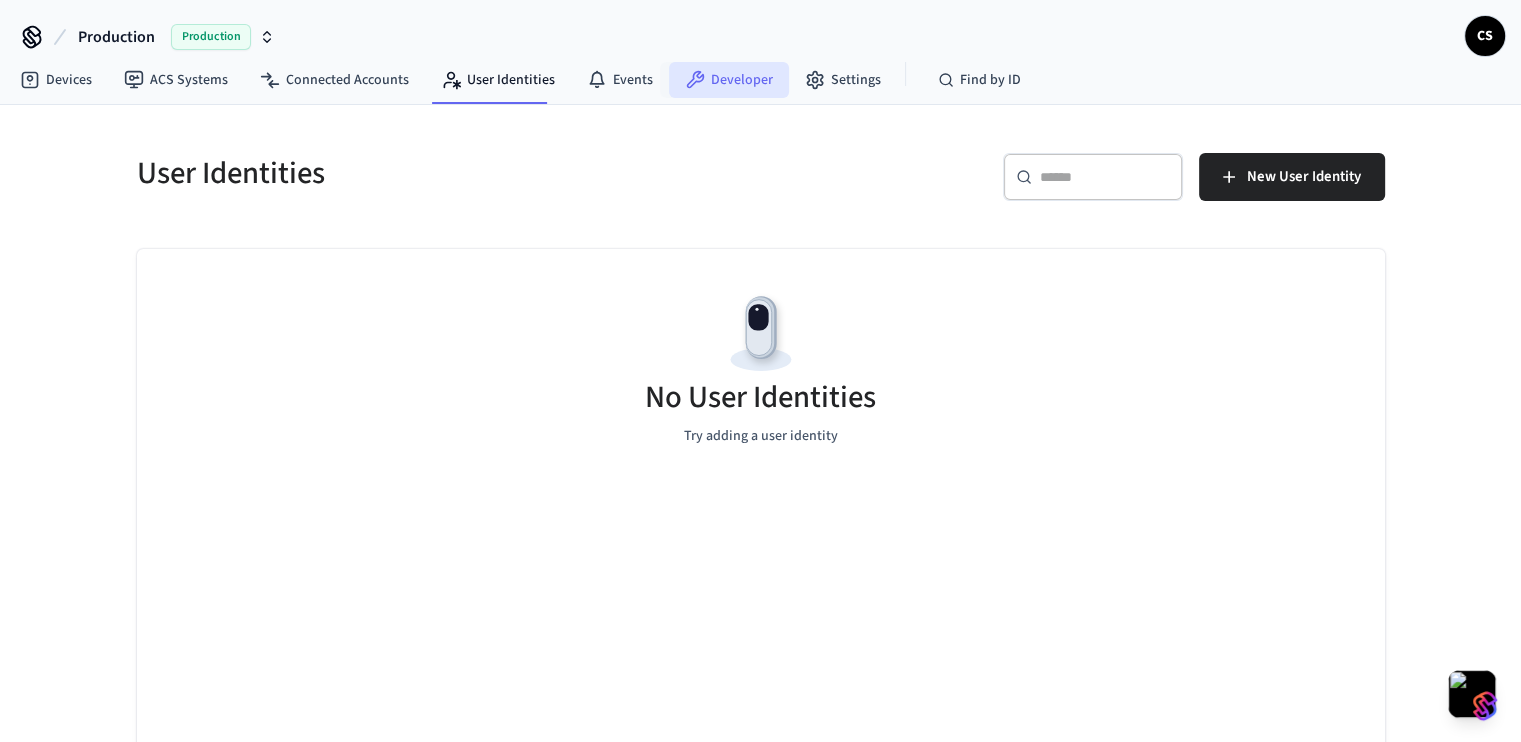 click on "Developer" at bounding box center [729, 80] 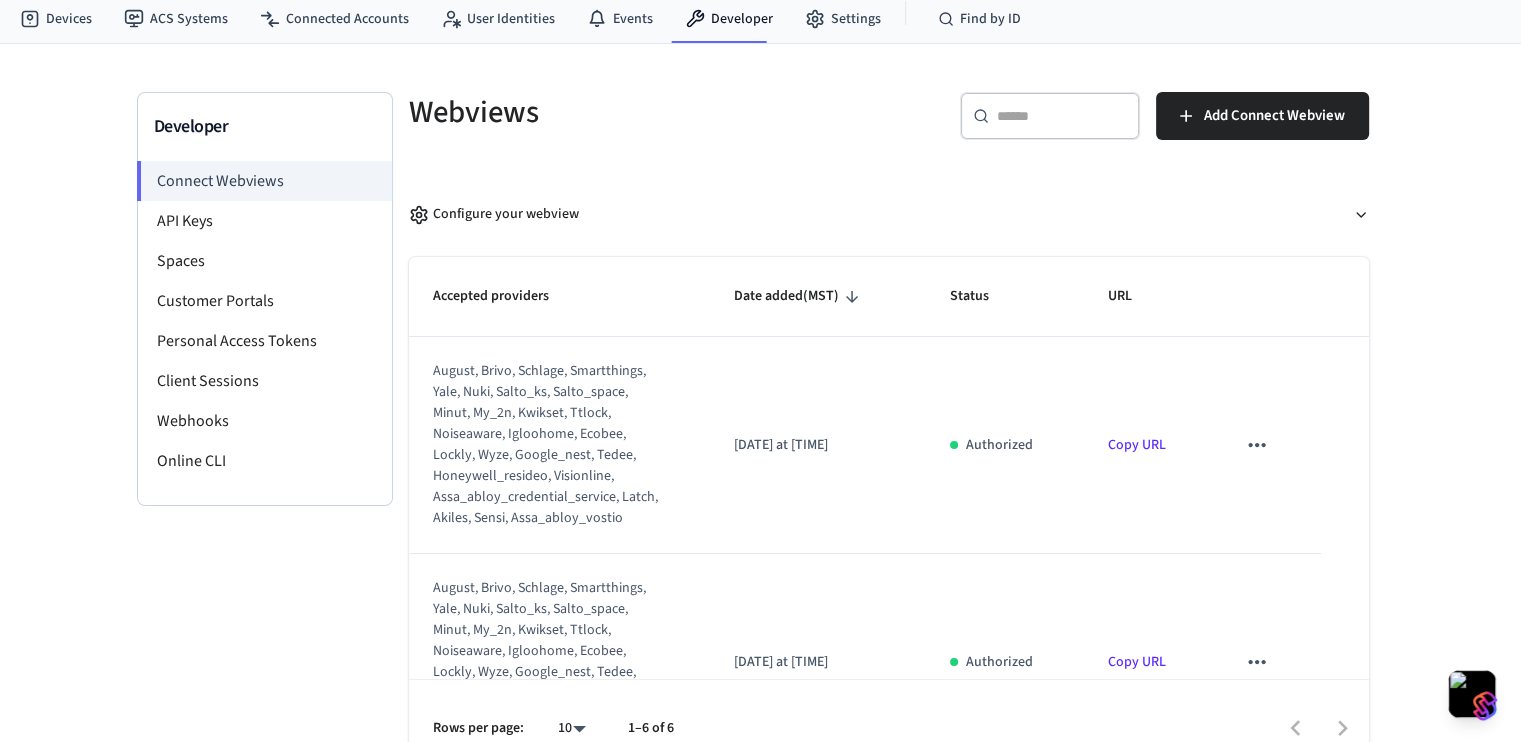 scroll, scrollTop: 94, scrollLeft: 0, axis: vertical 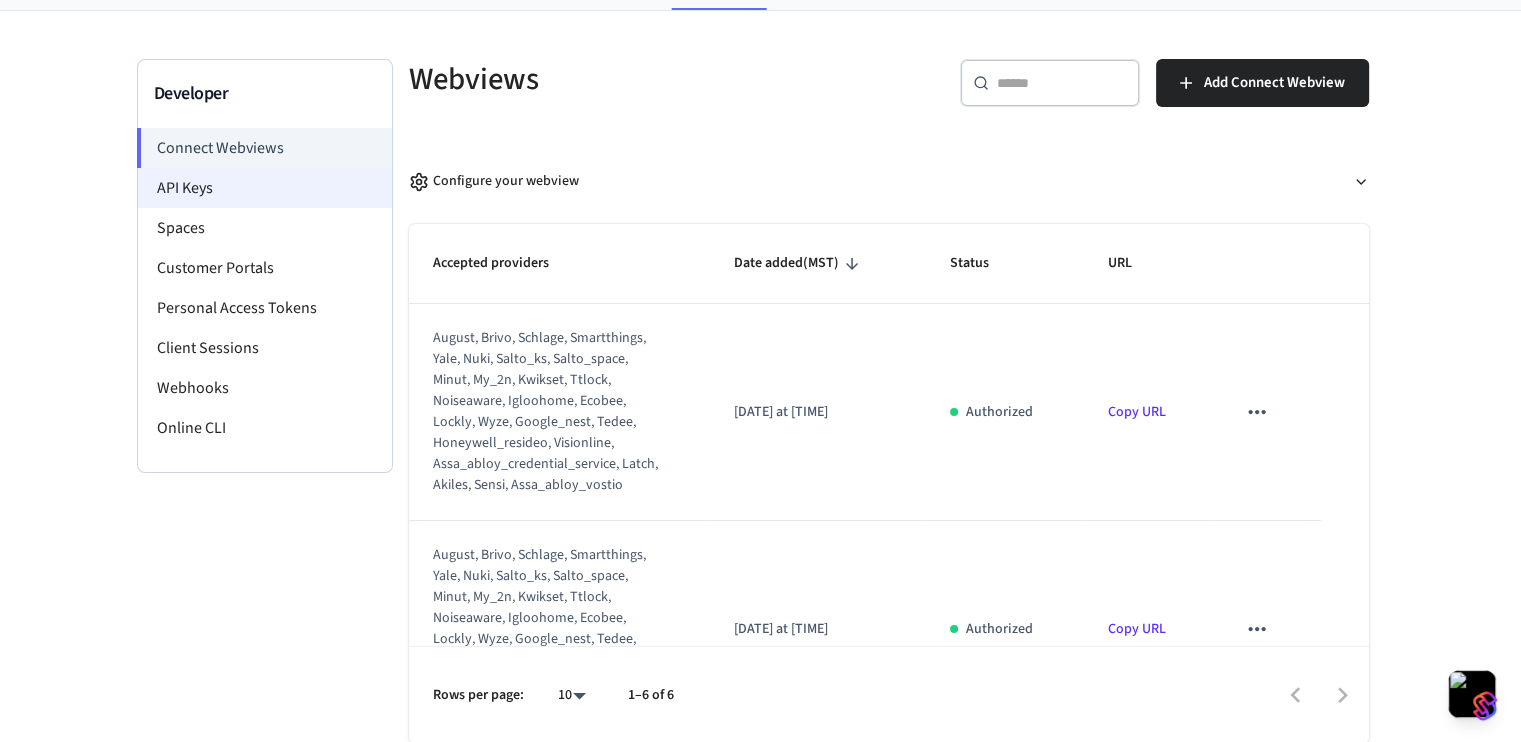 click on "API Keys" at bounding box center (265, 188) 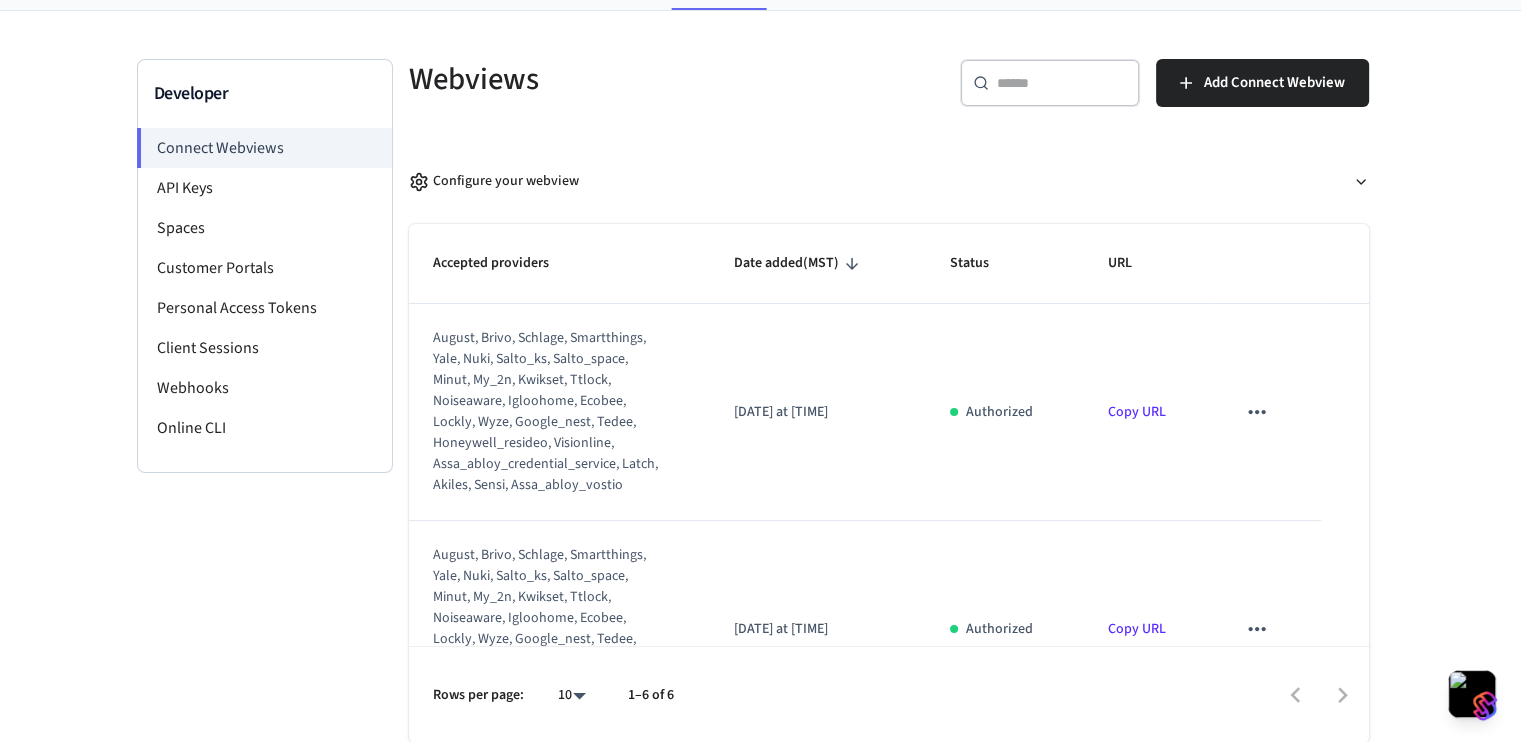 scroll, scrollTop: 0, scrollLeft: 0, axis: both 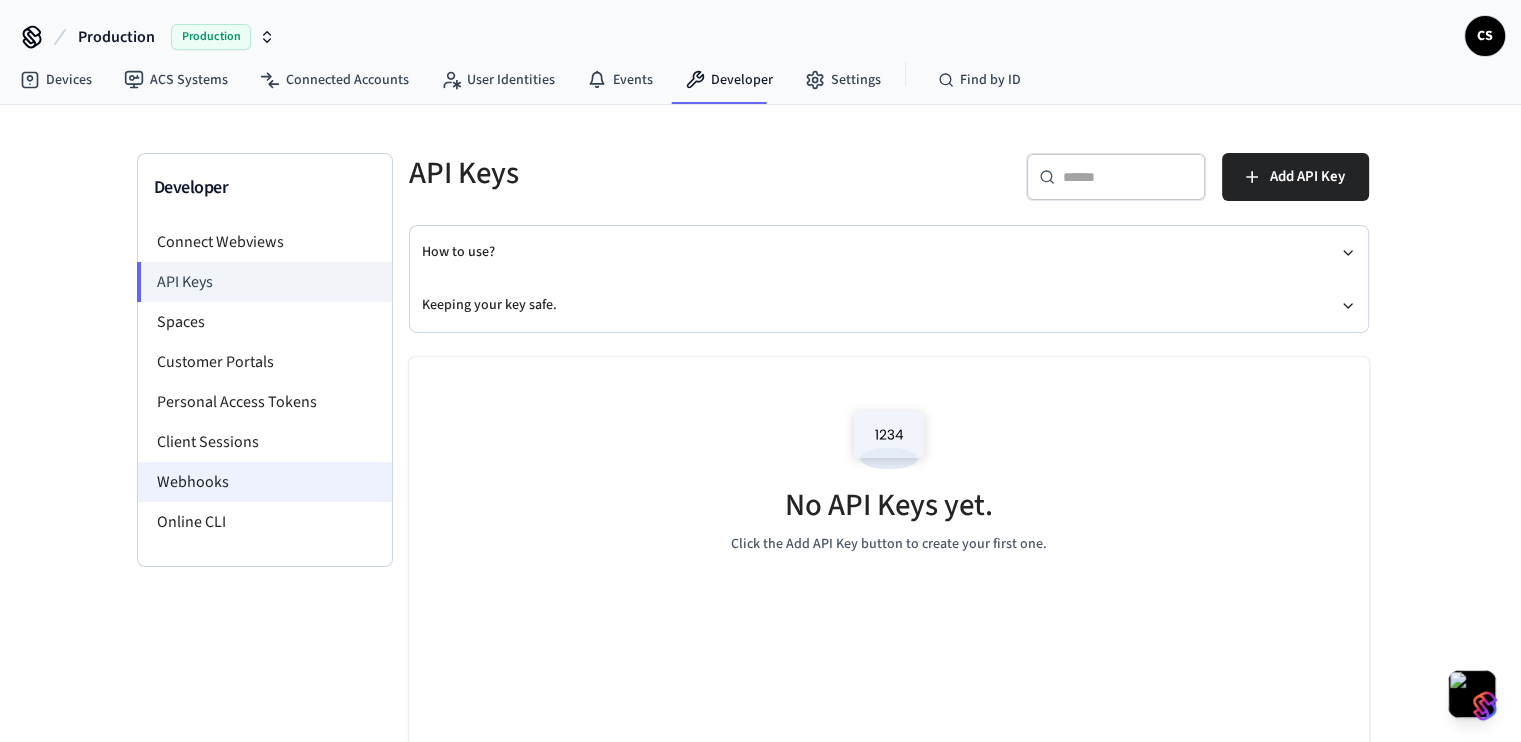 click on "Webhooks" at bounding box center (265, 482) 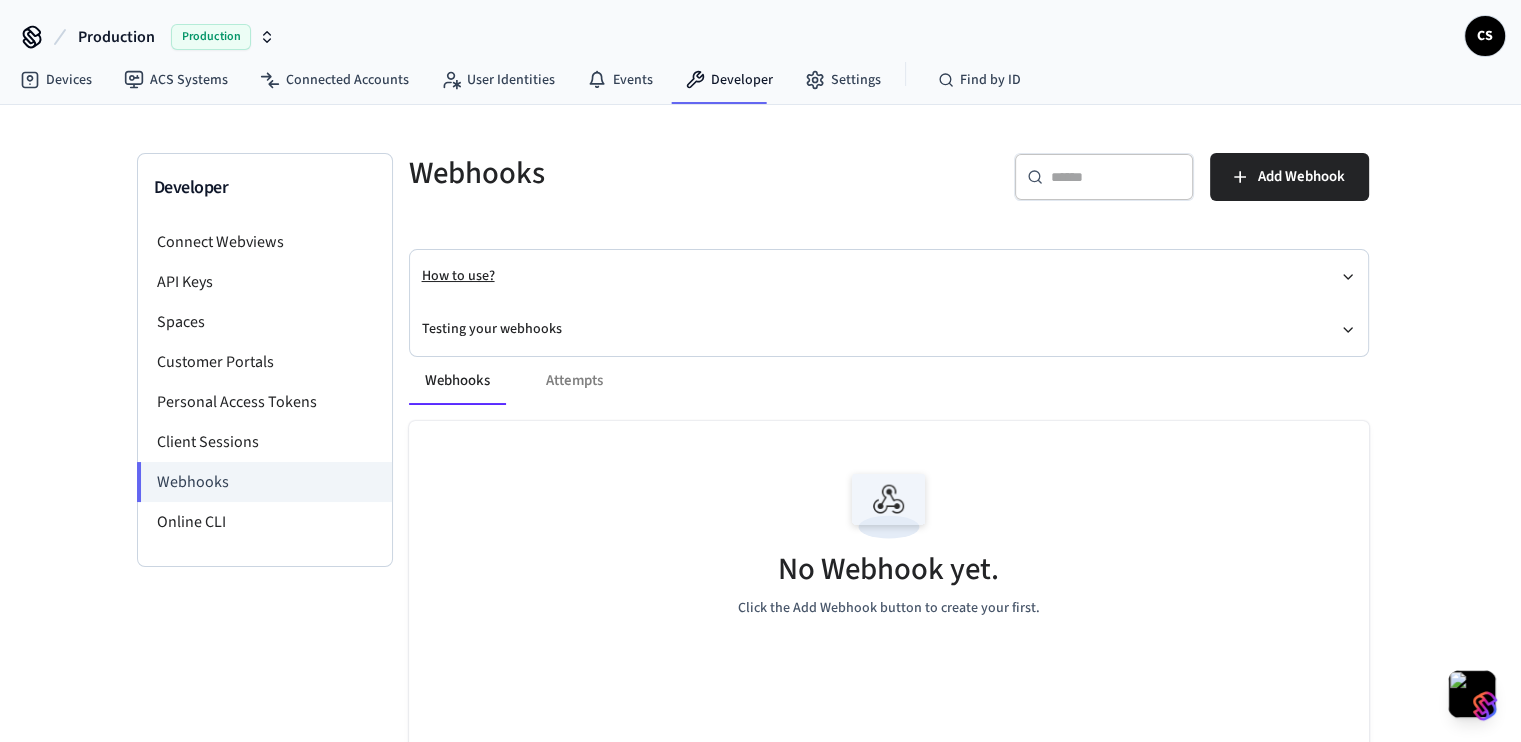 click on "How to use?" at bounding box center [889, 276] 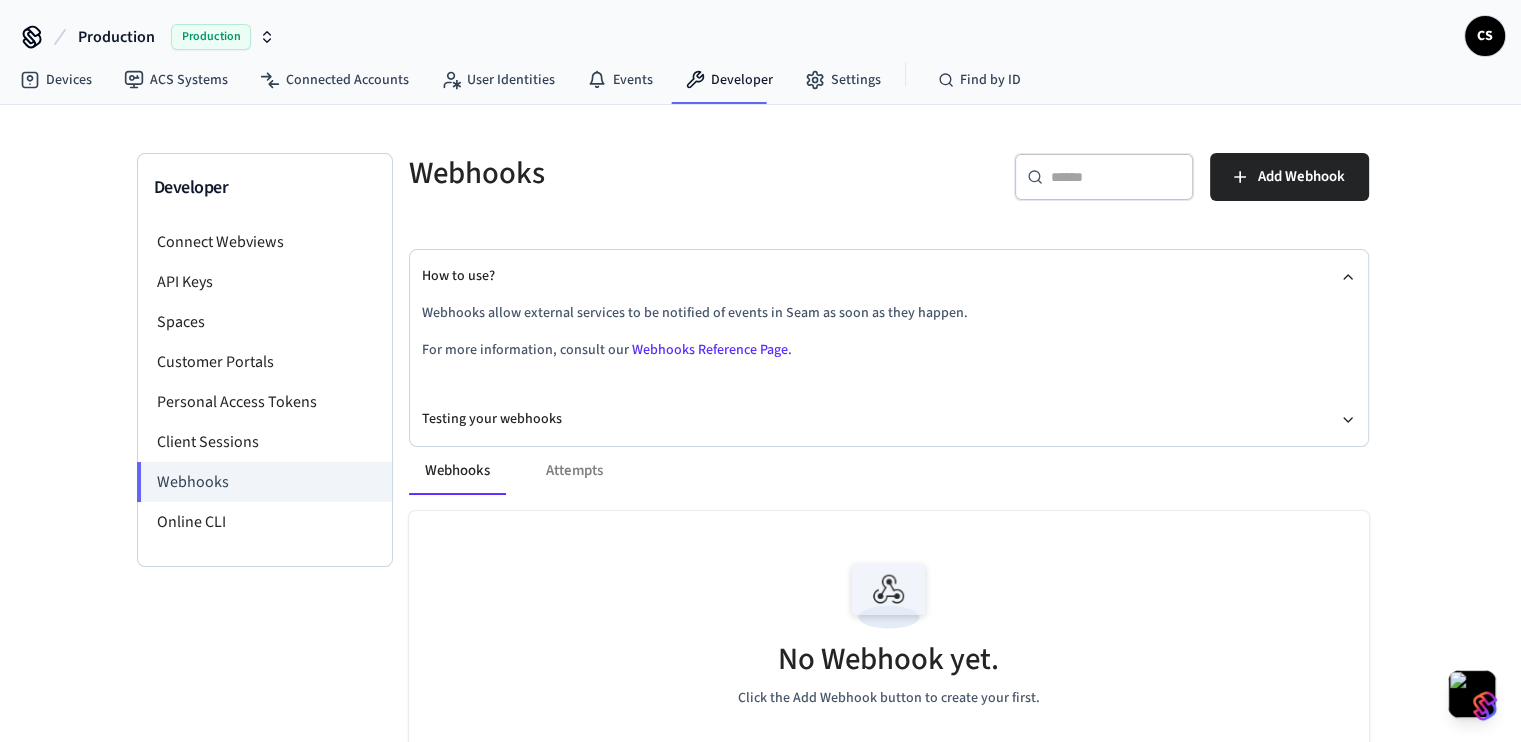 click on "Webhooks allow external services to be notified of events in Seam as soon as they happen." at bounding box center [889, 313] 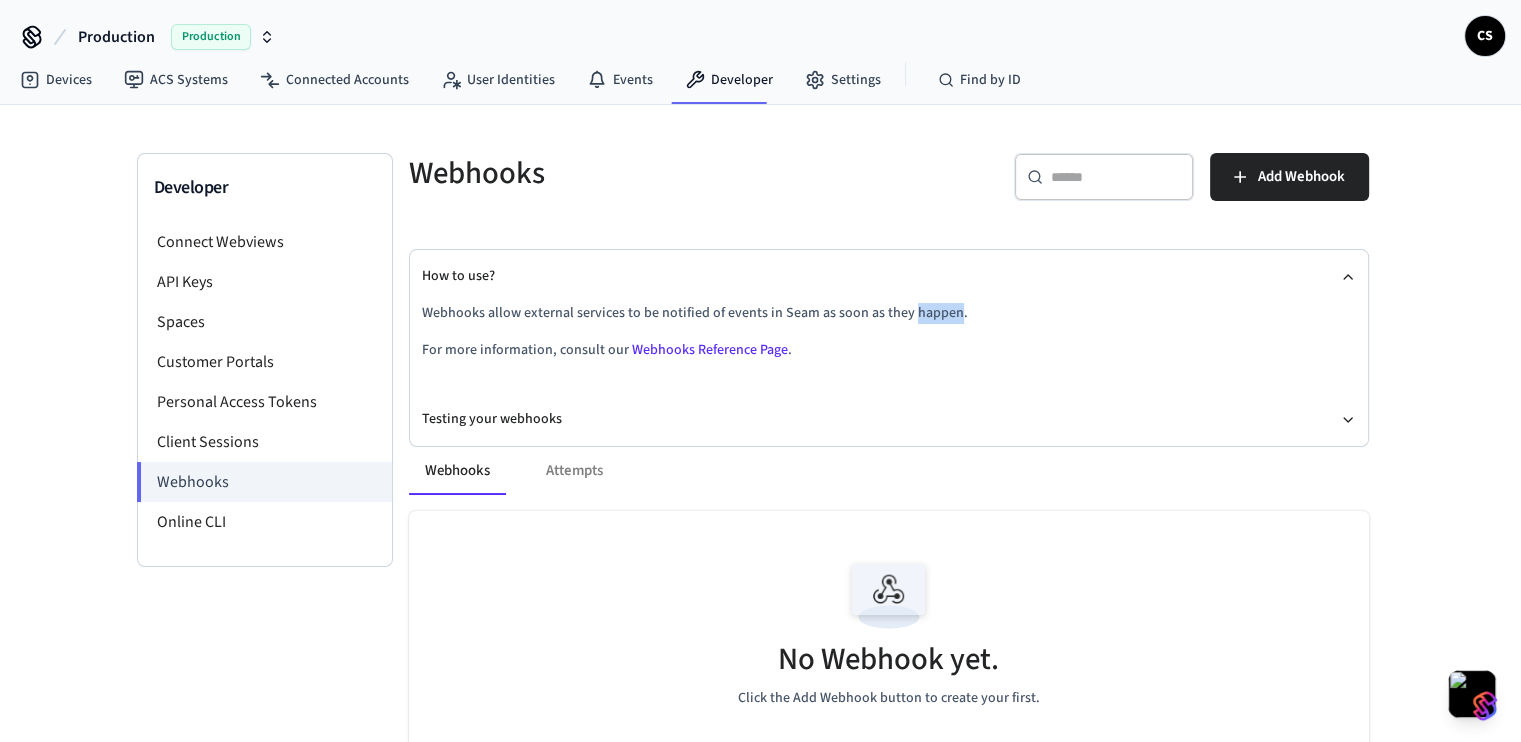 click on "Webhooks allow external services to be notified of events in Seam as soon as they happen." at bounding box center [889, 313] 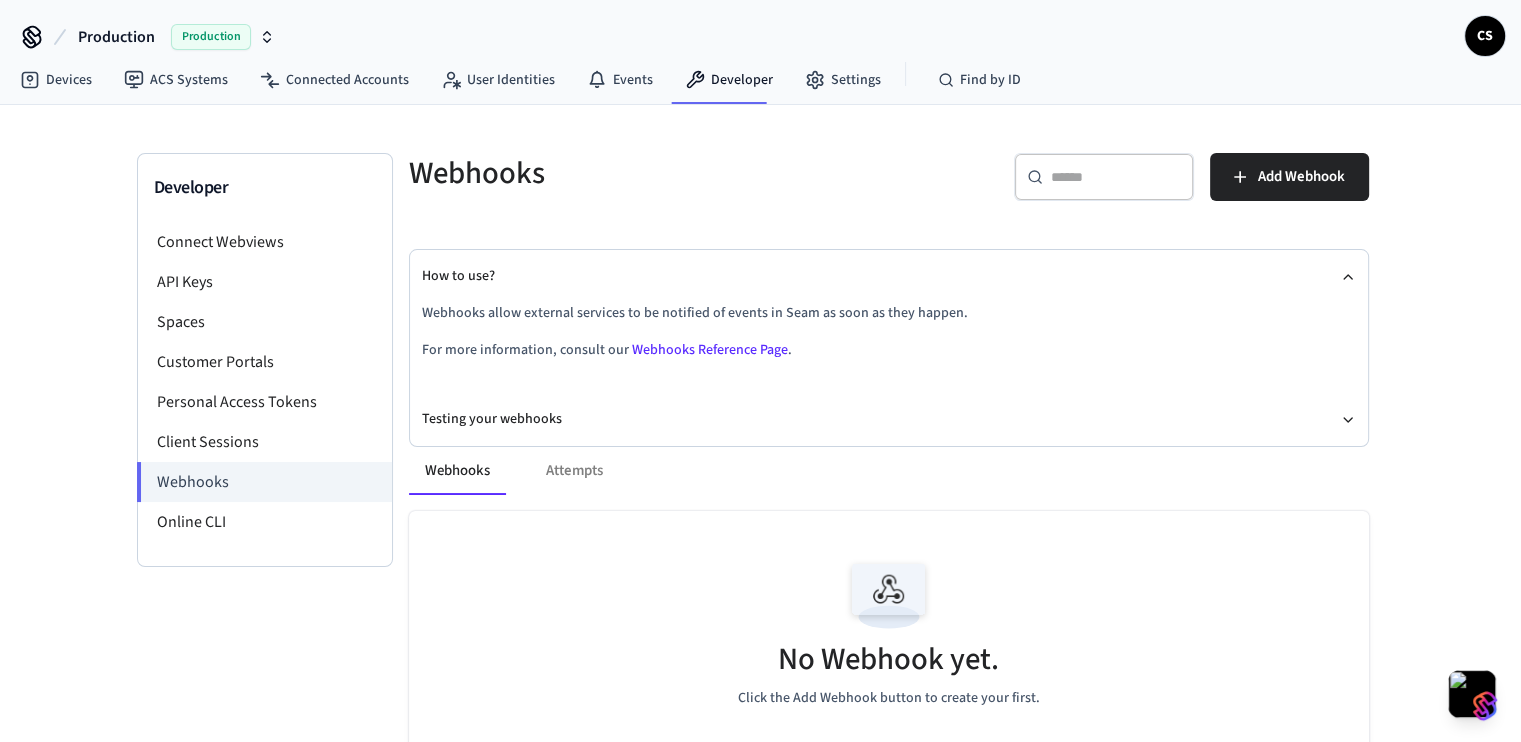 click on "Webhooks allow external services to be notified of events in Seam as soon as they happen." at bounding box center [889, 313] 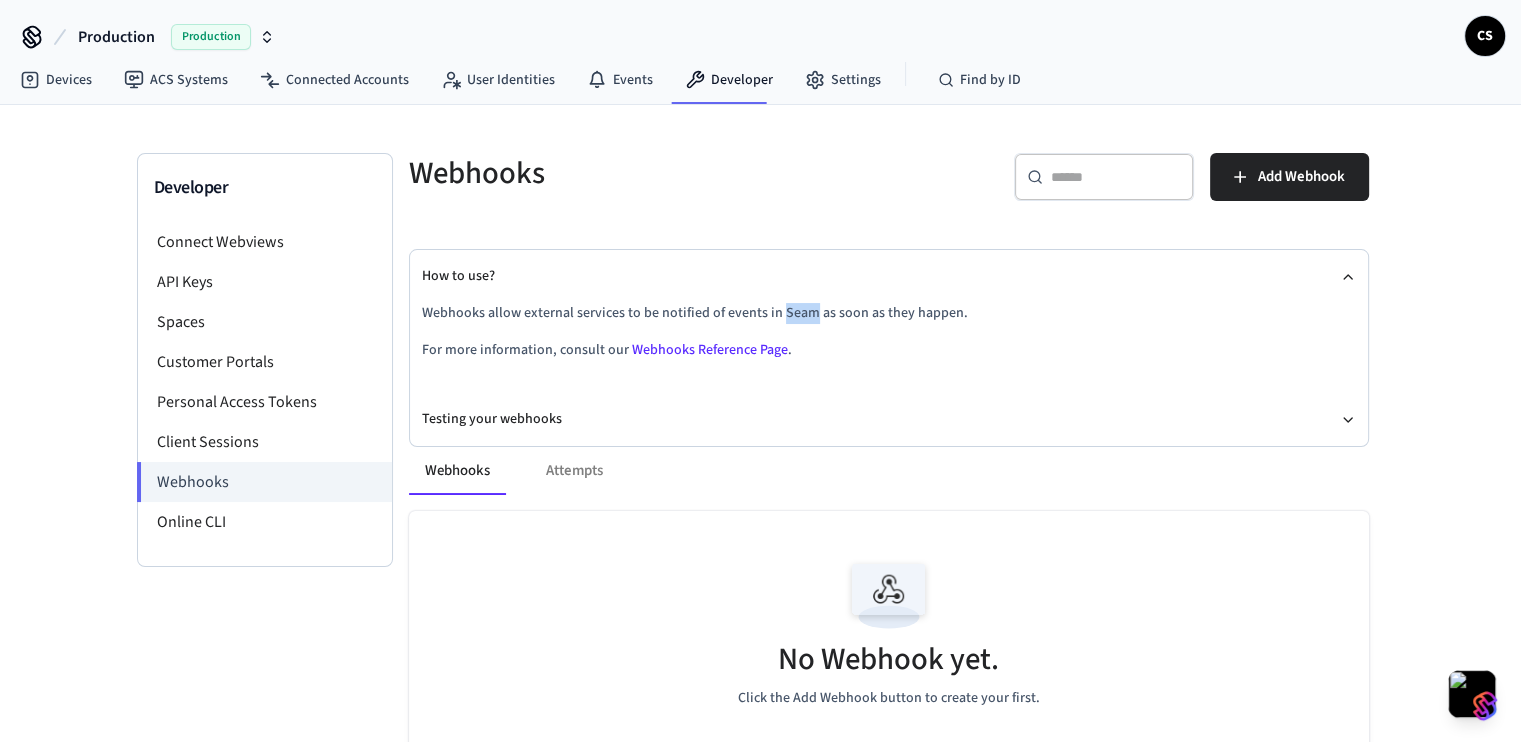 click on "Webhooks allow external services to be notified of events in Seam as soon as they happen." at bounding box center [889, 313] 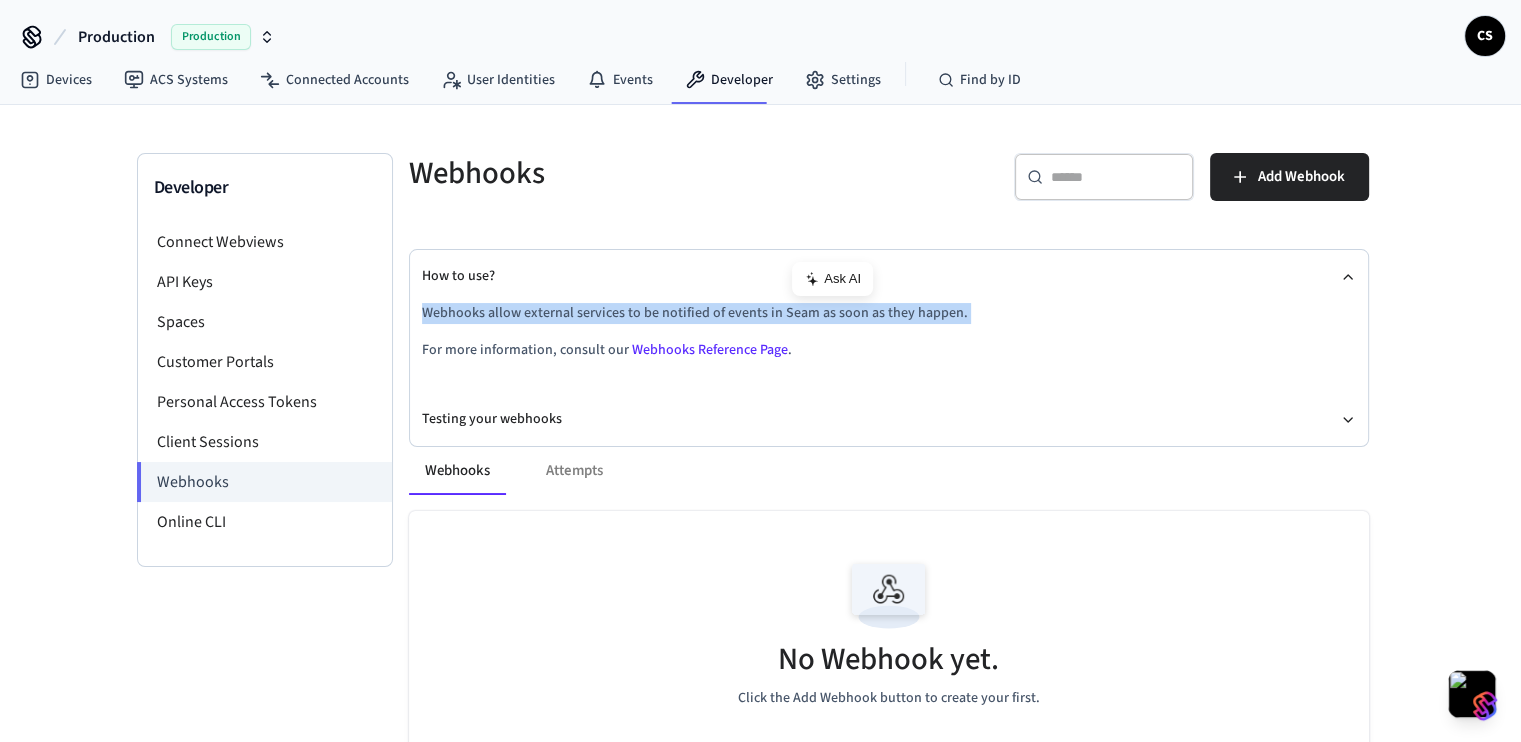 click on "Webhooks allow external services to be notified of events in Seam as soon as they happen." at bounding box center (889, 313) 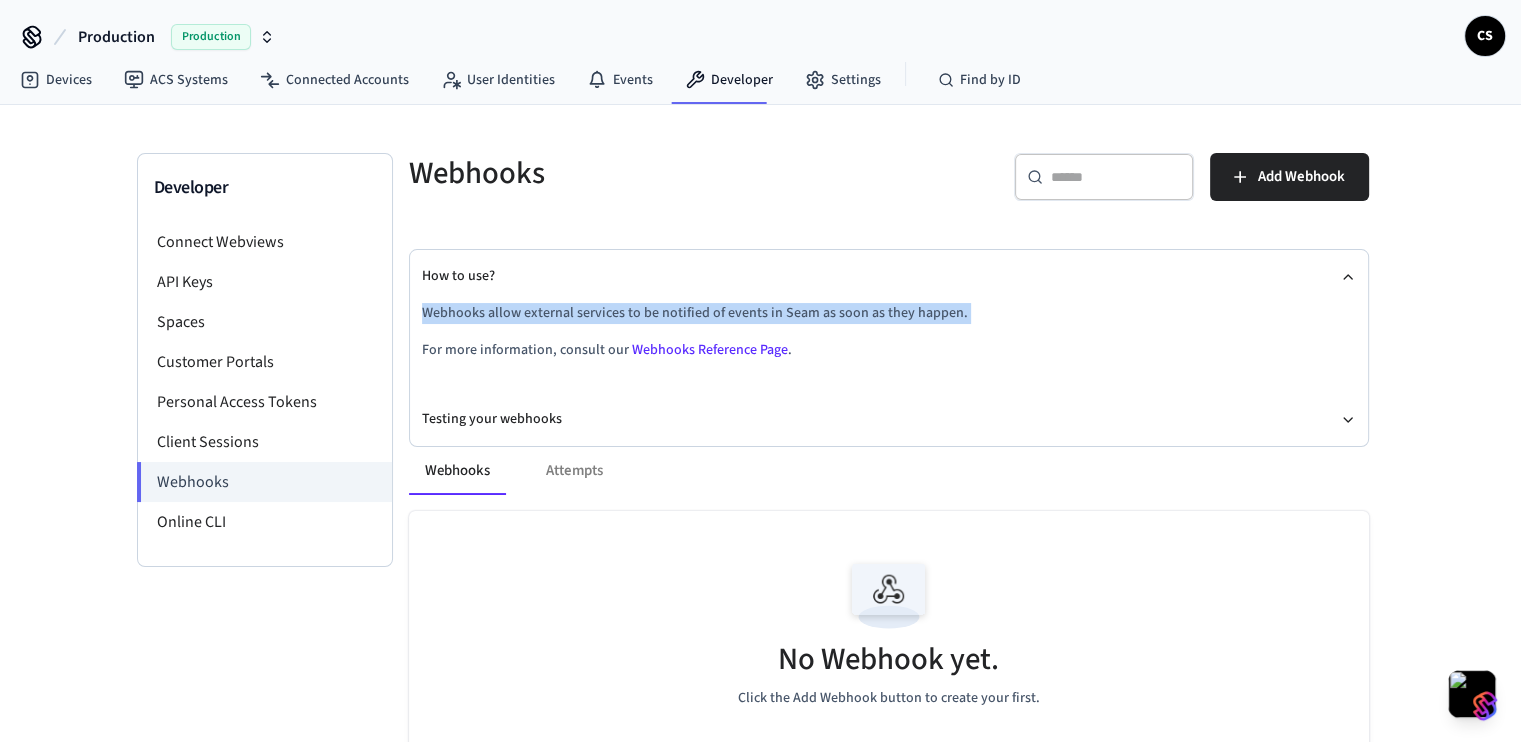 click on "Webhooks allow external services to be notified of events in Seam as soon as they happen." at bounding box center (889, 313) 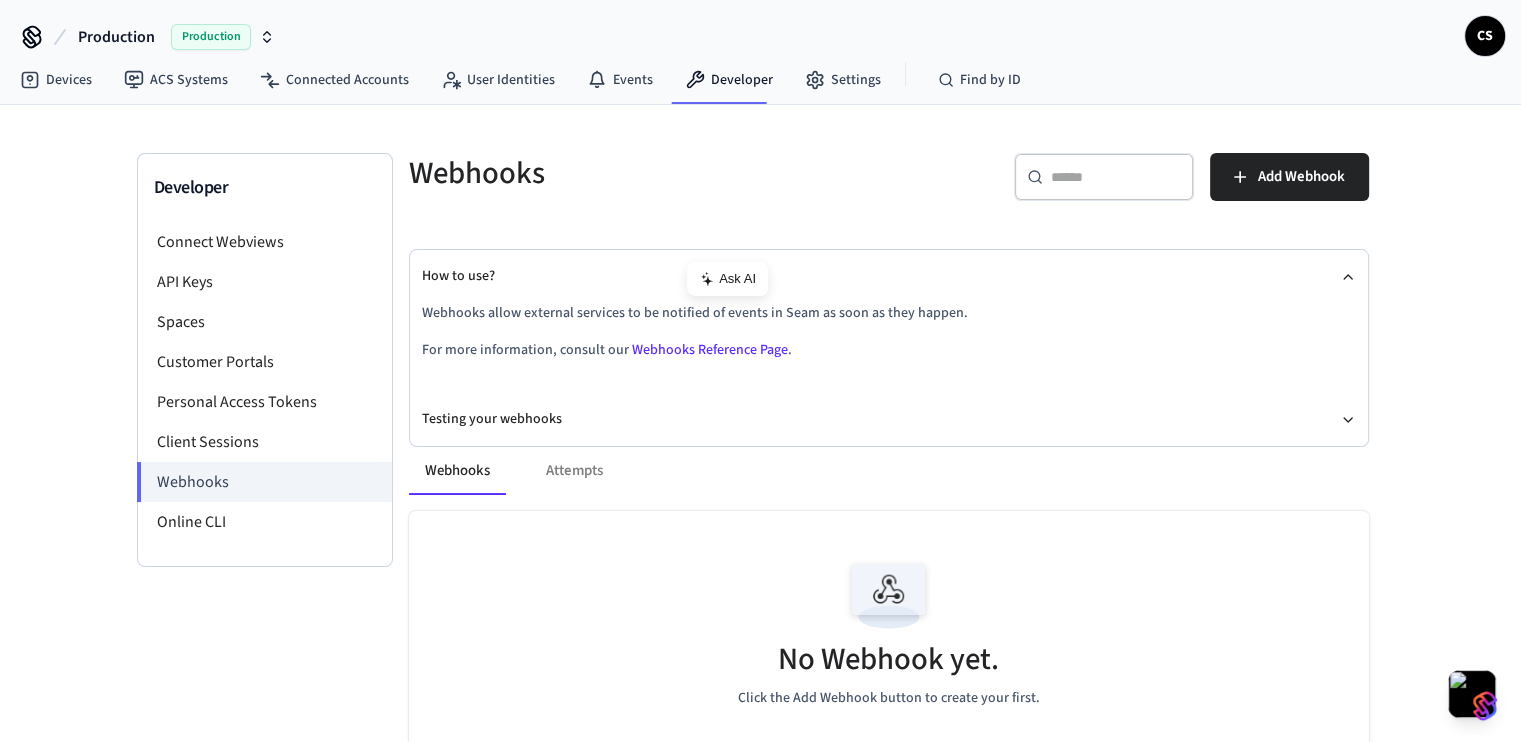 click on "Webhooks allow external services to be notified of events in Seam as soon as they happen. For more information, consult our   Webhooks Reference Page ." at bounding box center [889, 348] 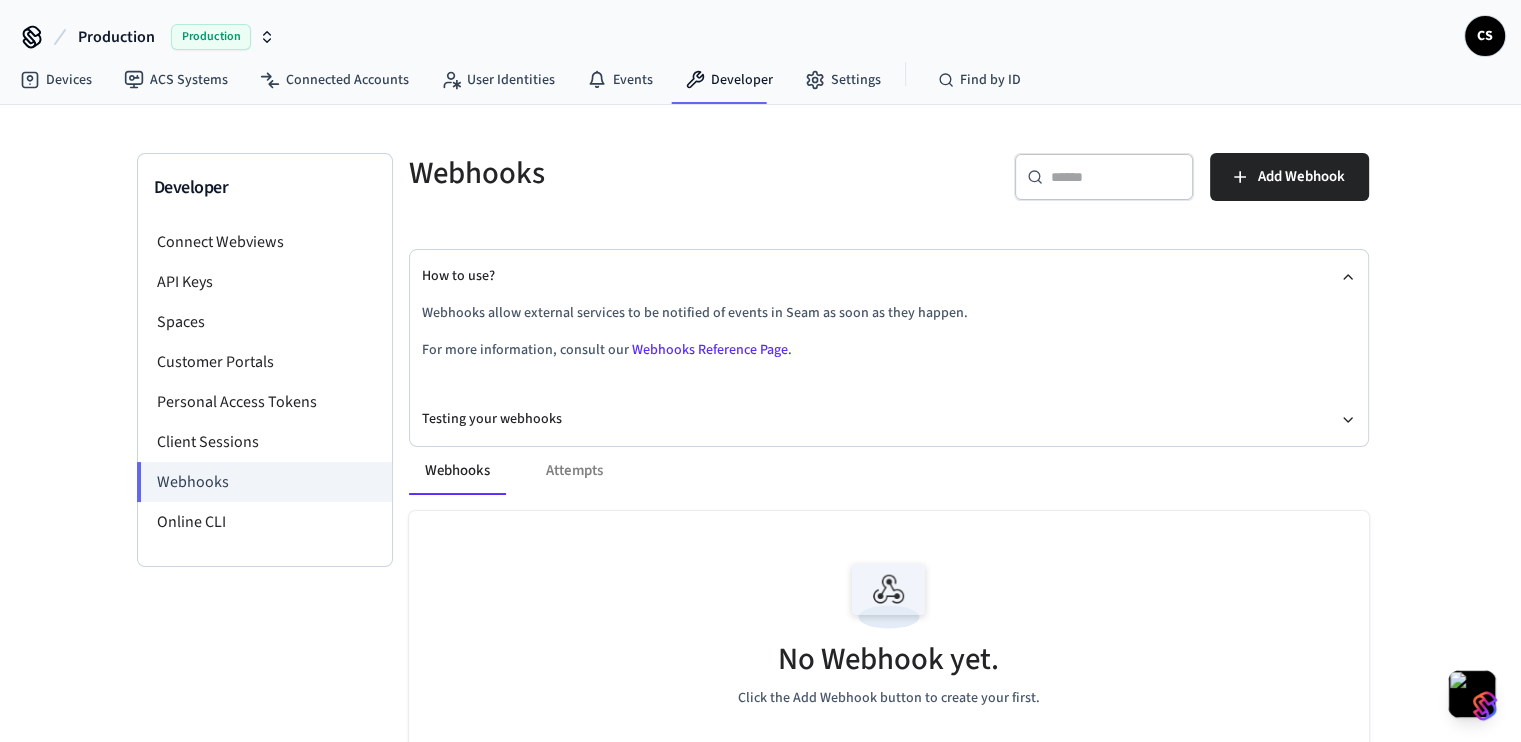 click on "Webhooks Attempts" at bounding box center (889, 471) 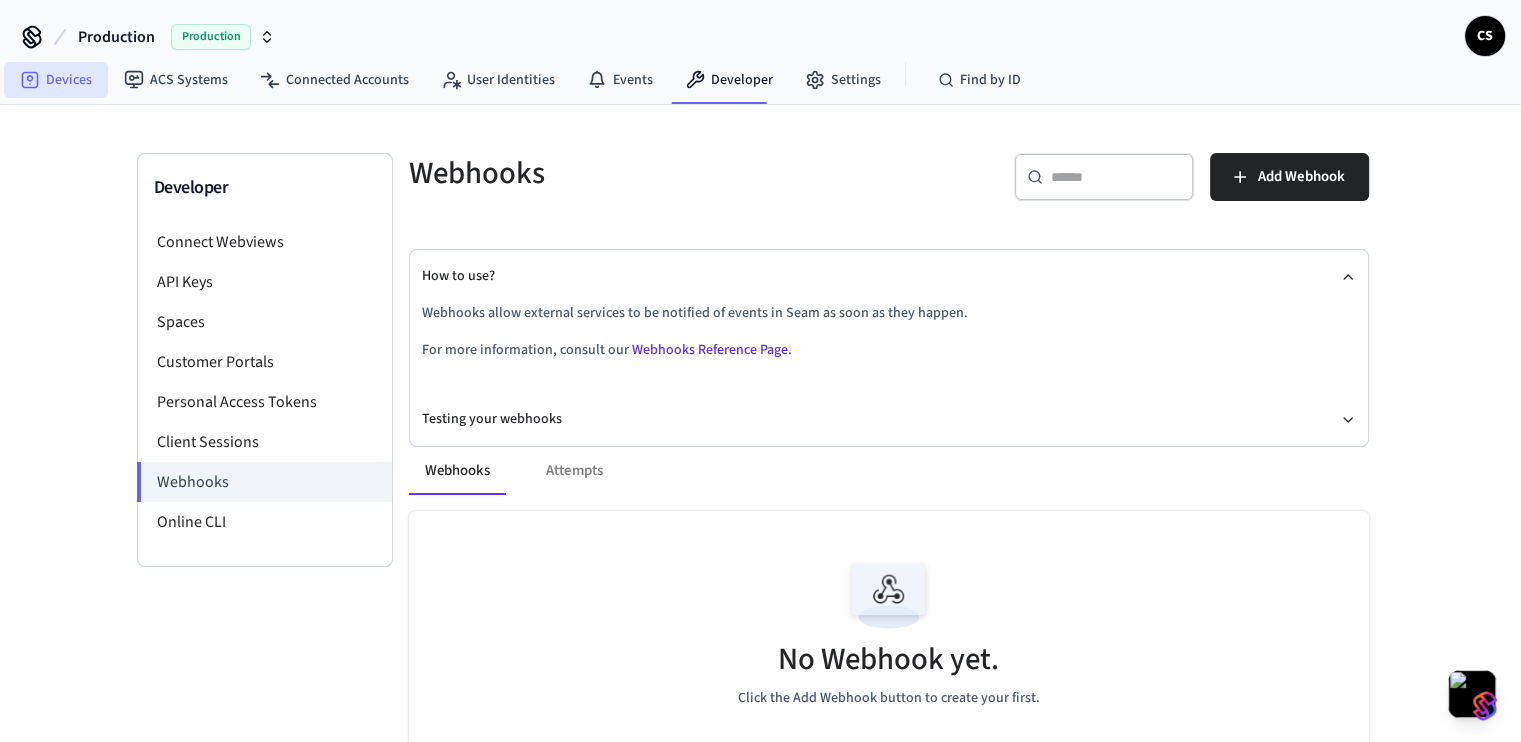 click on "Devices" at bounding box center (56, 80) 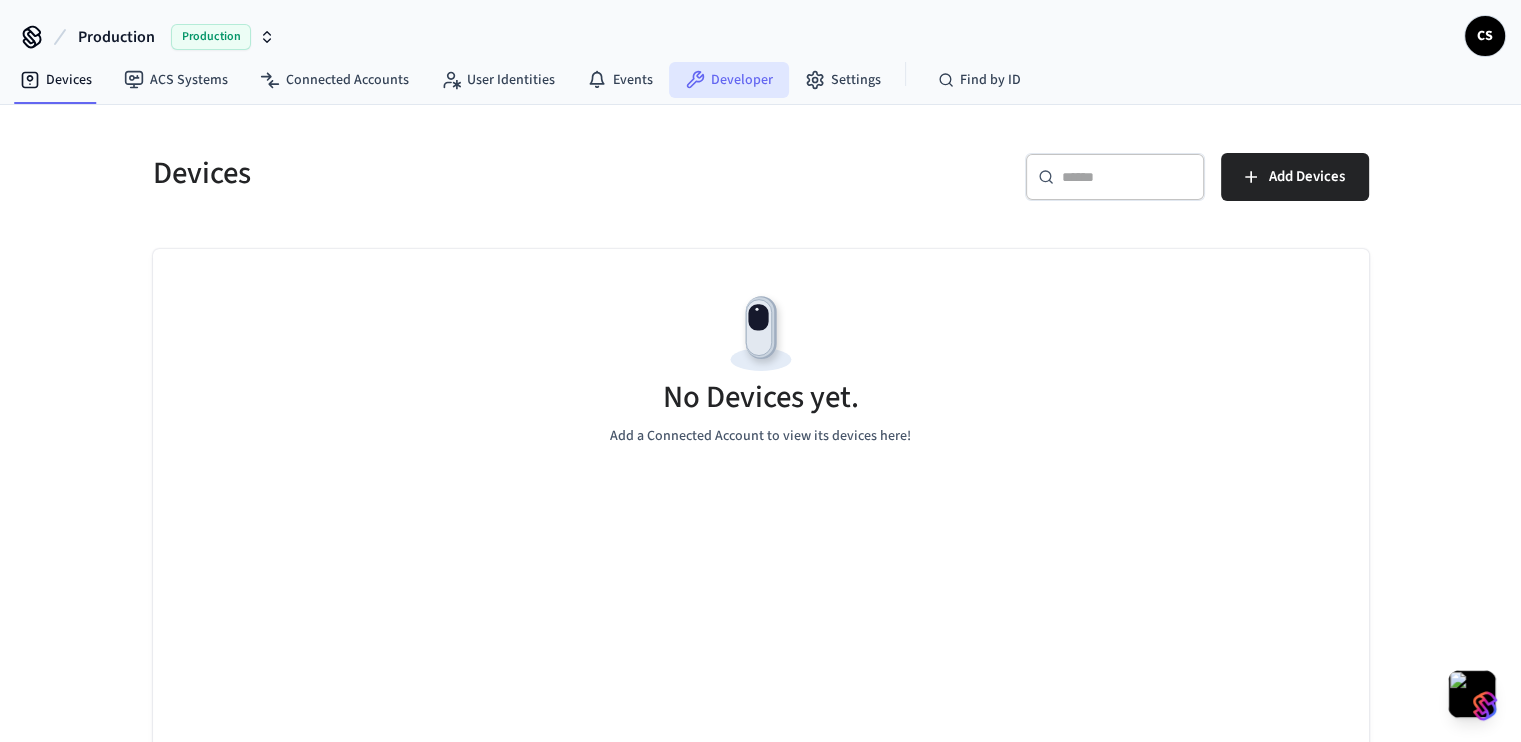 drag, startPoint x: 742, startPoint y: 100, endPoint x: 754, endPoint y: 94, distance: 13.416408 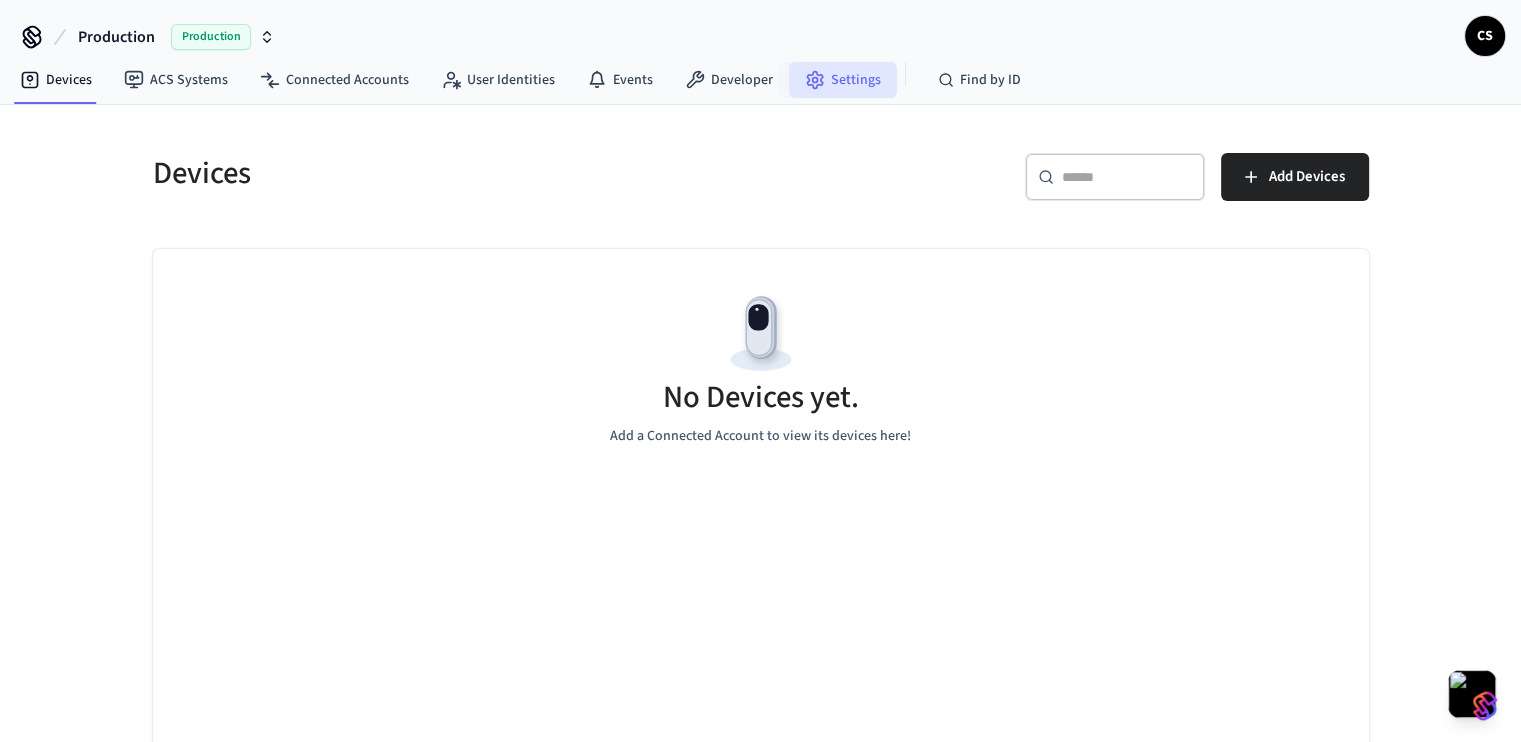 click on "Settings" at bounding box center [843, 80] 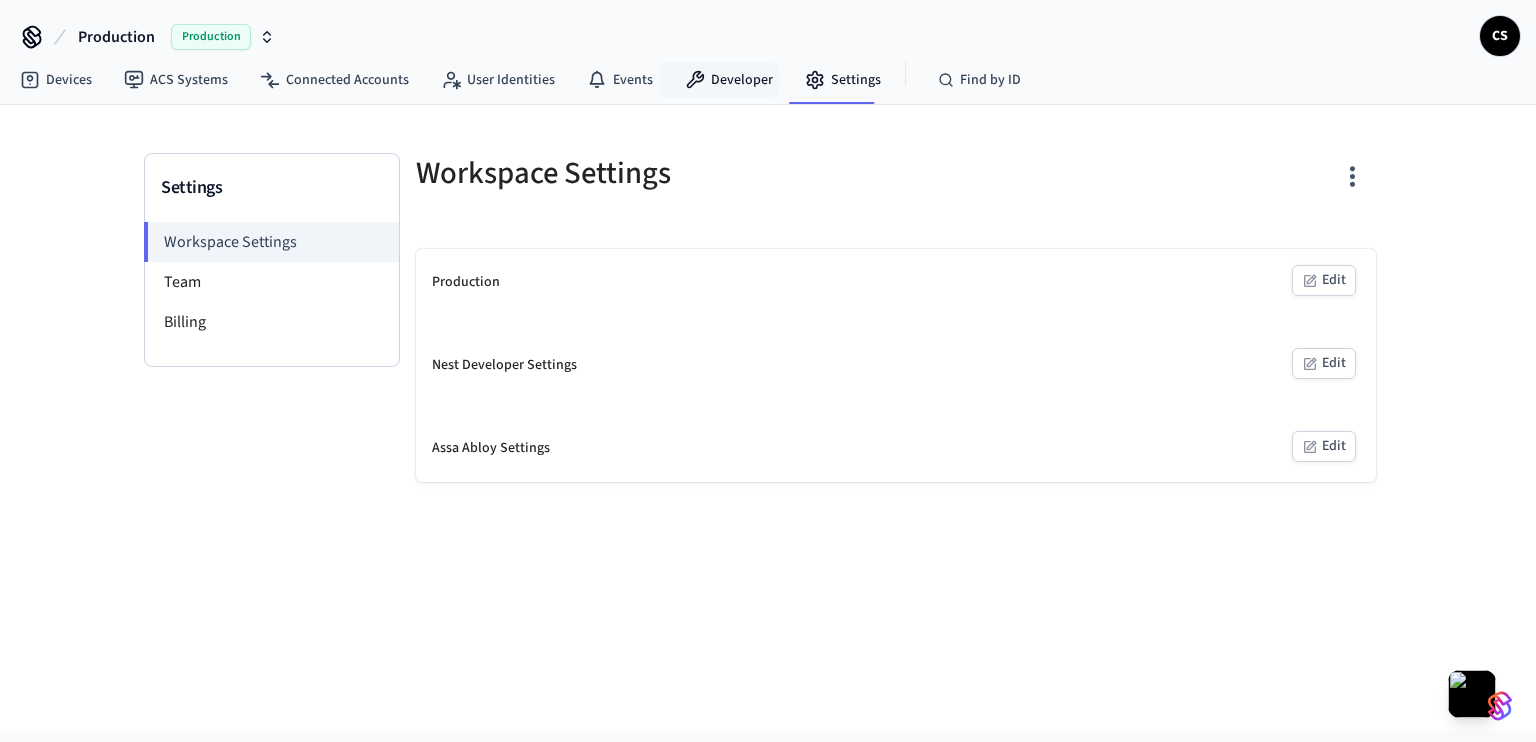 click on "Developer" at bounding box center (729, 80) 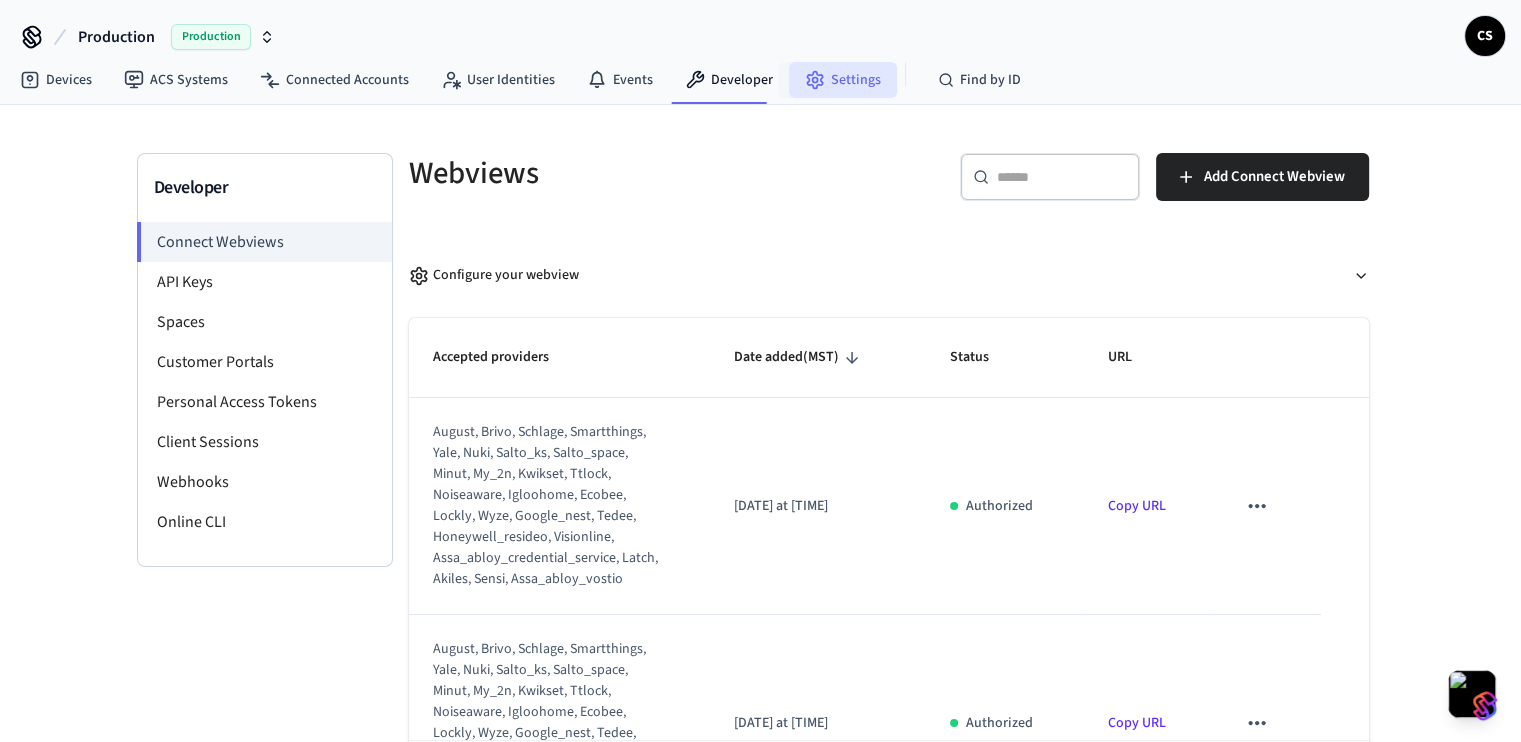 click on "Settings" at bounding box center (843, 80) 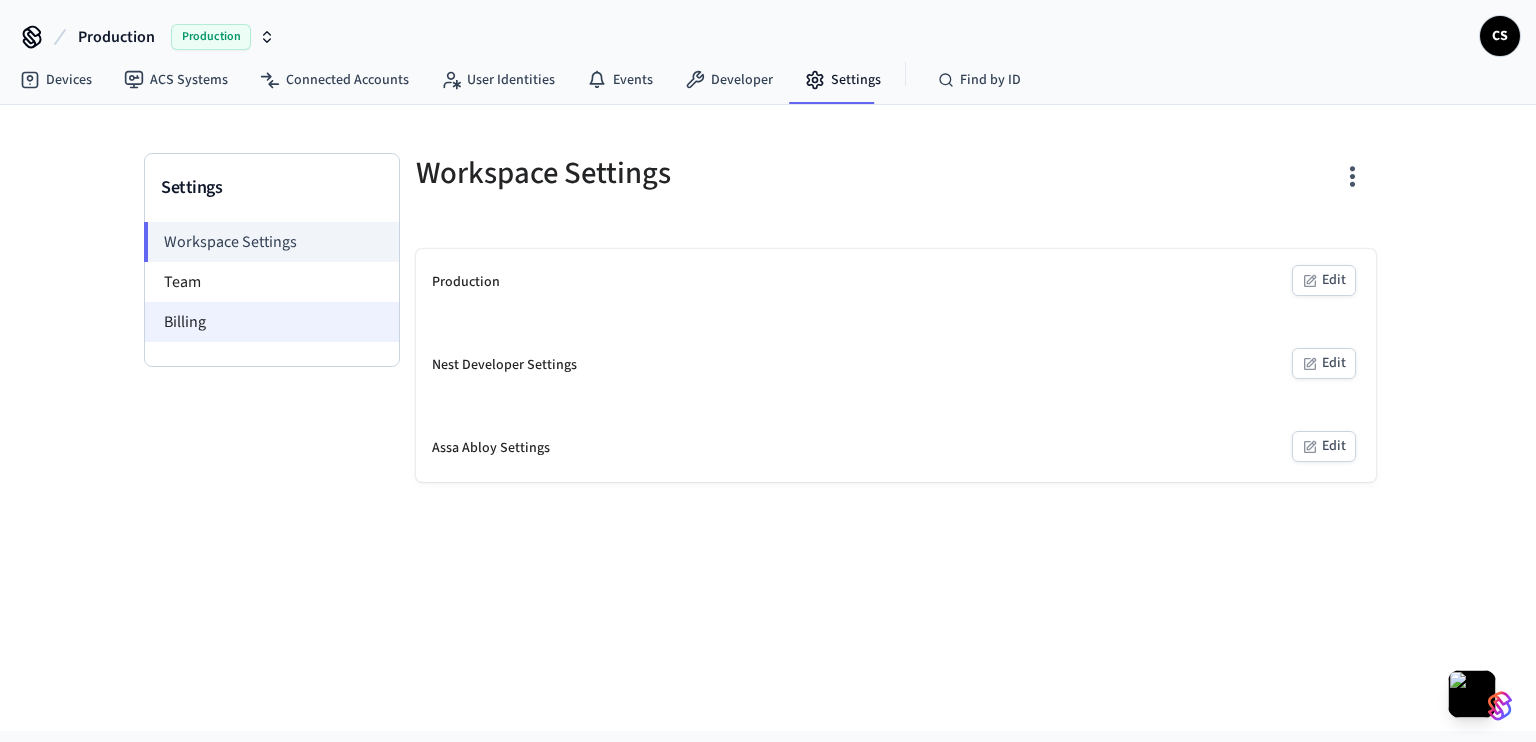 click on "Billing" at bounding box center (272, 322) 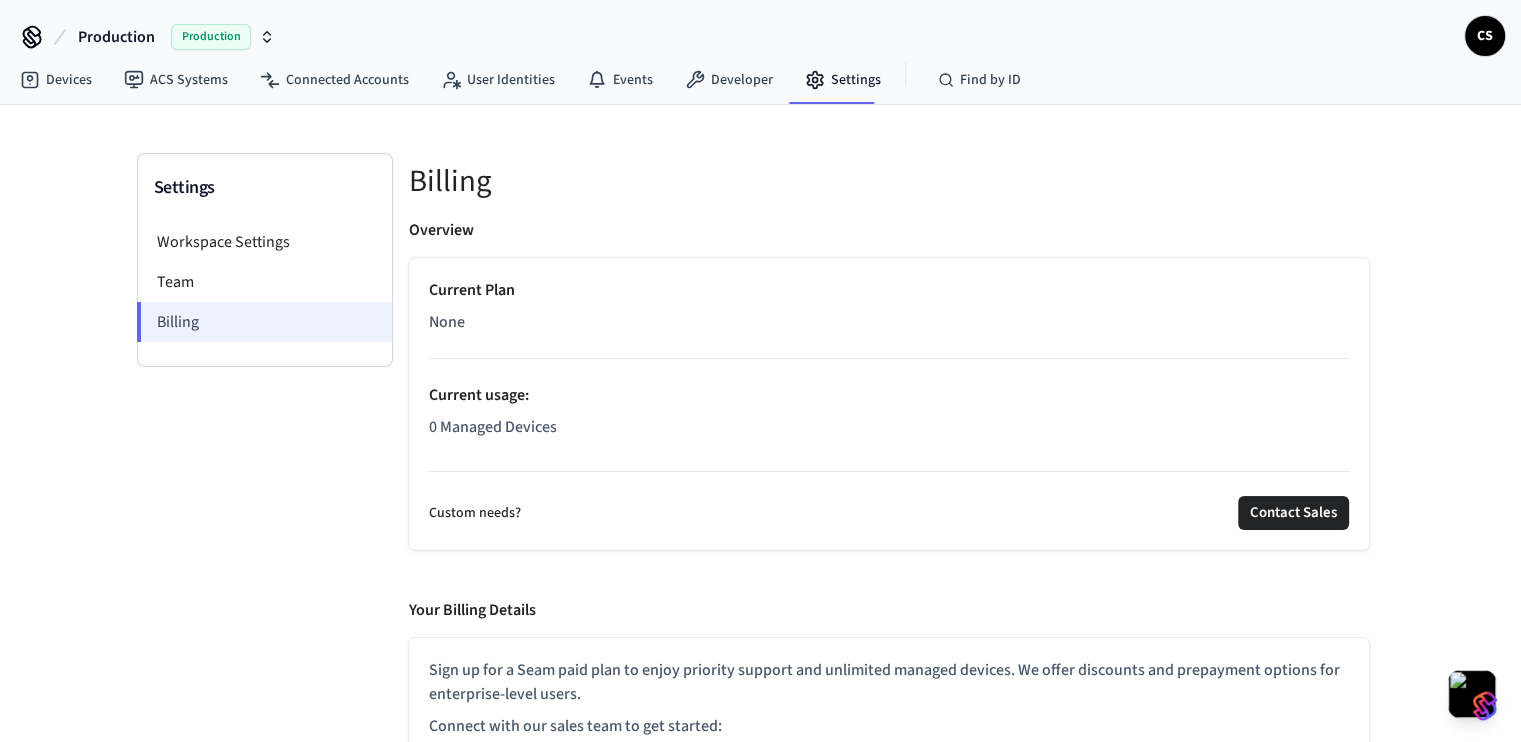 click on "Billing" at bounding box center [264, 322] 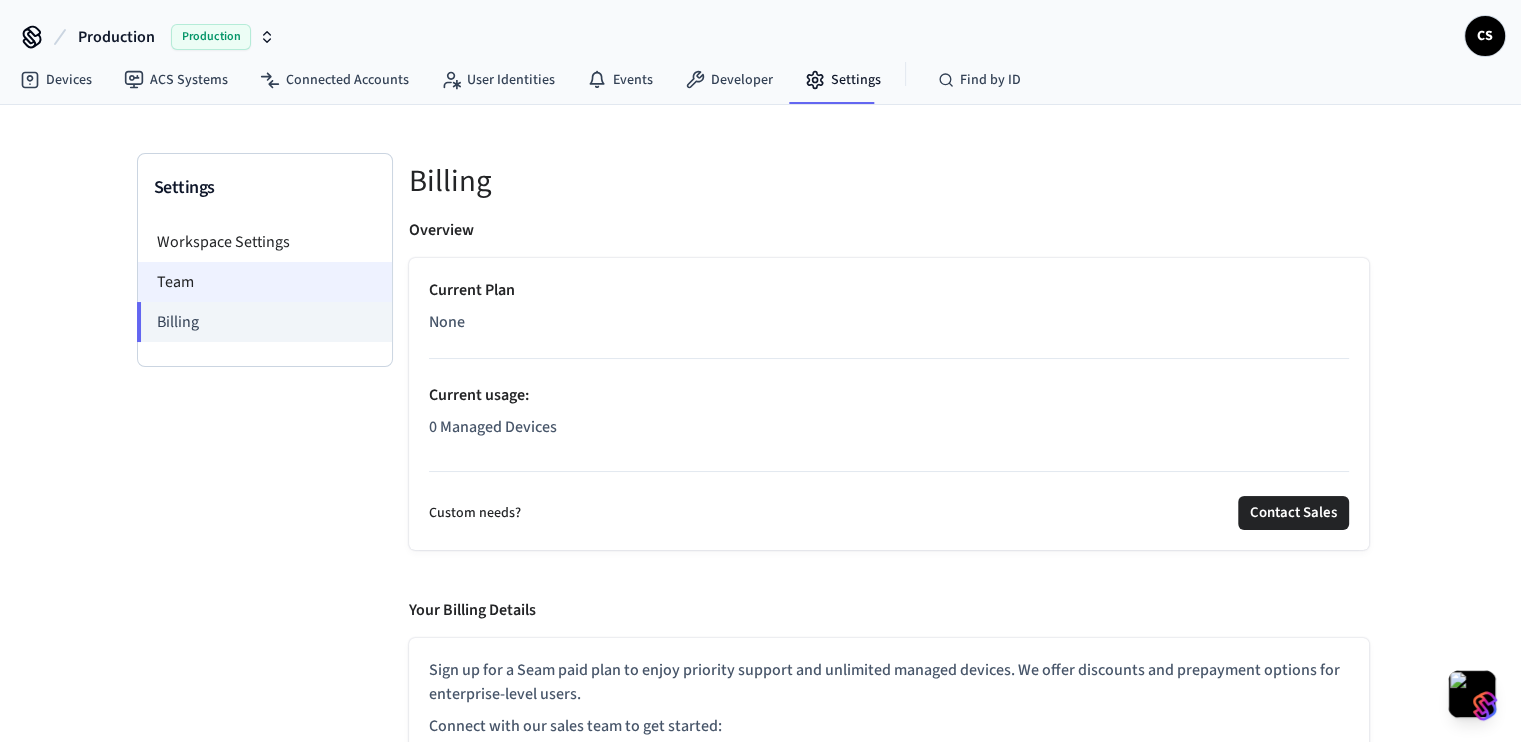 click on "Team" at bounding box center [265, 282] 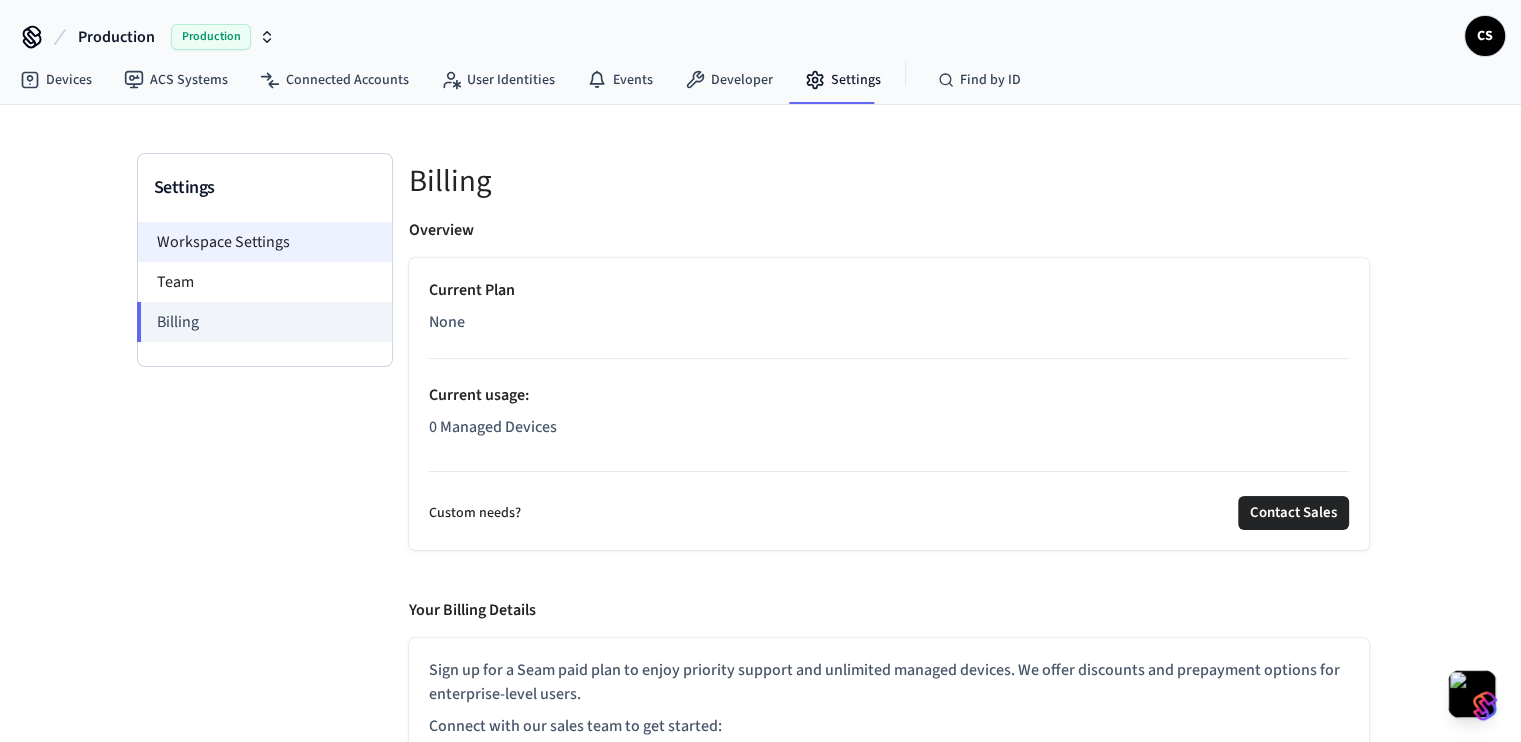 click on "Workspace Settings" at bounding box center (265, 242) 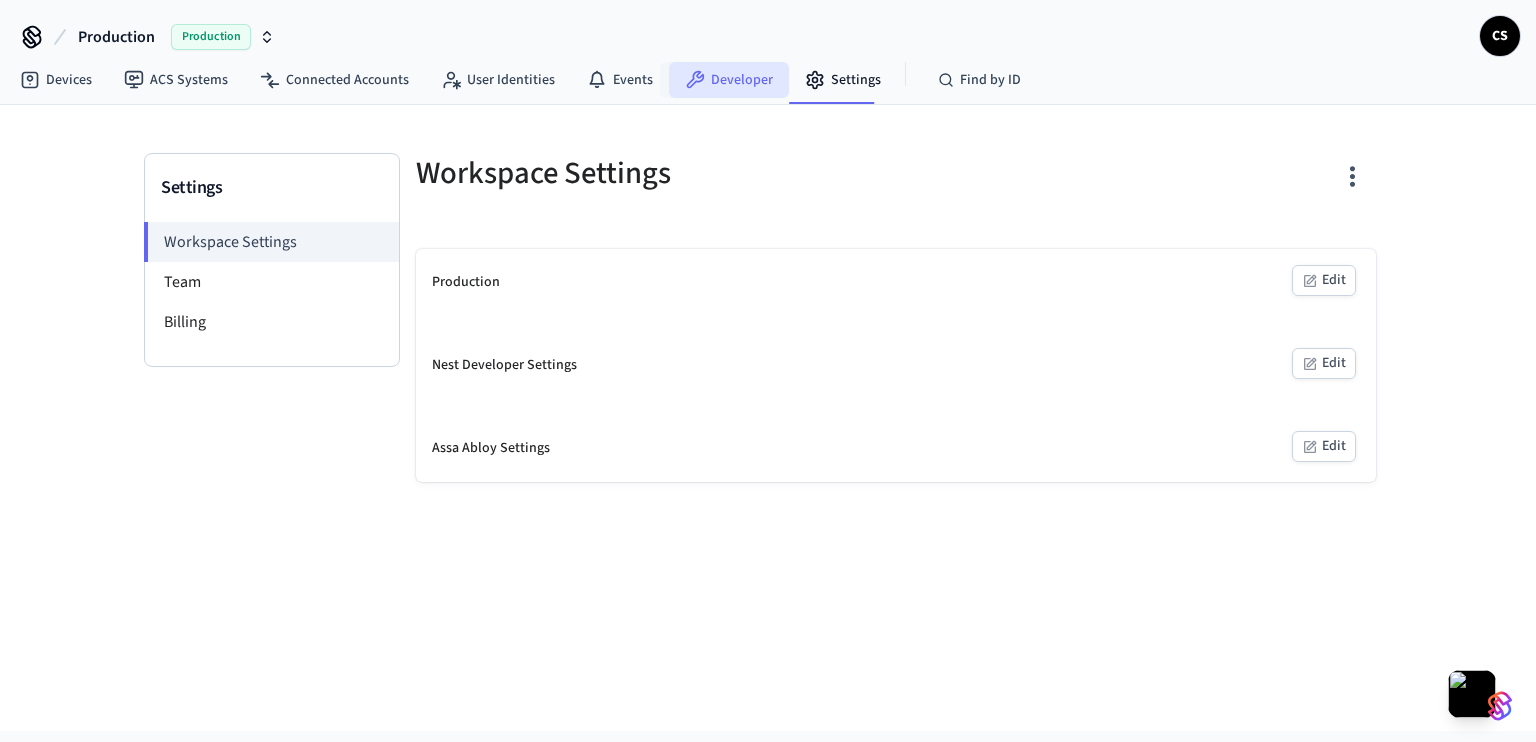 click on "Developer" at bounding box center [729, 80] 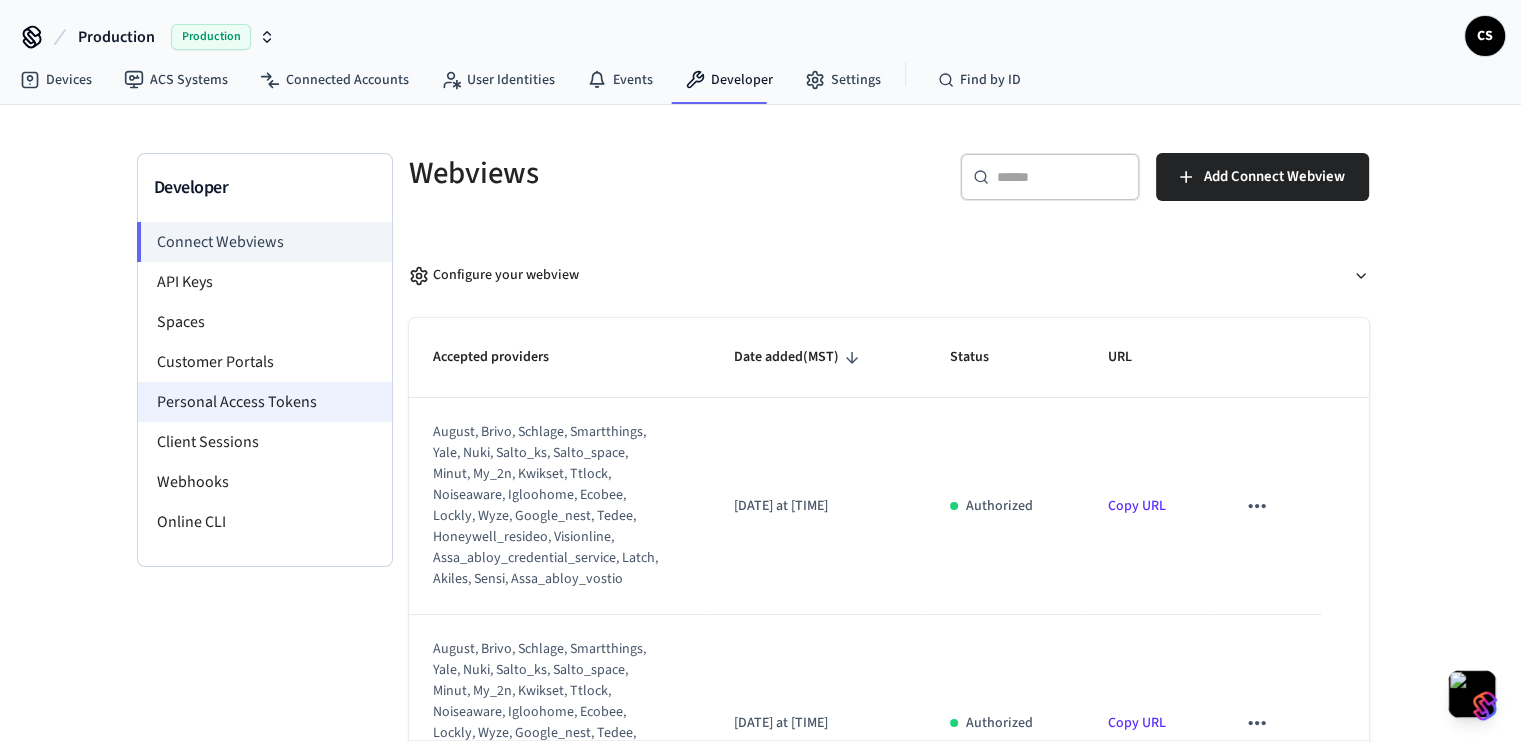click on "Personal Access Tokens" at bounding box center [265, 402] 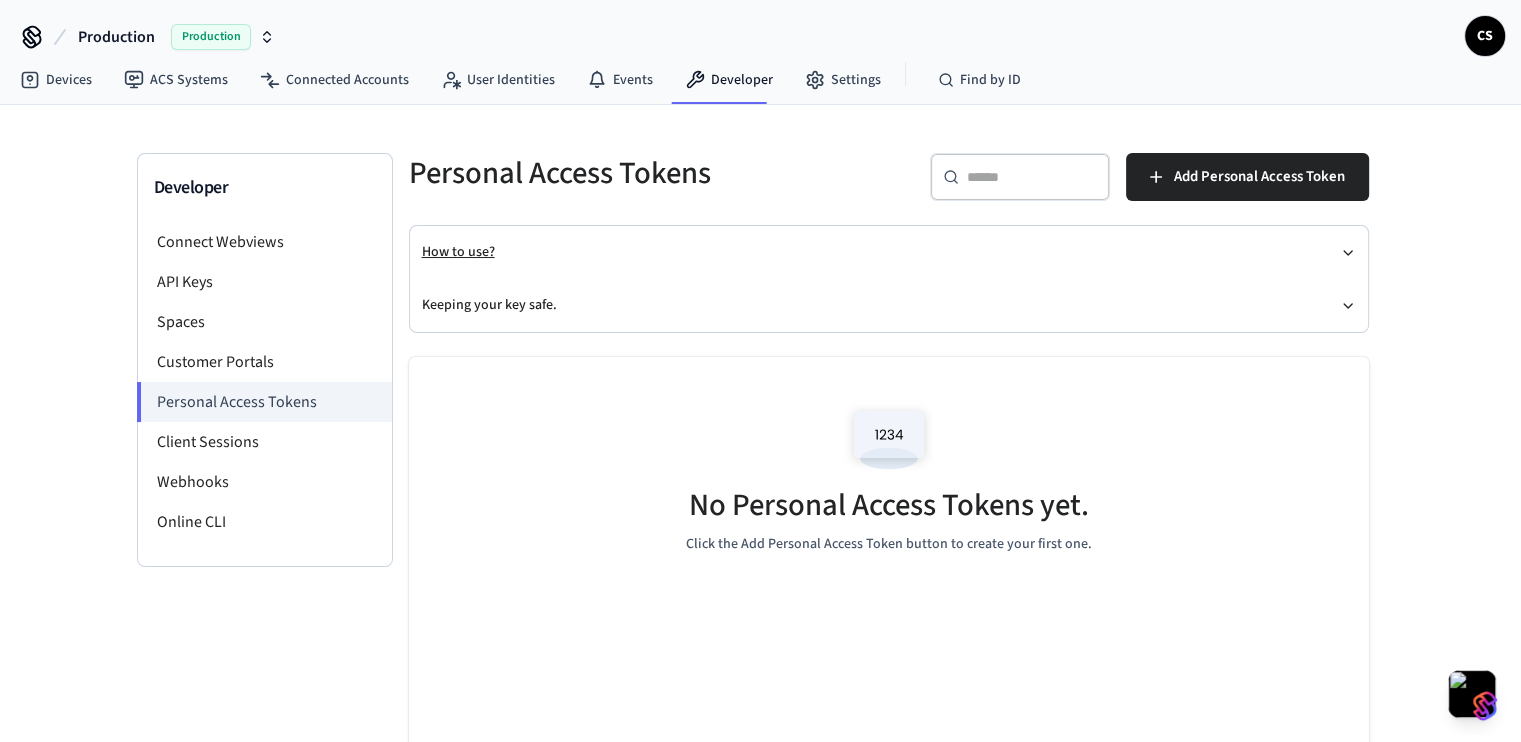 click on "How to use?" at bounding box center (889, 252) 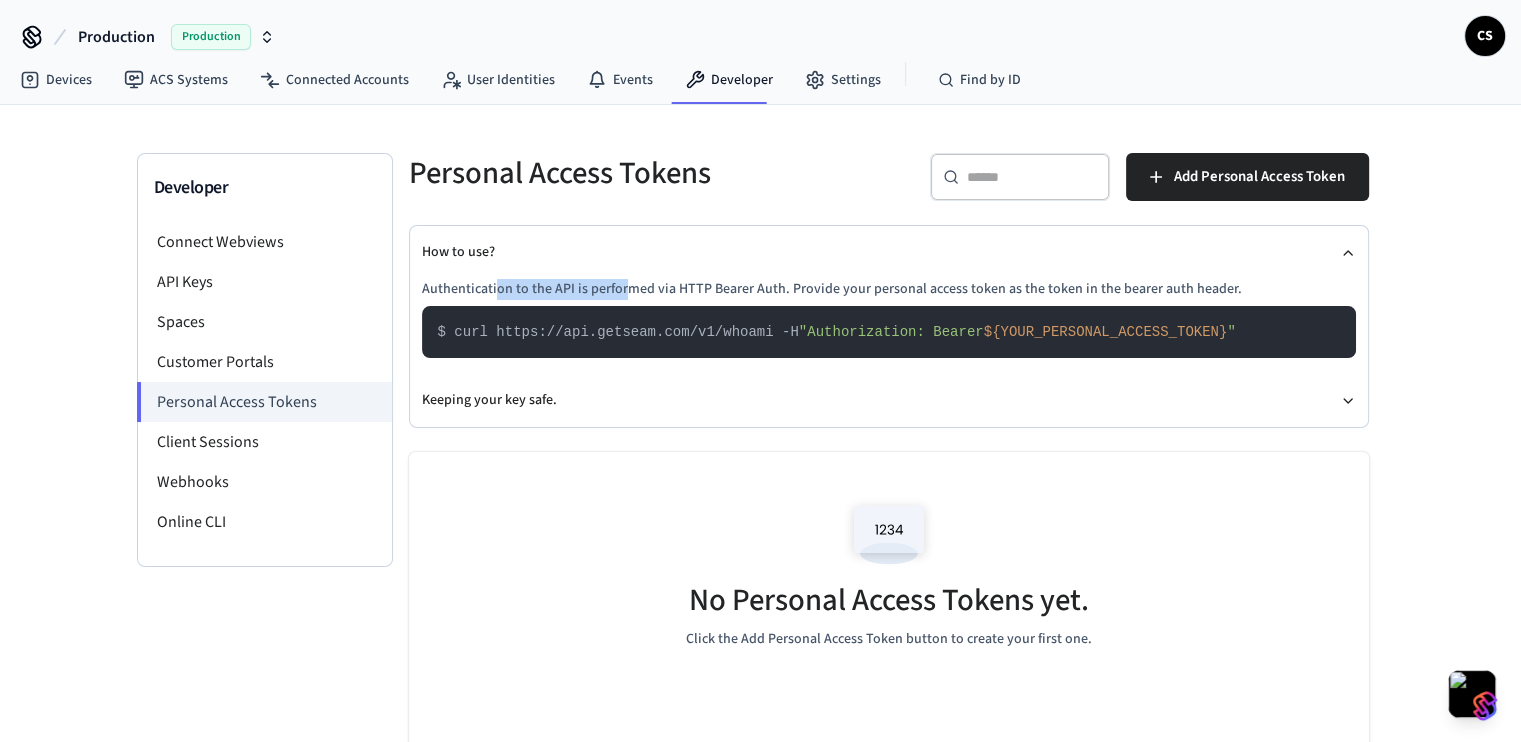 drag, startPoint x: 496, startPoint y: 290, endPoint x: 682, endPoint y: 291, distance: 186.00269 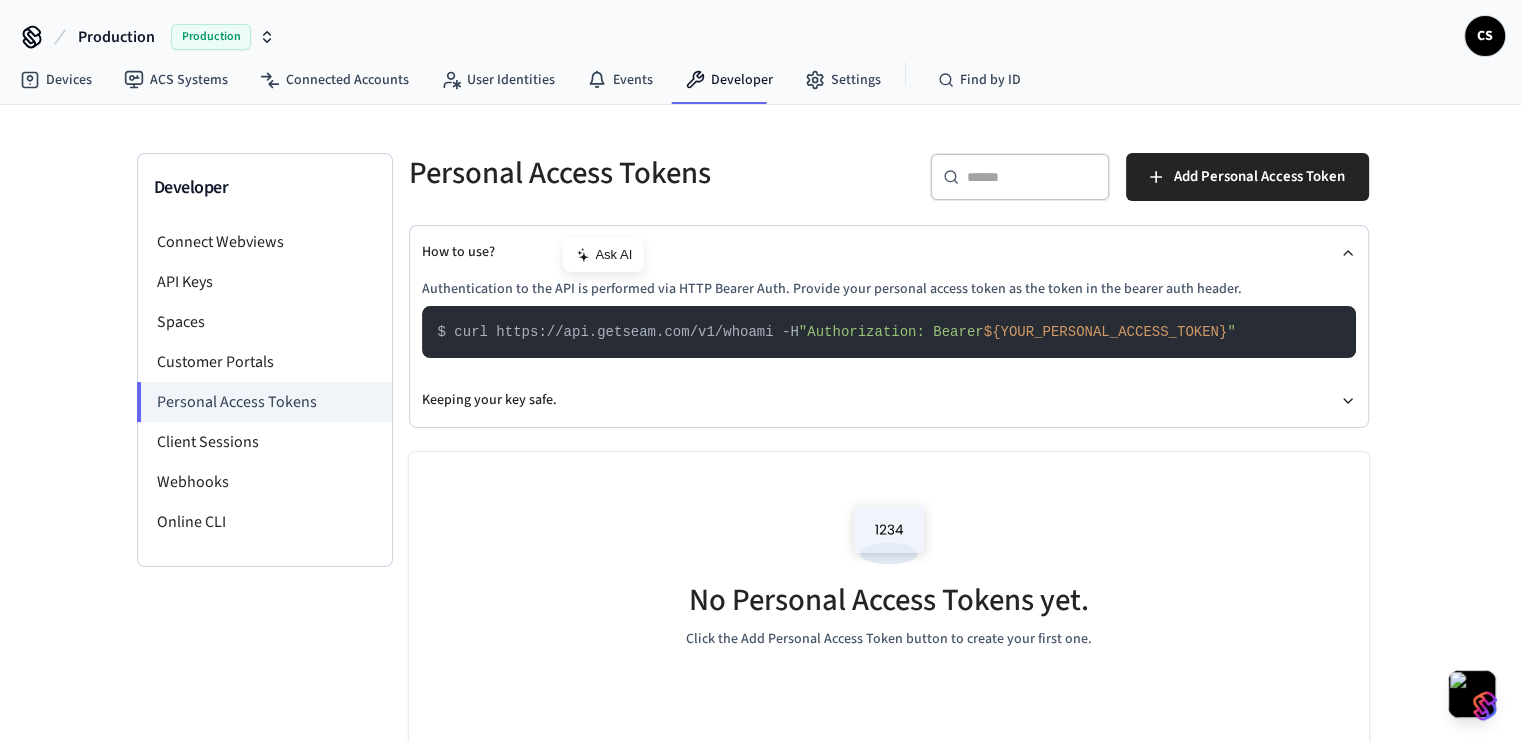 click on "Authentication to the API is performed via HTTP Bearer Auth. Provide your personal access token as the token in the bearer auth header." at bounding box center (889, 289) 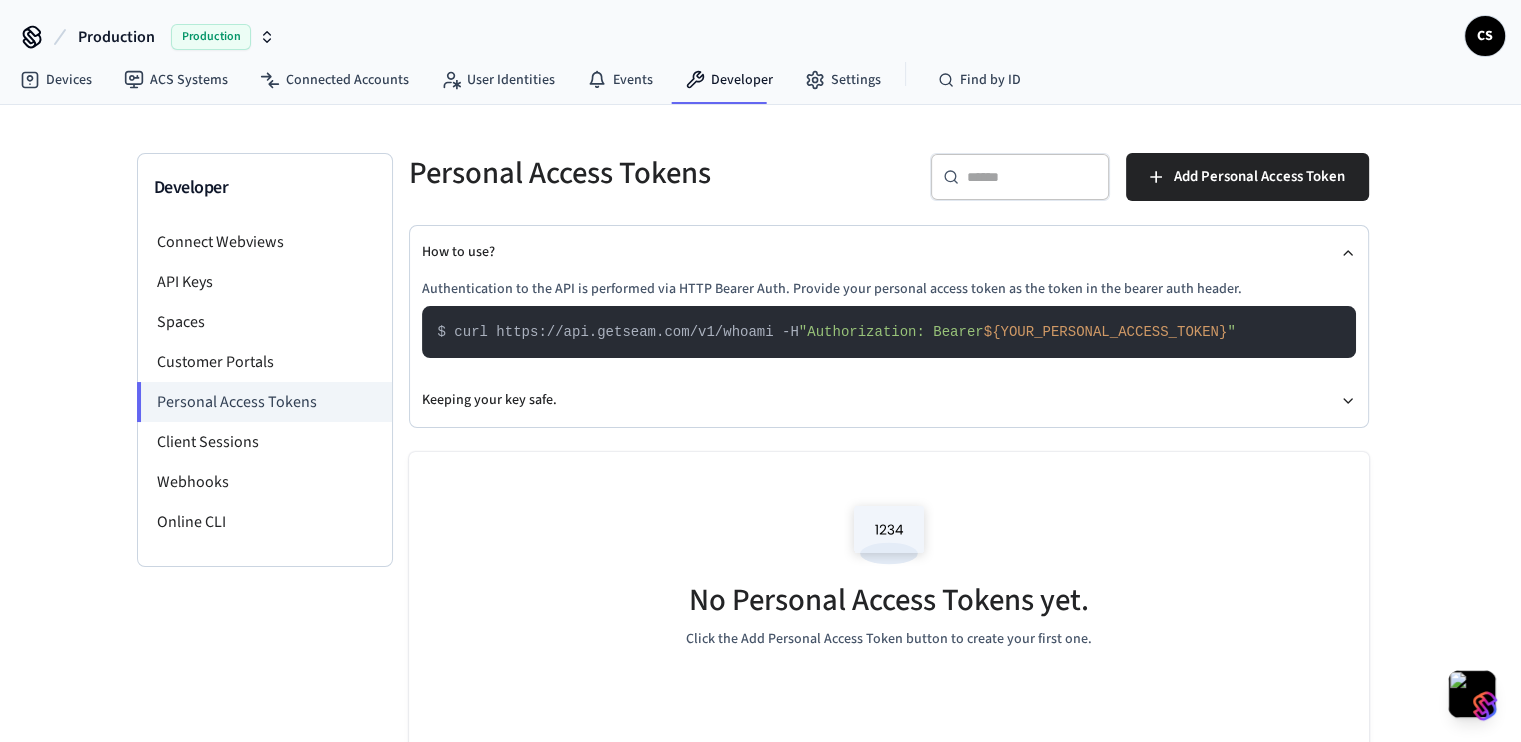 click on "Authentication to the API is performed via HTTP Bearer Auth. Provide your personal access token as the token in the bearer auth header." at bounding box center [889, 289] 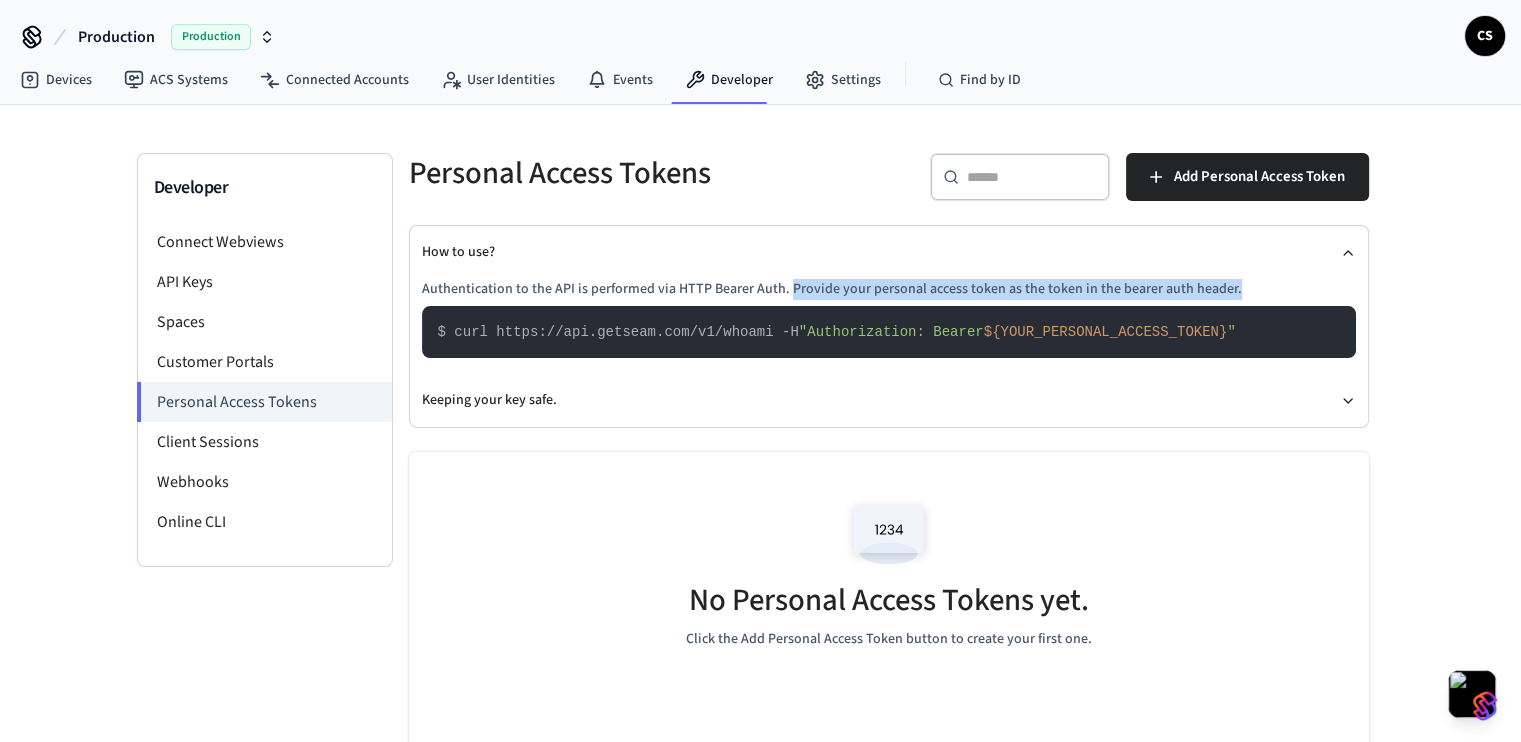 drag, startPoint x: 784, startPoint y: 293, endPoint x: 1237, endPoint y: 285, distance: 453.07065 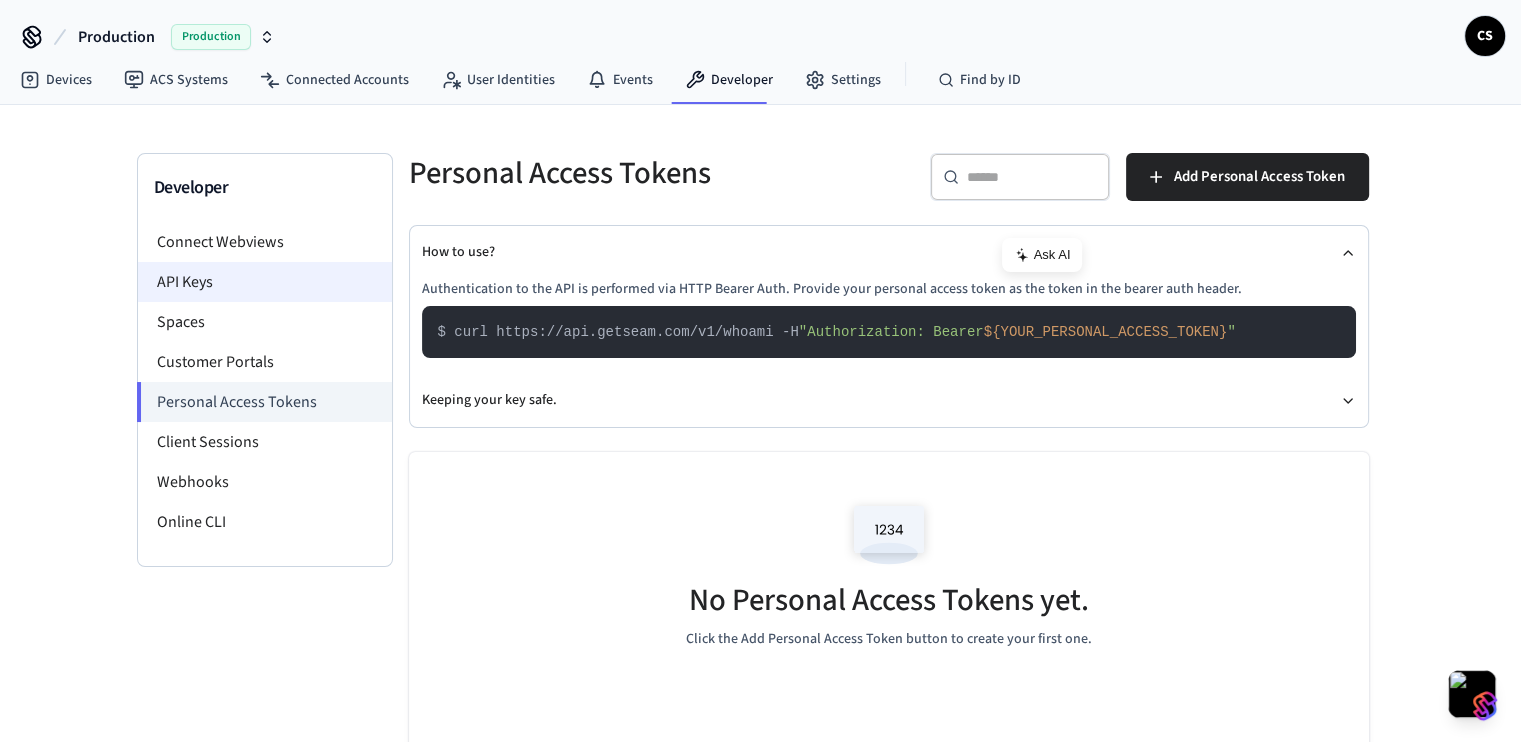 click on "API Keys" at bounding box center (265, 282) 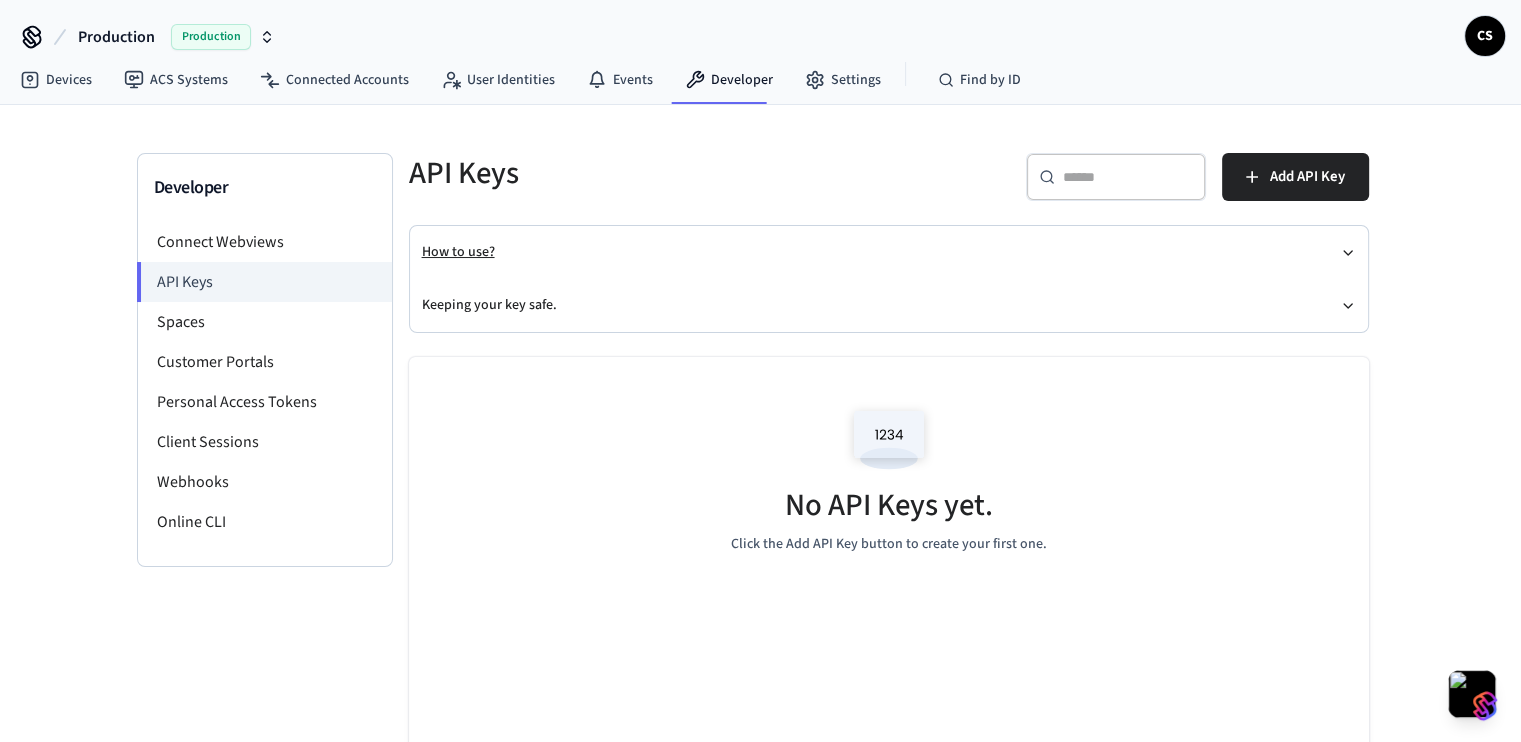 click on "How to use?" at bounding box center [889, 252] 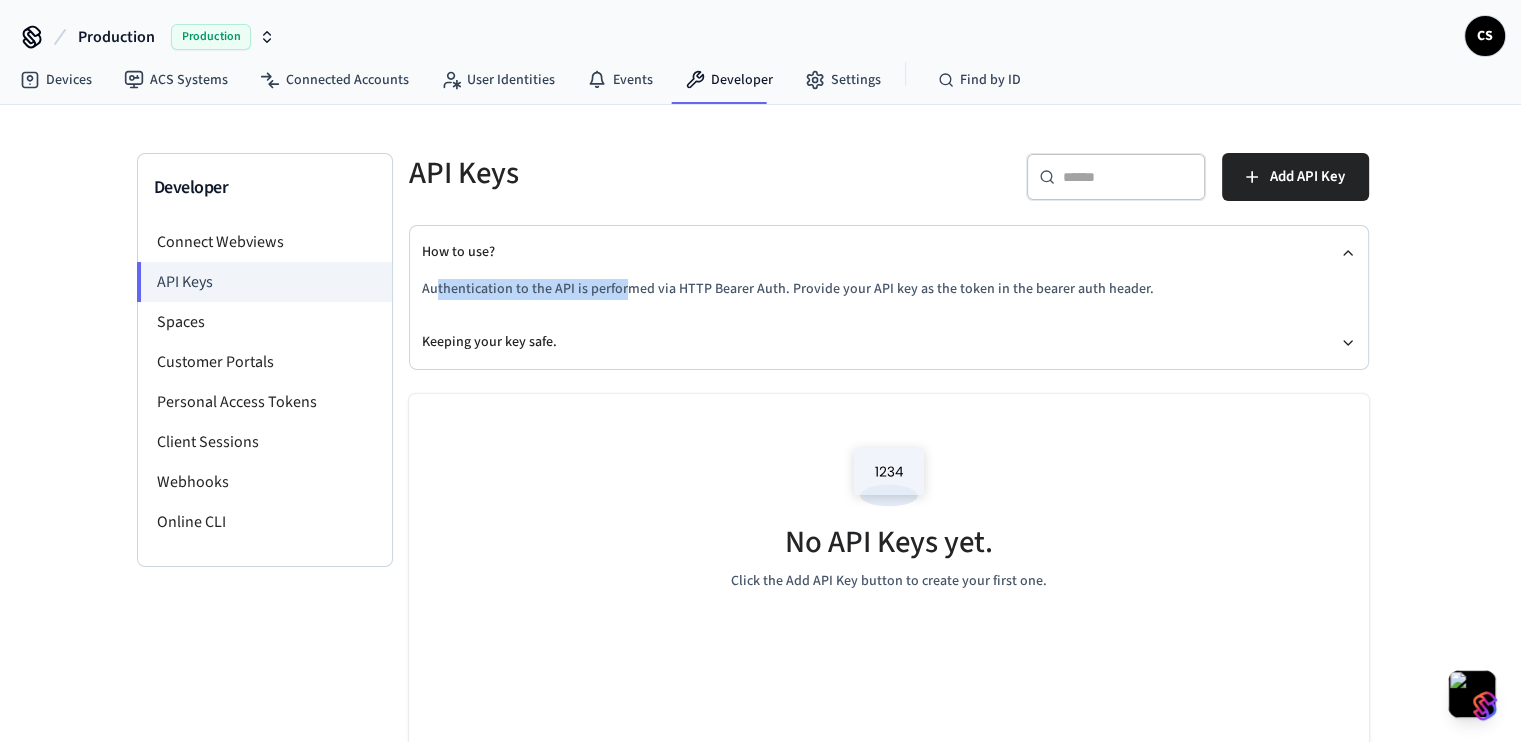 drag, startPoint x: 432, startPoint y: 285, endPoint x: 656, endPoint y: 289, distance: 224.0357 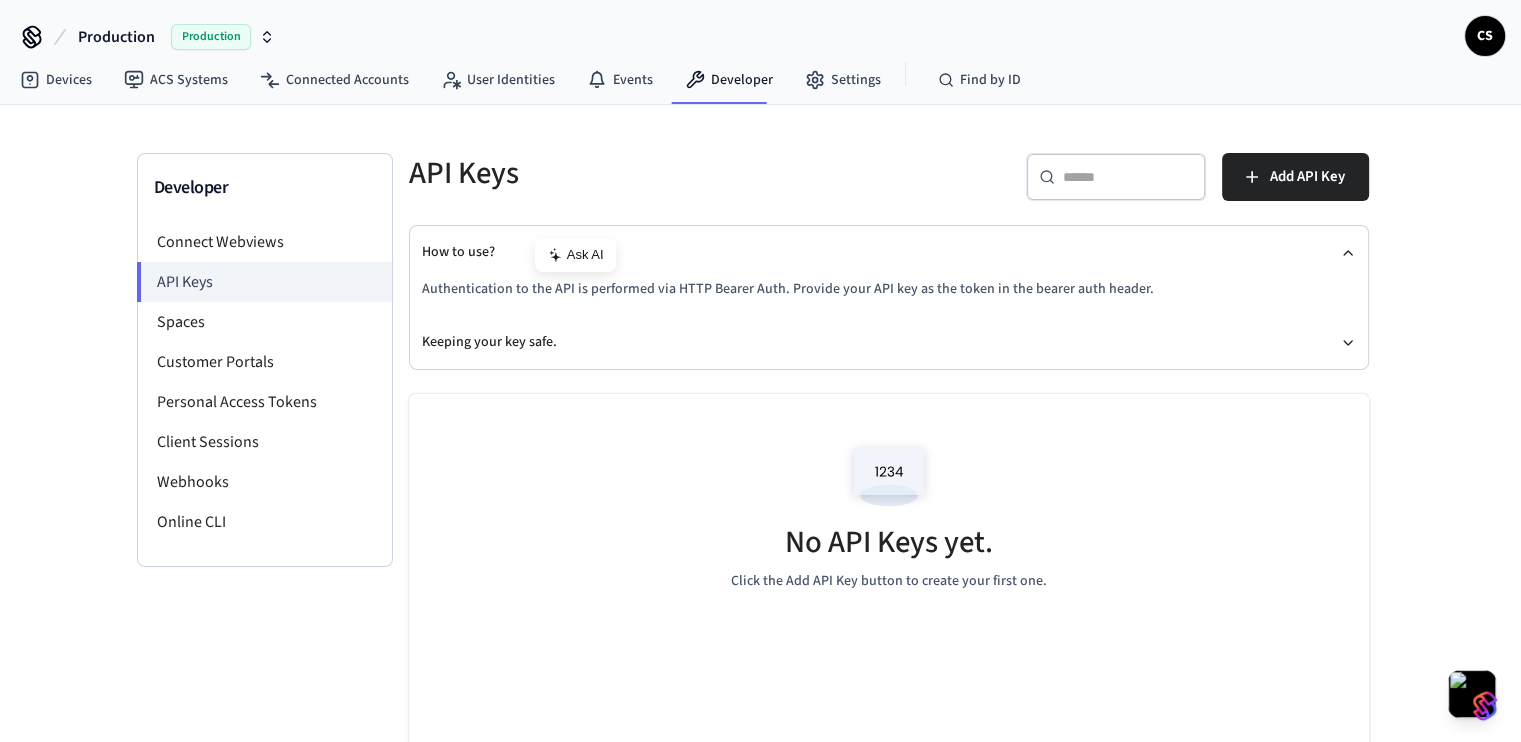click on "Authentication to the API is performed via HTTP Bearer Auth. Provide your API key as the token in the bearer auth header." at bounding box center [889, 289] 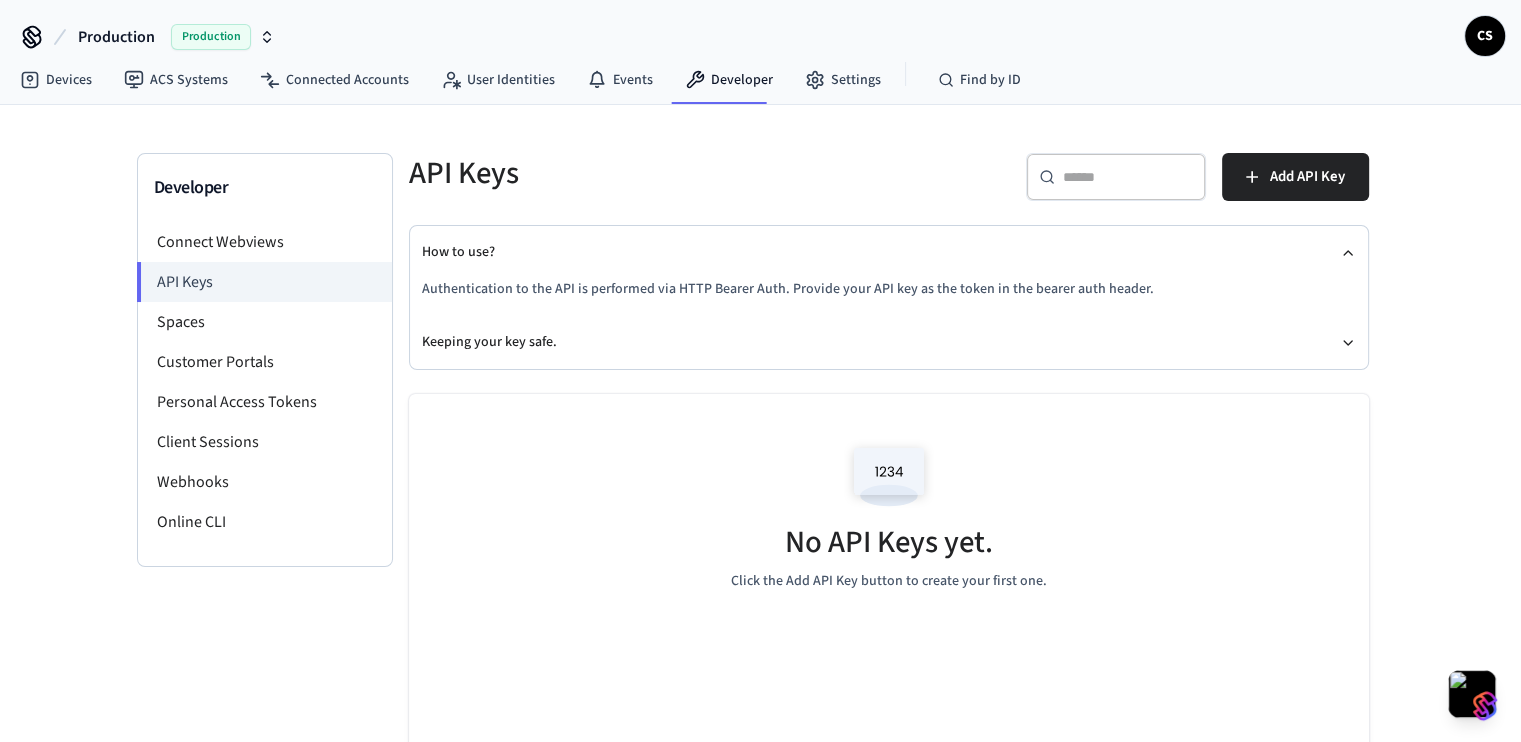 click on "Authentication to the API is performed via HTTP Bearer Auth. Provide your API key as the token in the bearer auth header." at bounding box center (889, 289) 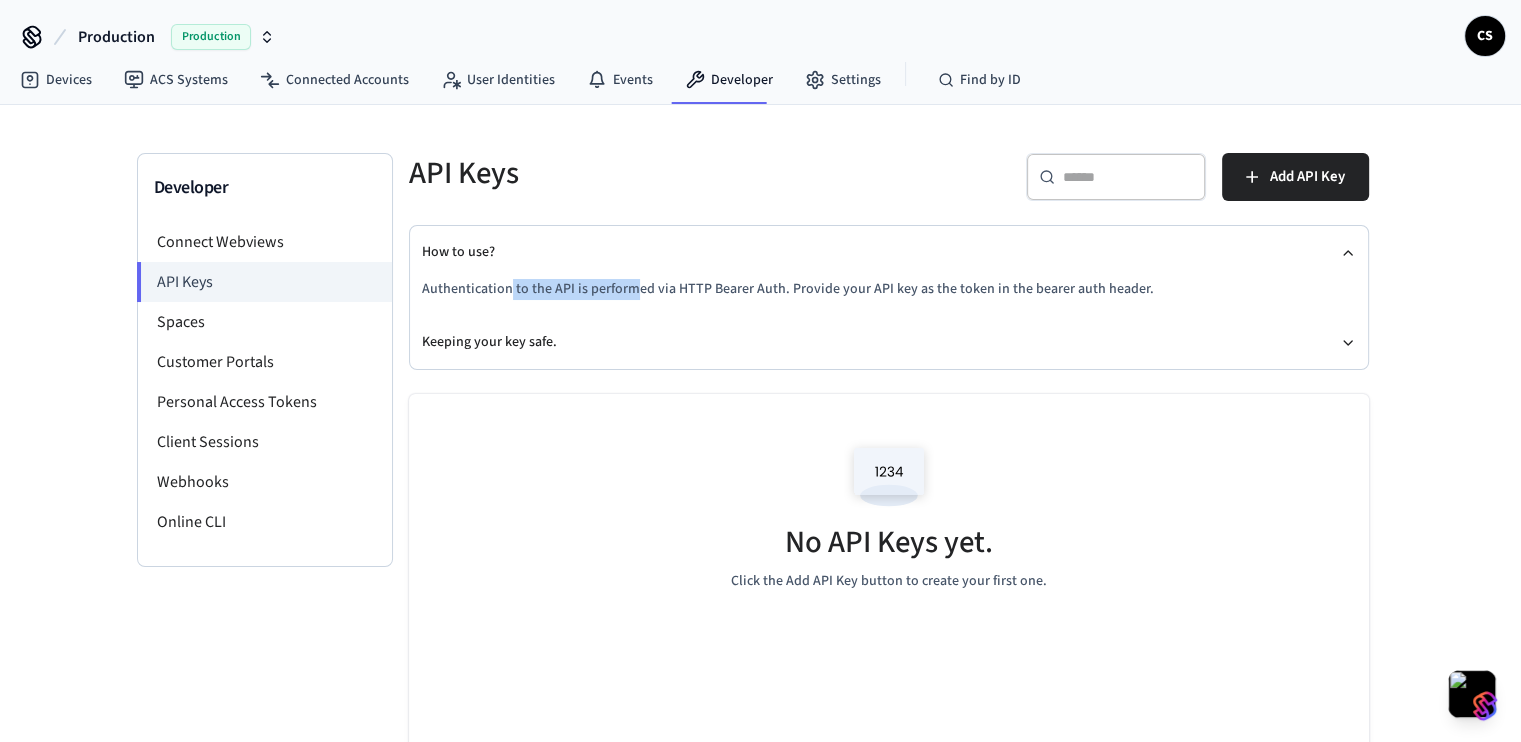 drag, startPoint x: 508, startPoint y: 281, endPoint x: 660, endPoint y: 281, distance: 152 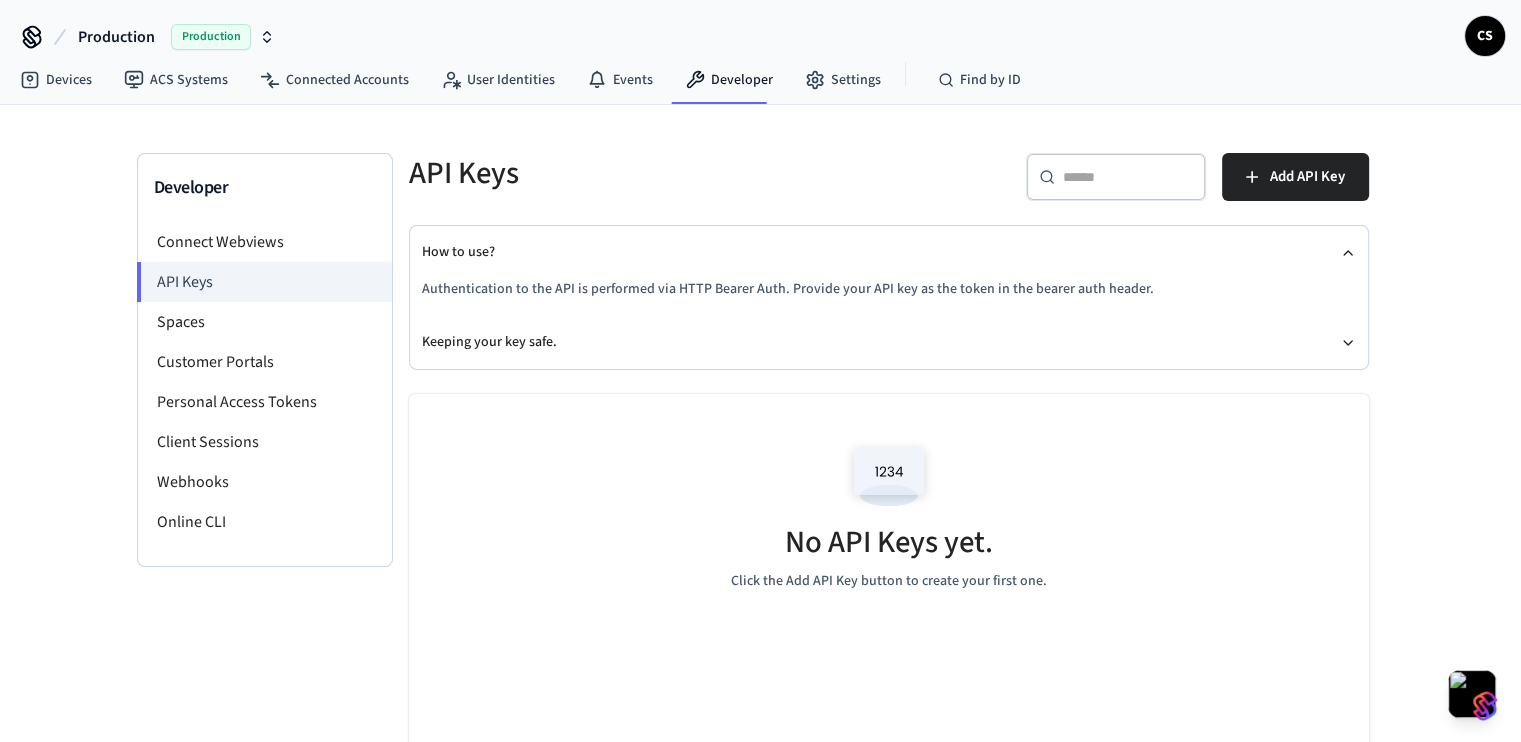 click on "Authentication to the API is performed via HTTP Bearer Auth. Provide your API key as the token in the bearer auth header." at bounding box center [889, 289] 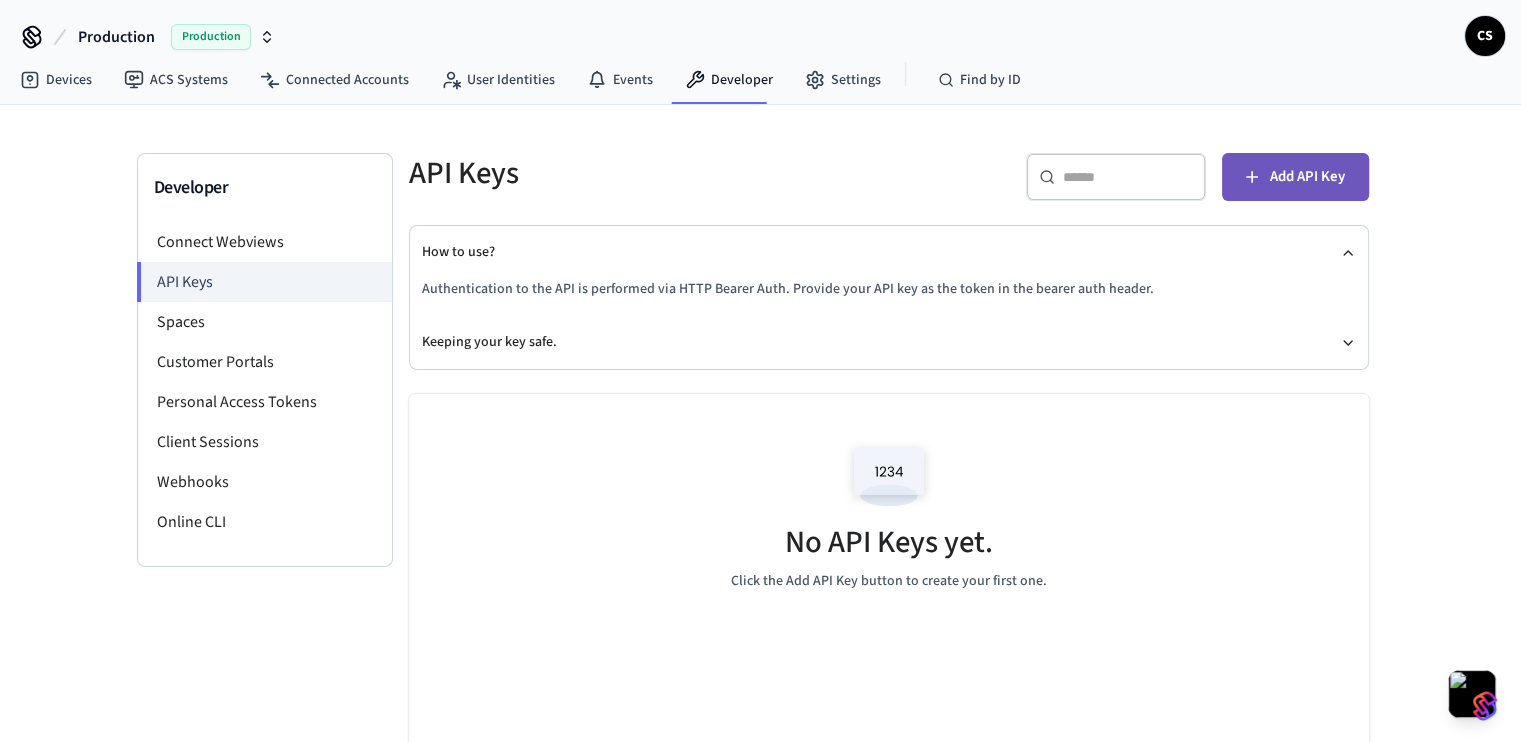 click on "Add API Key" at bounding box center (1307, 177) 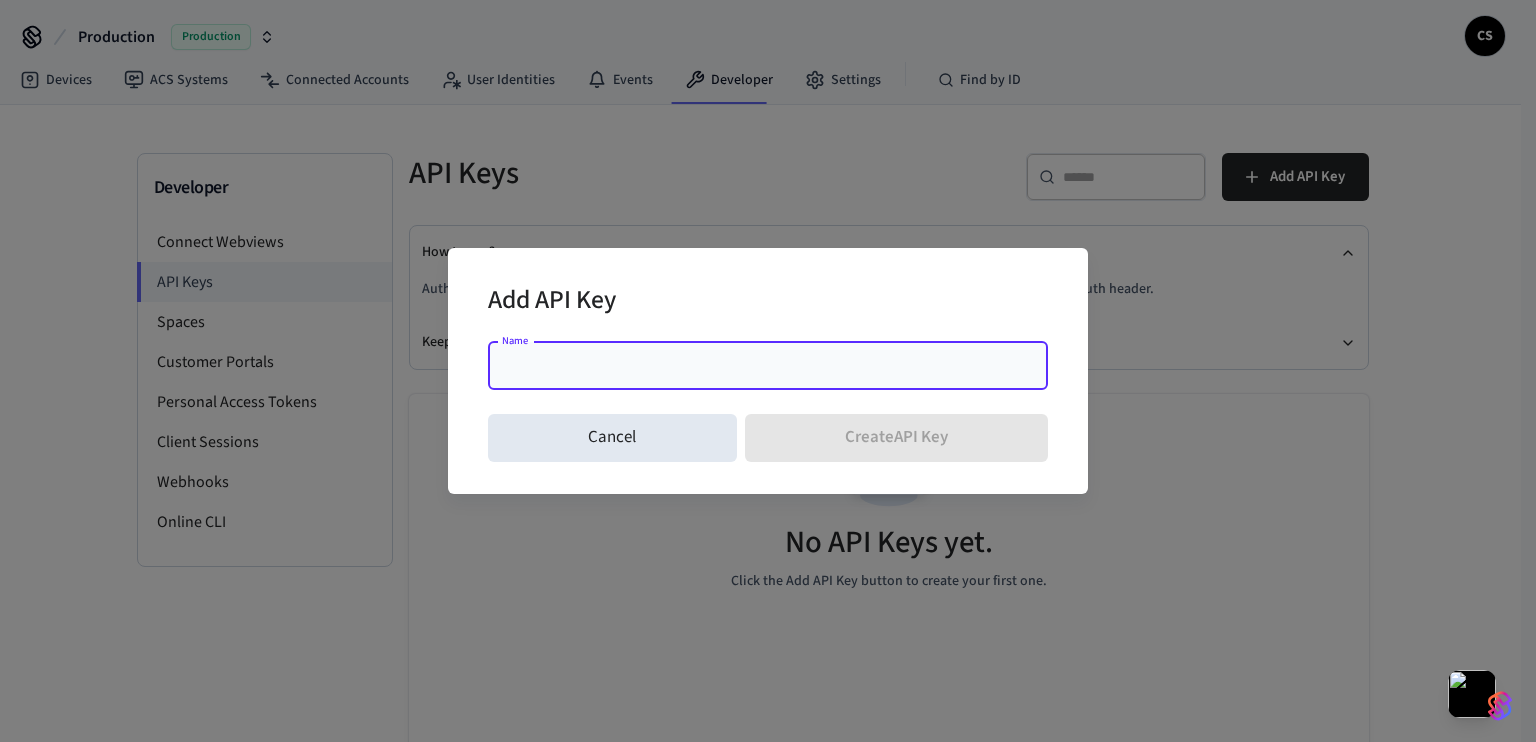 click on "Name" at bounding box center [768, 366] 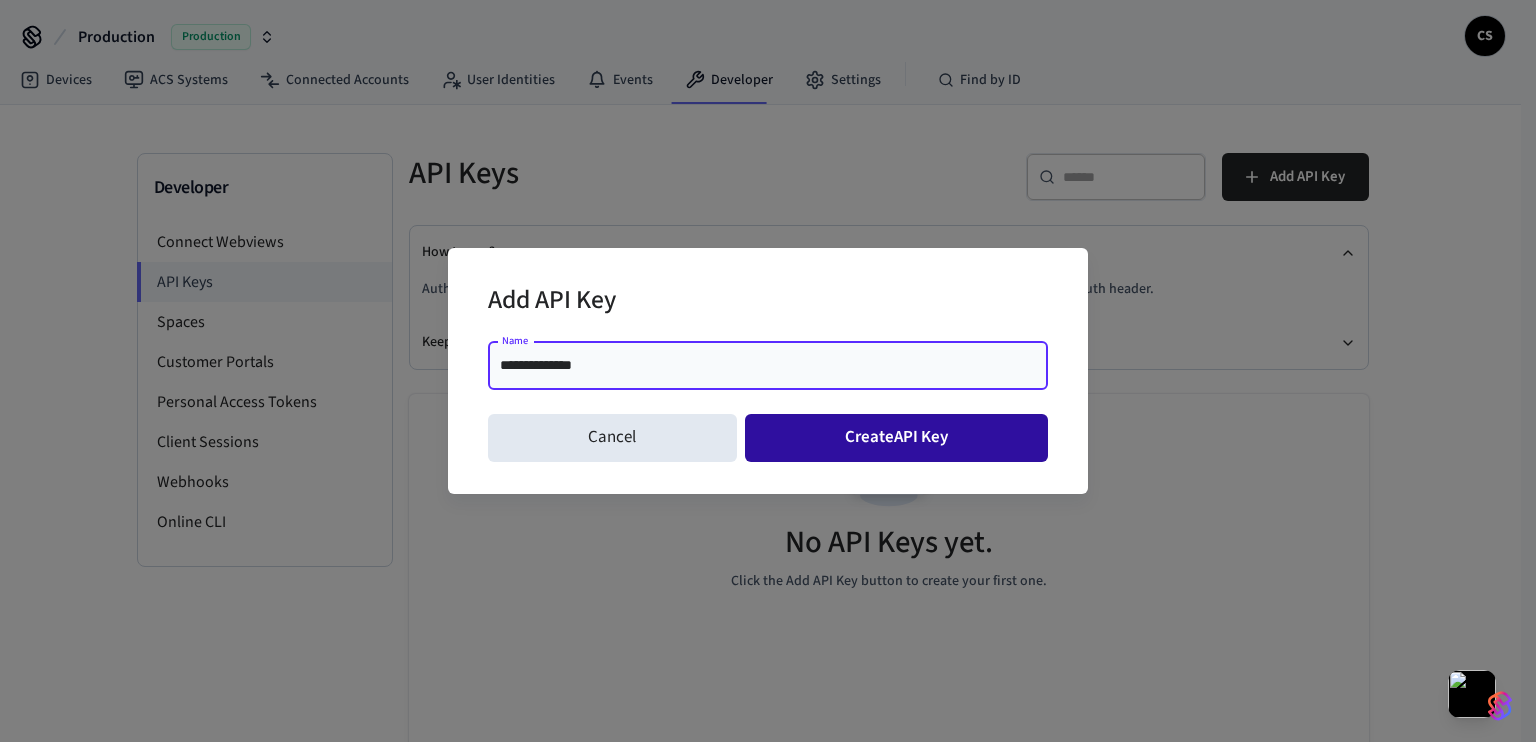 type on "**********" 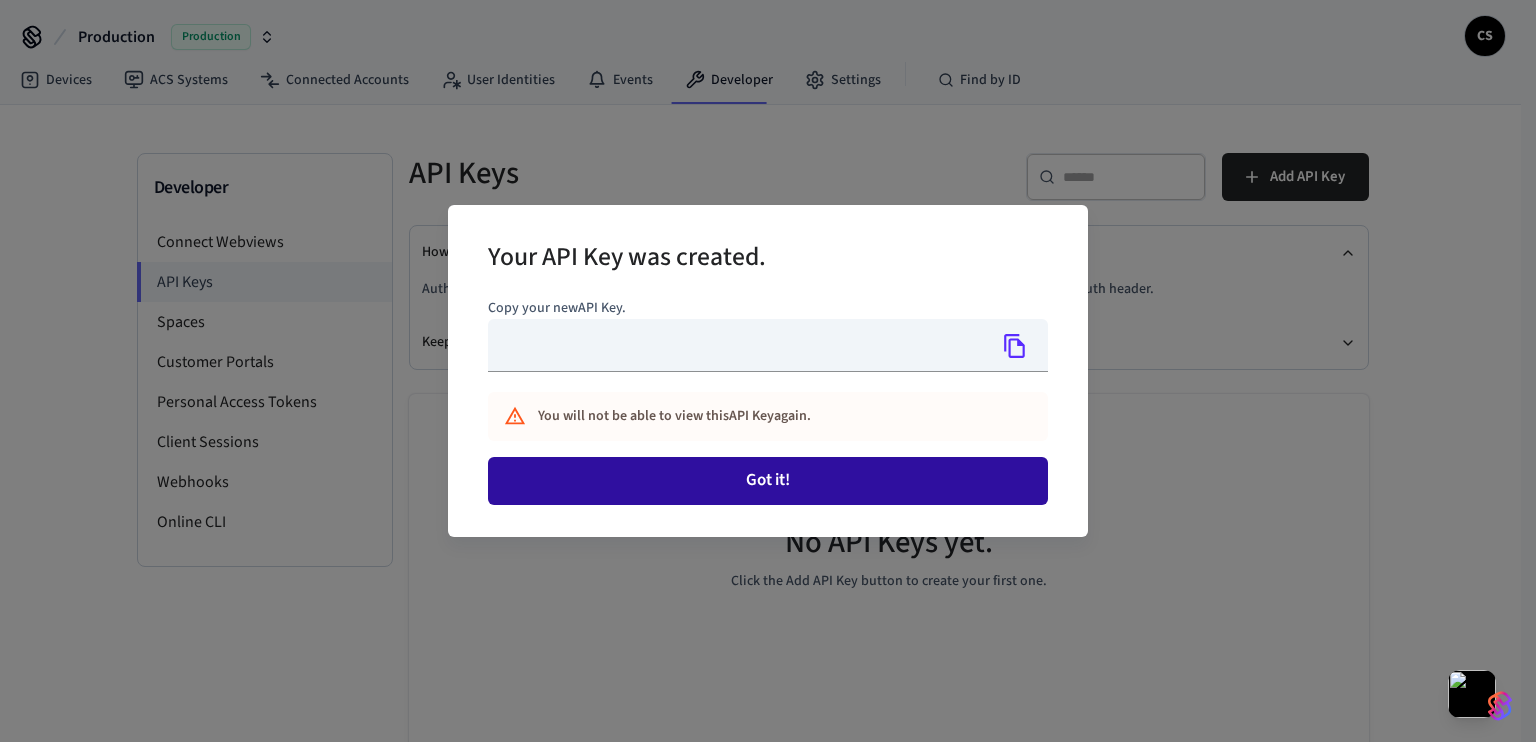 type on "**********" 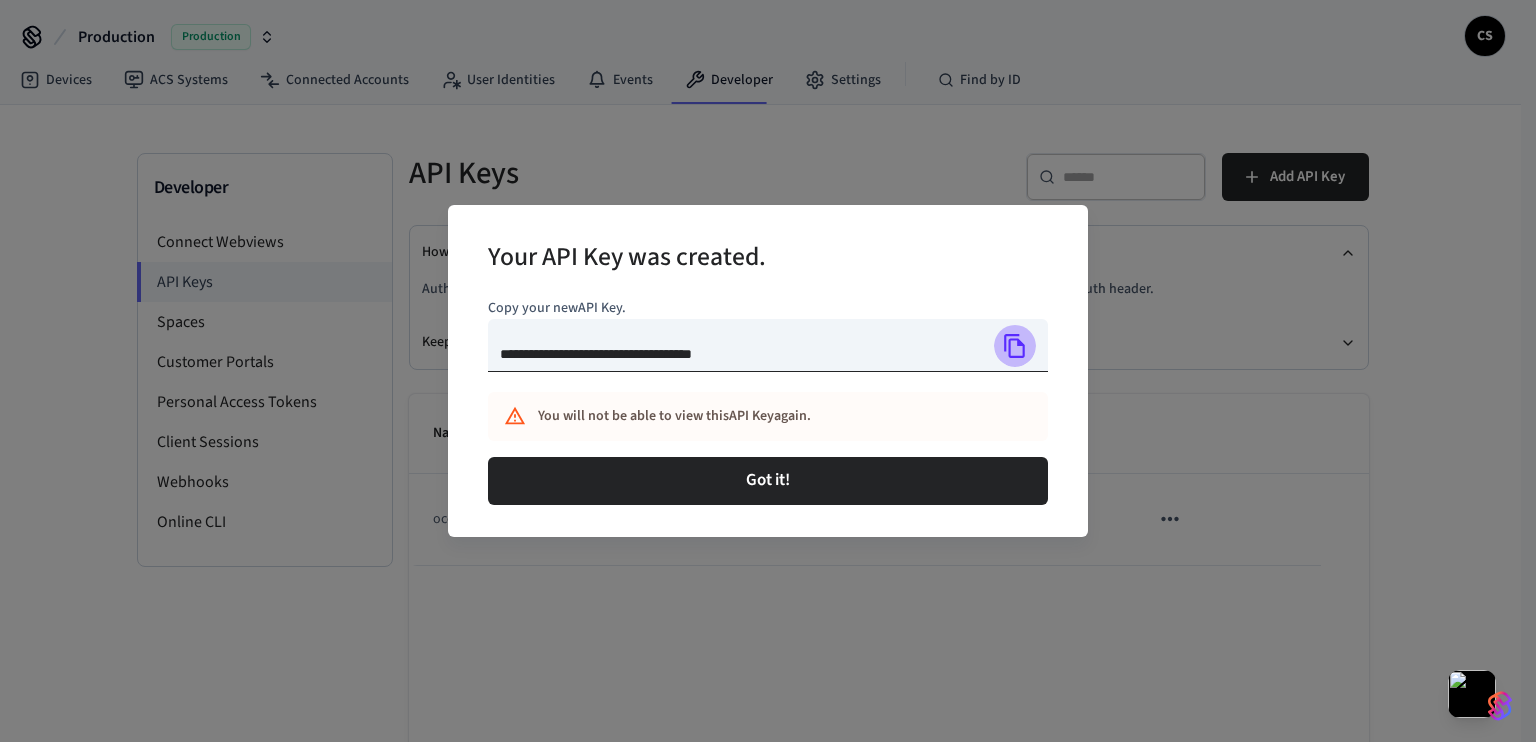 click 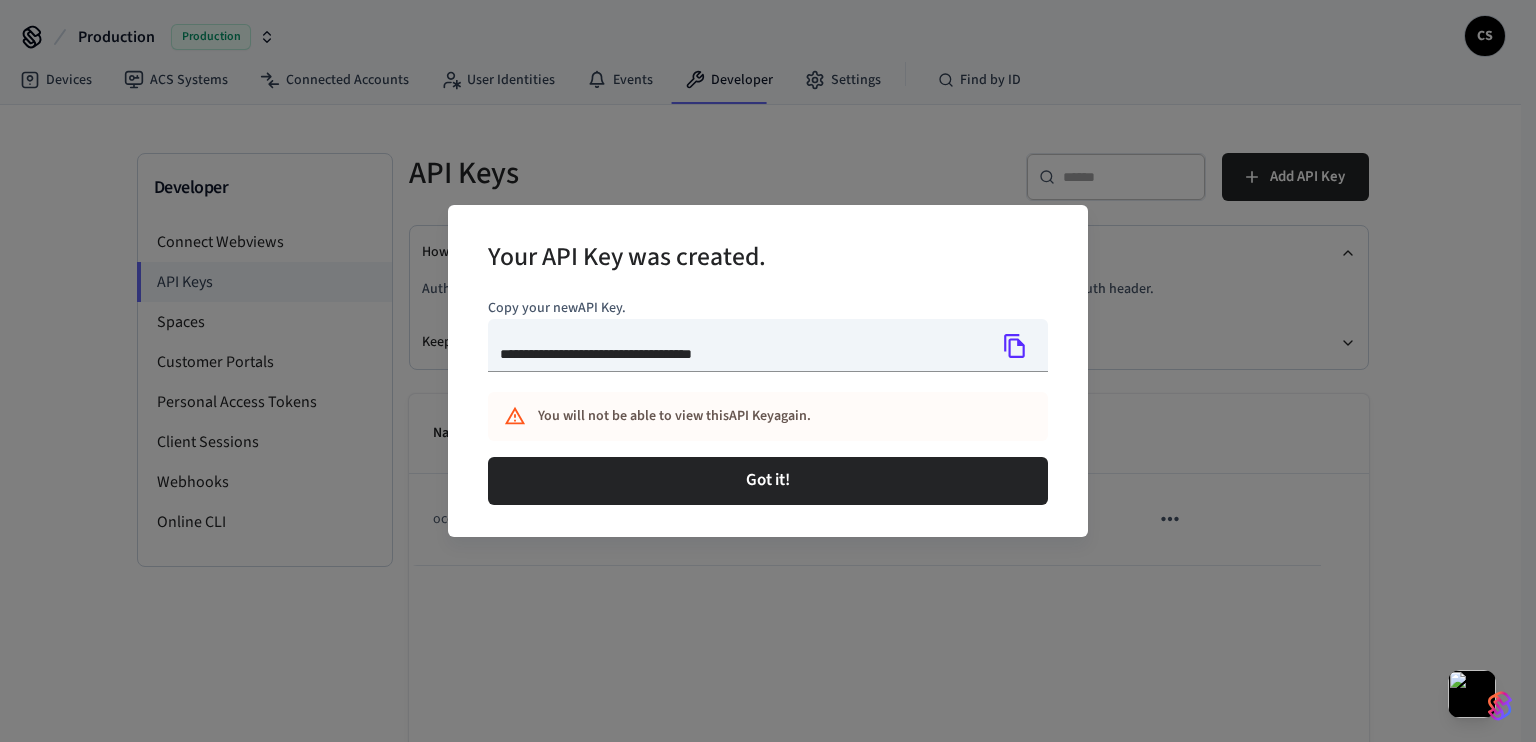 type 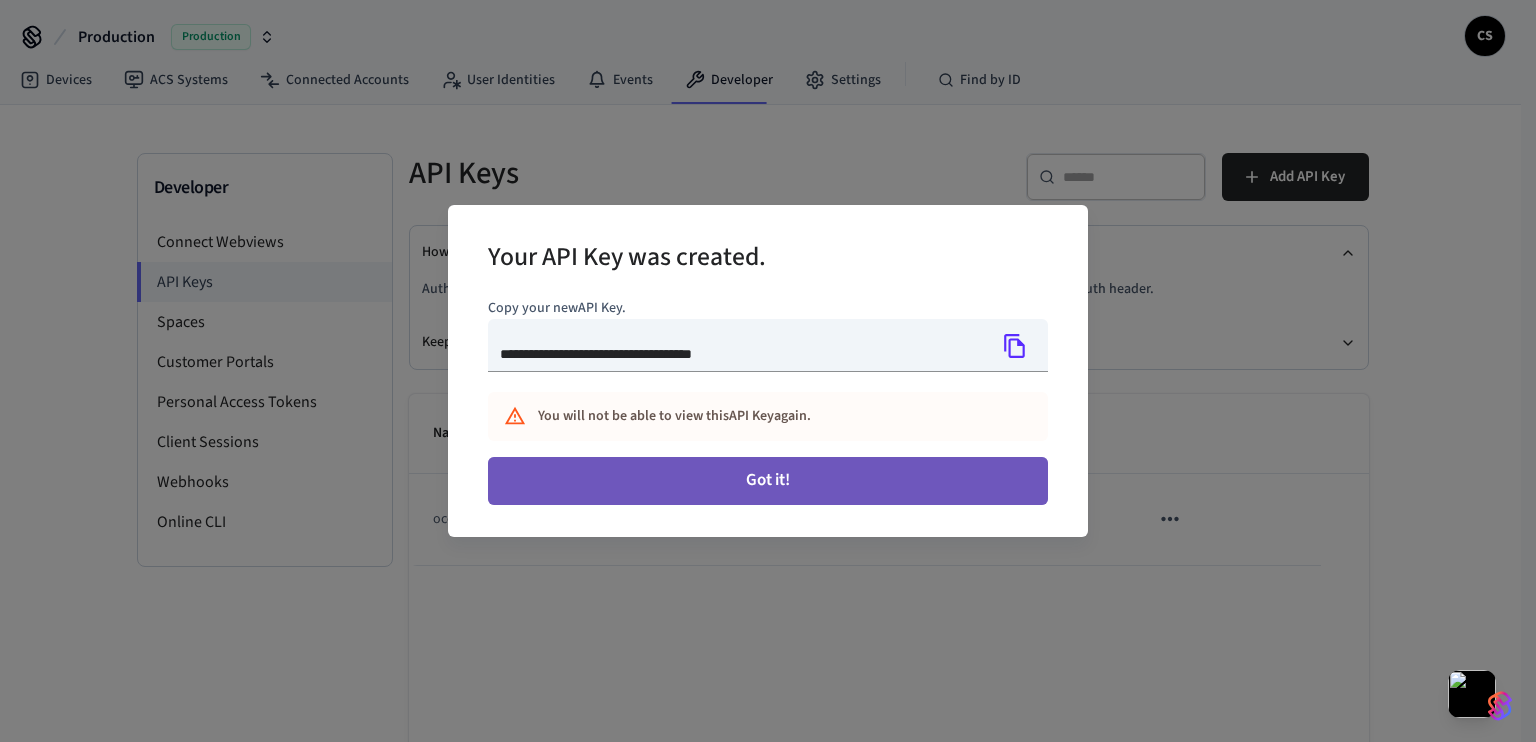 click on "Got it!" at bounding box center [768, 481] 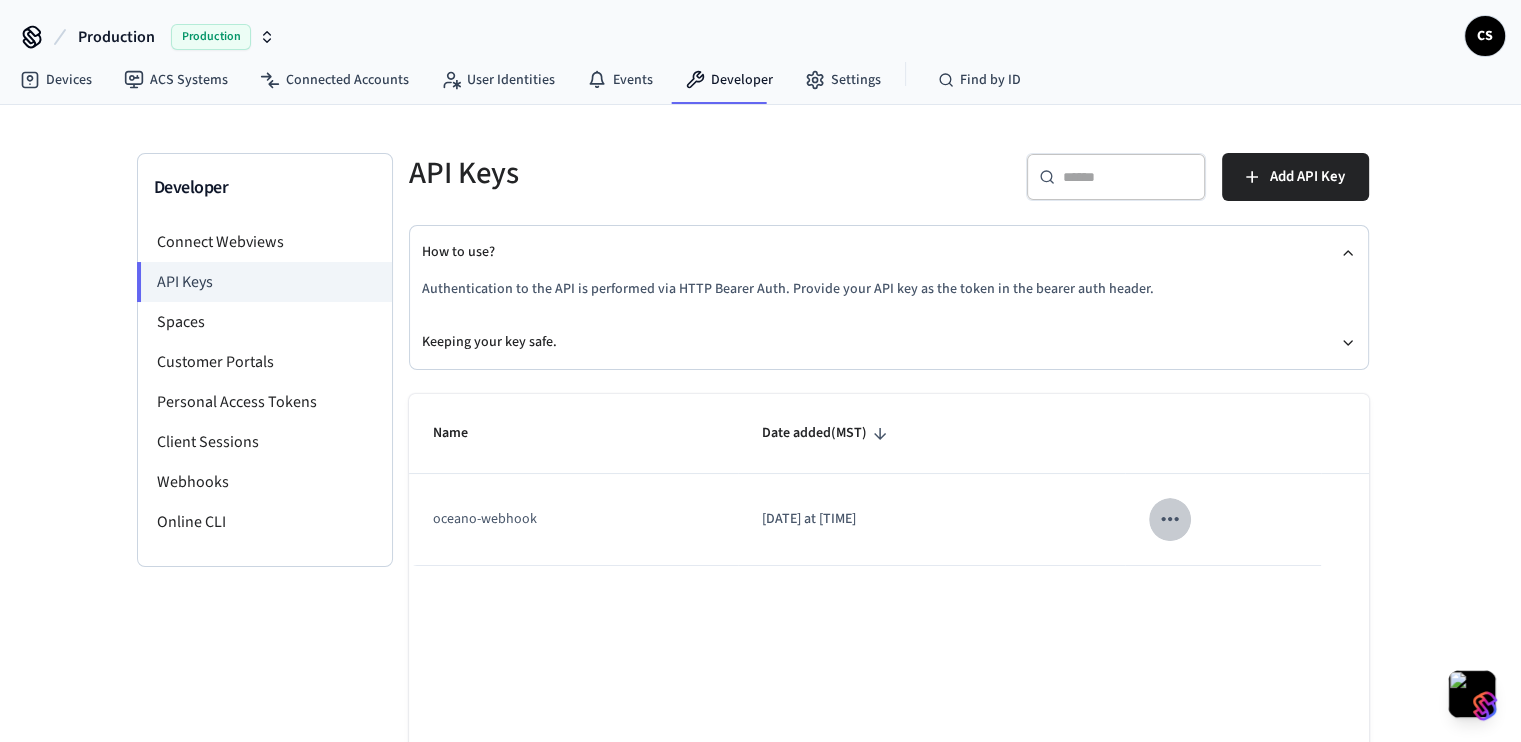 click 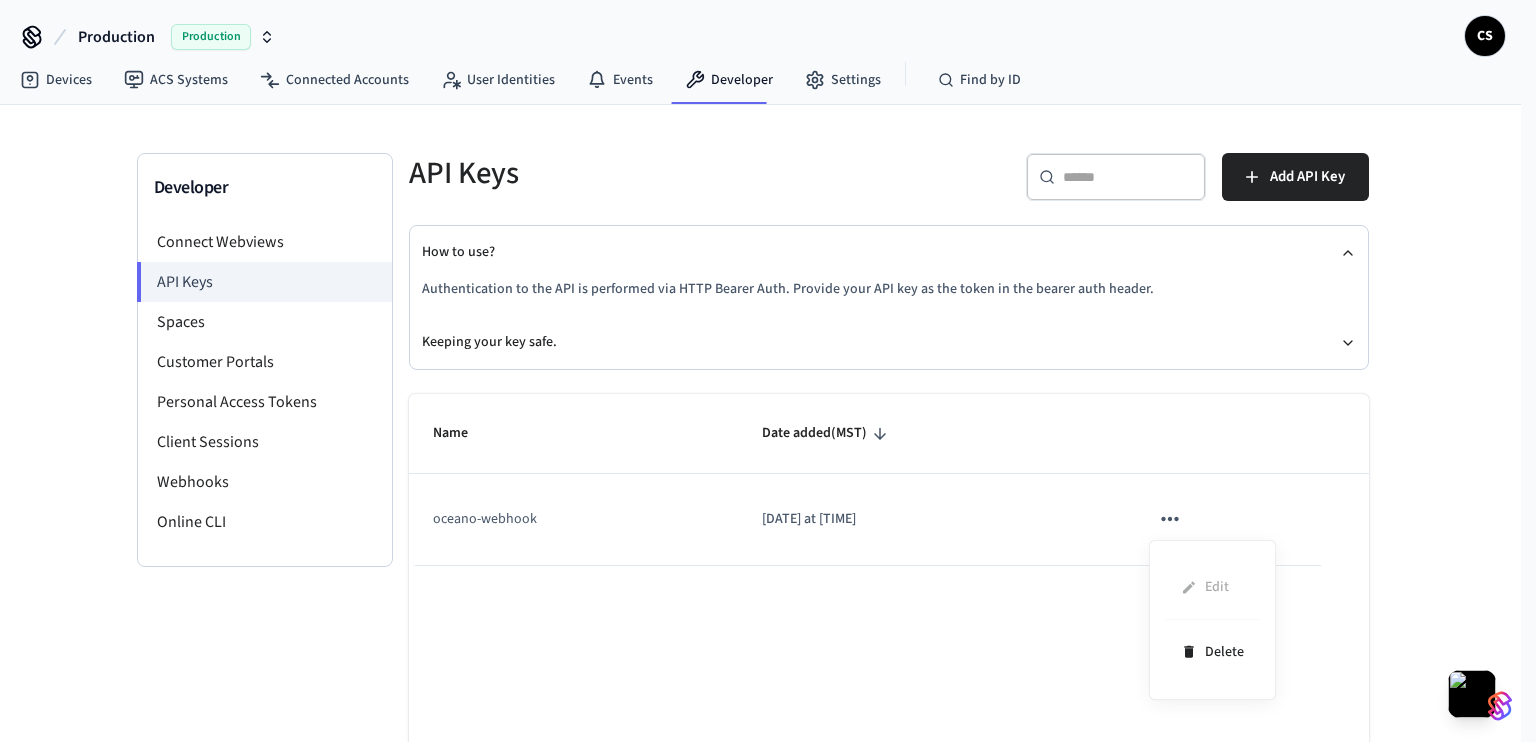 click at bounding box center (768, 371) 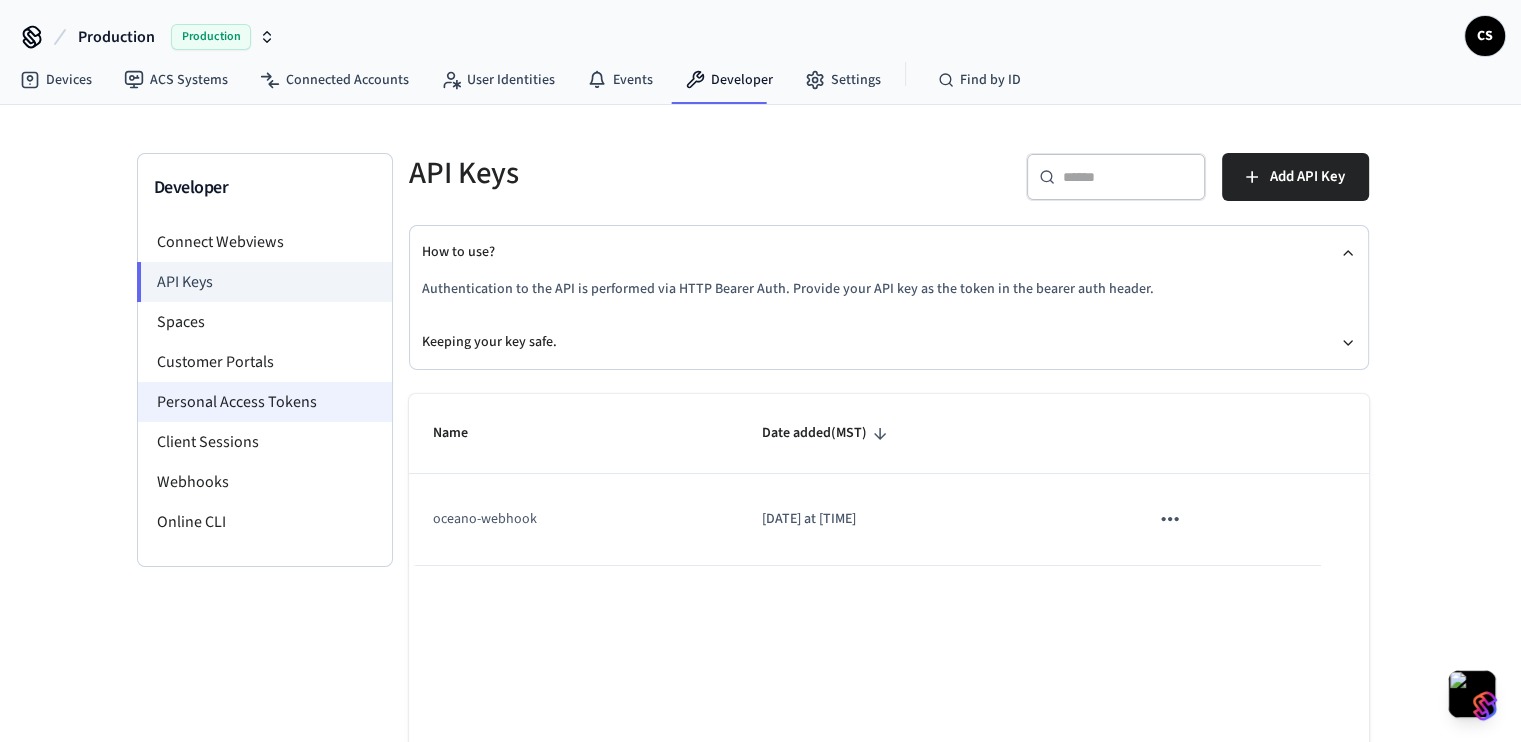 click on "Personal Access Tokens" at bounding box center (265, 402) 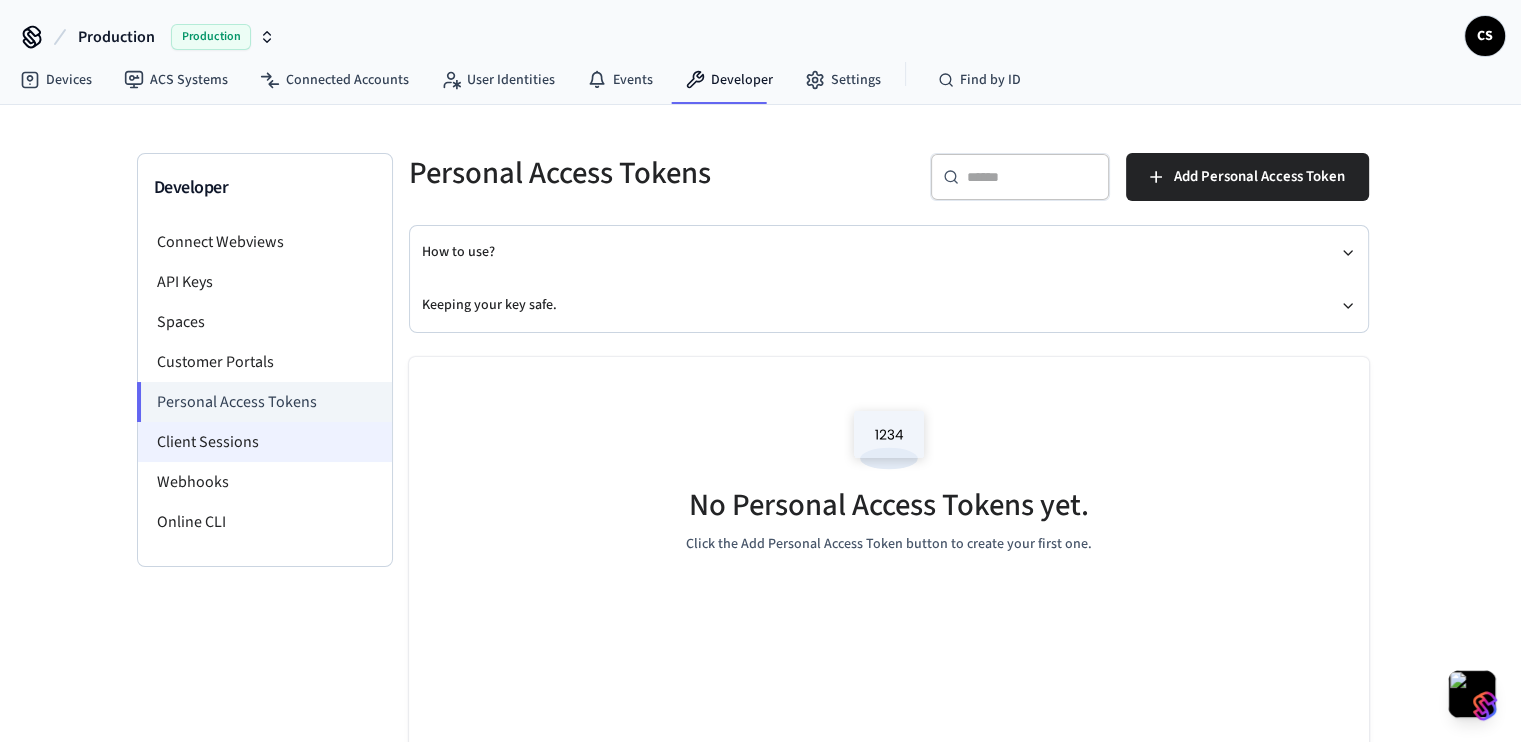 click on "Client Sessions" at bounding box center (265, 442) 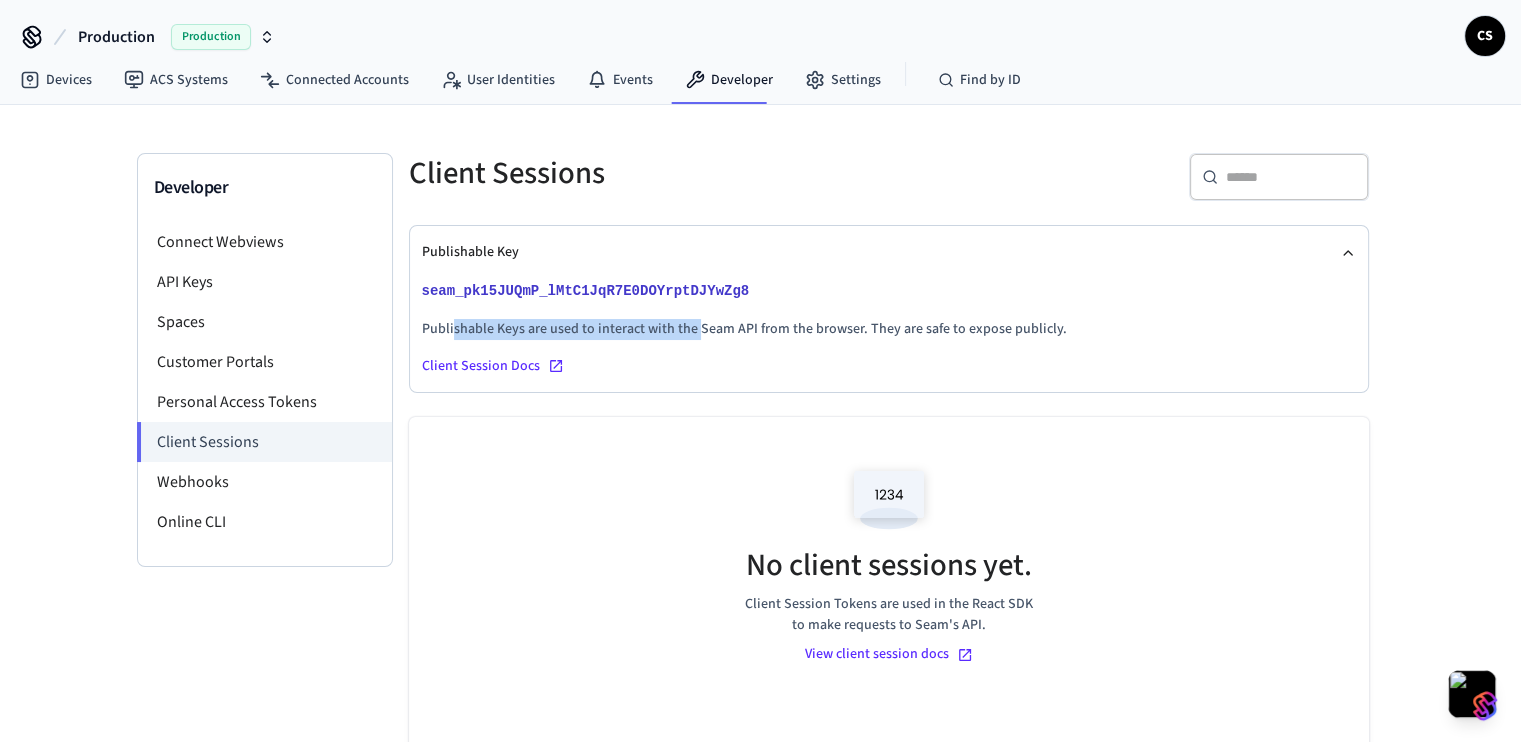 drag, startPoint x: 454, startPoint y: 329, endPoint x: 711, endPoint y: 329, distance: 257 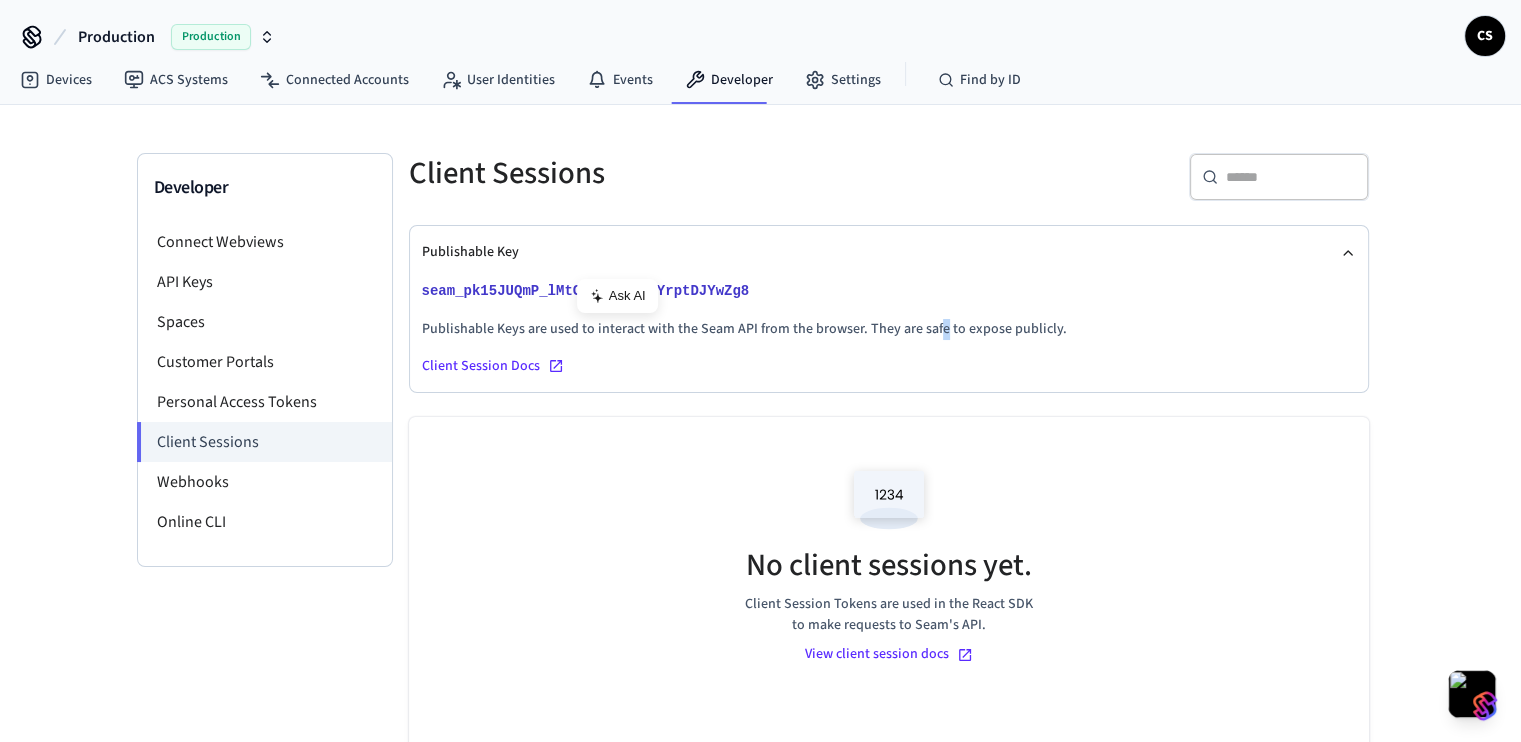 click on "Publishable Keys are used to interact with the Seam API from the browser. They are safe to expose publicly." at bounding box center (889, 329) 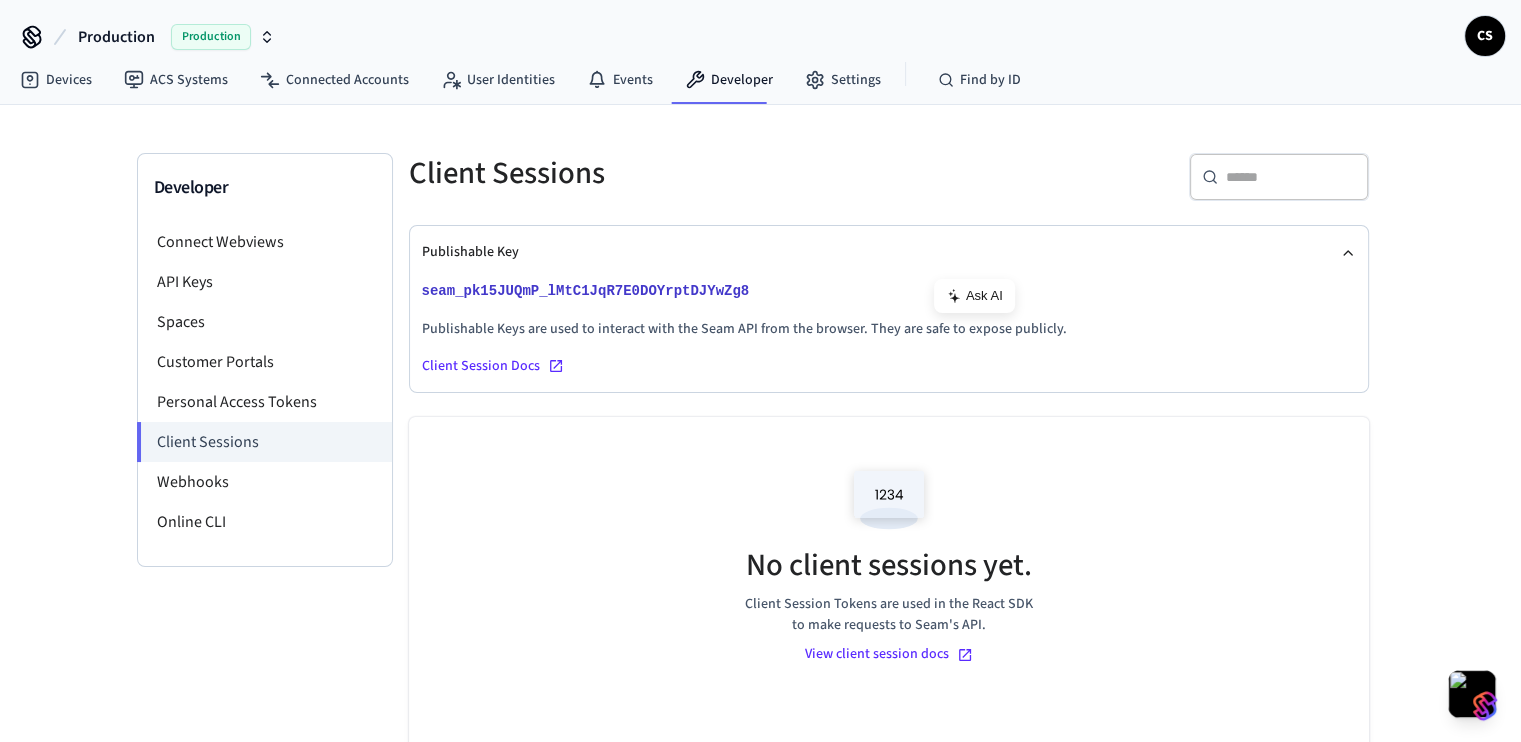 click on "Publishable Keys are used to interact with the Seam API from the browser. They are safe to expose publicly." at bounding box center [889, 329] 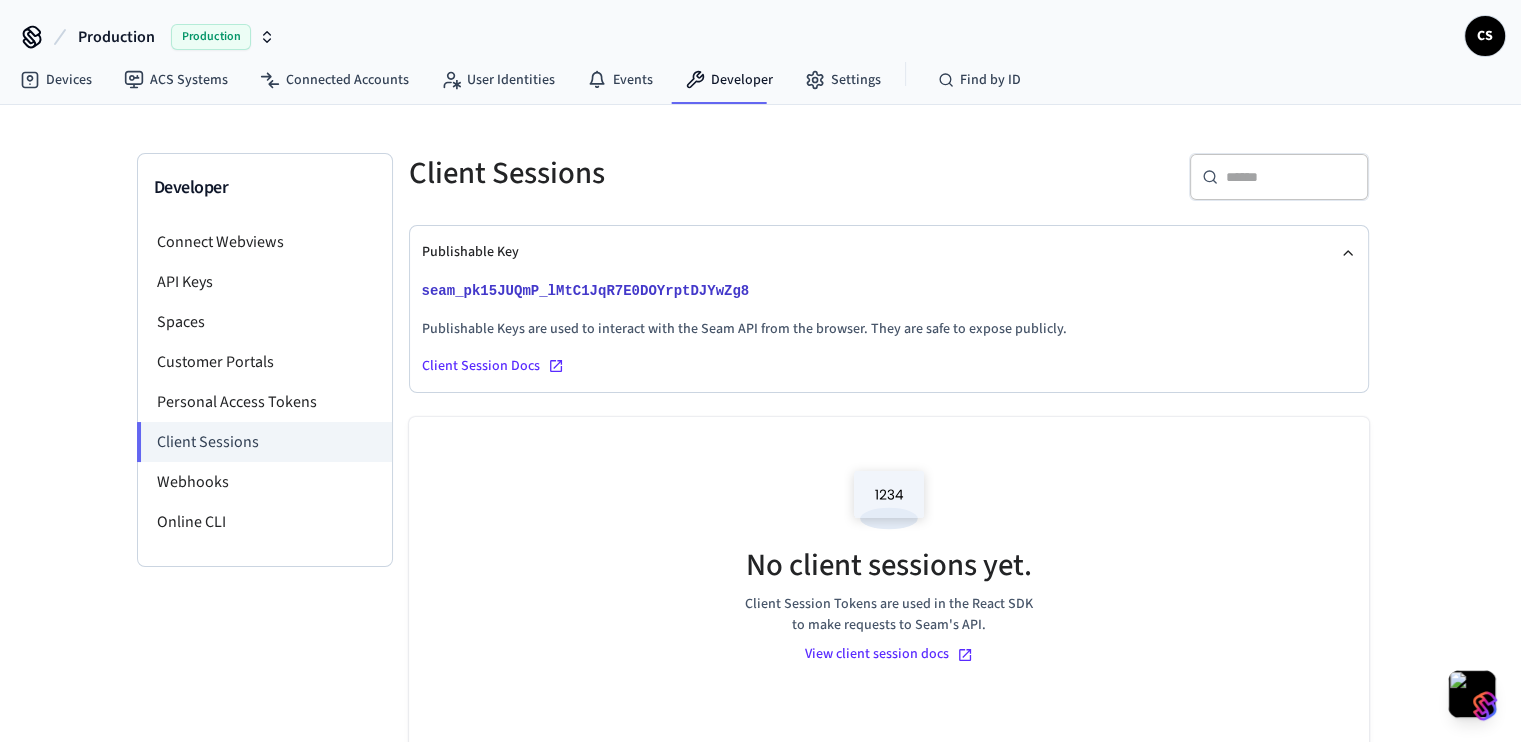 click on "Publishable Keys are used to interact with the Seam API from the browser. They are safe to expose publicly." at bounding box center (889, 329) 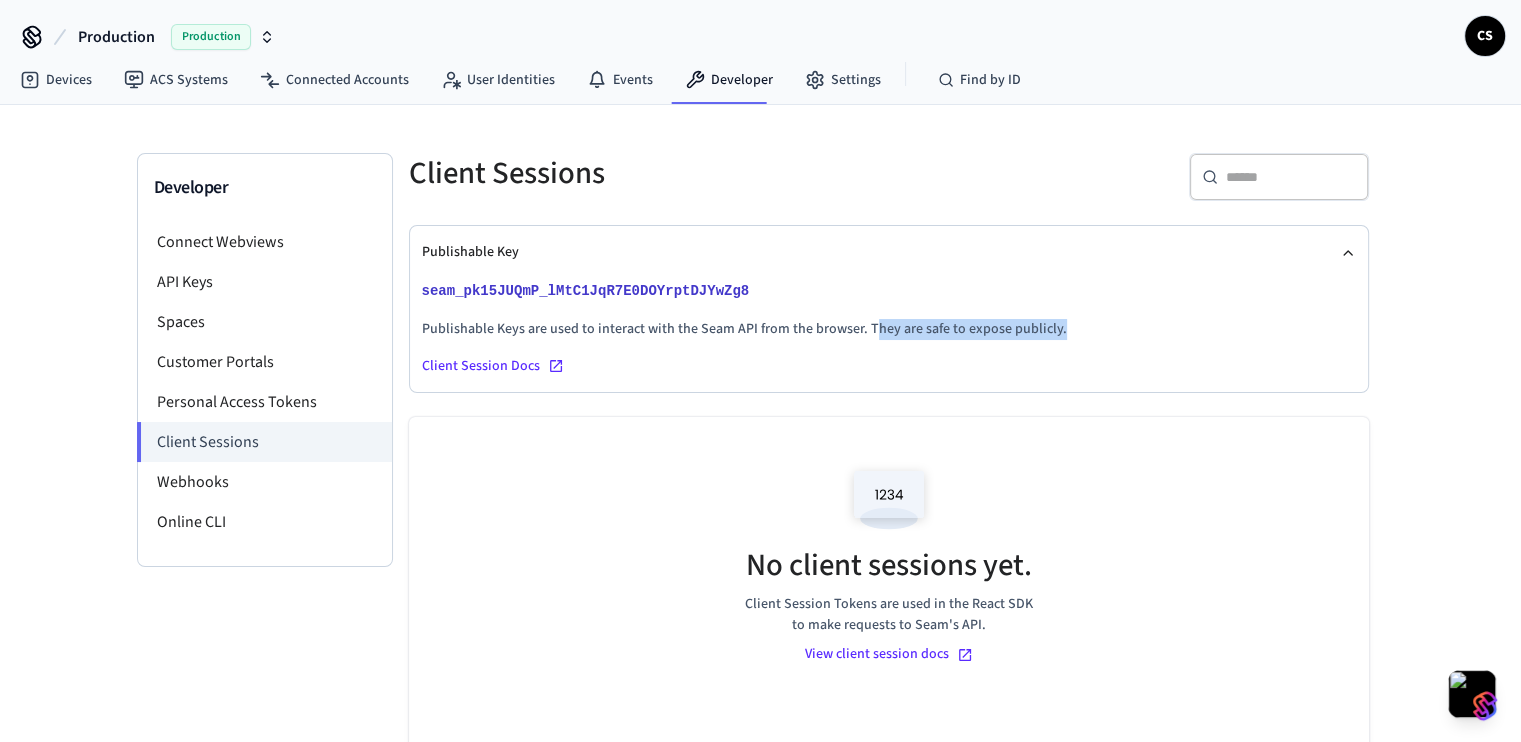 drag, startPoint x: 869, startPoint y: 319, endPoint x: 1080, endPoint y: 338, distance: 211.85373 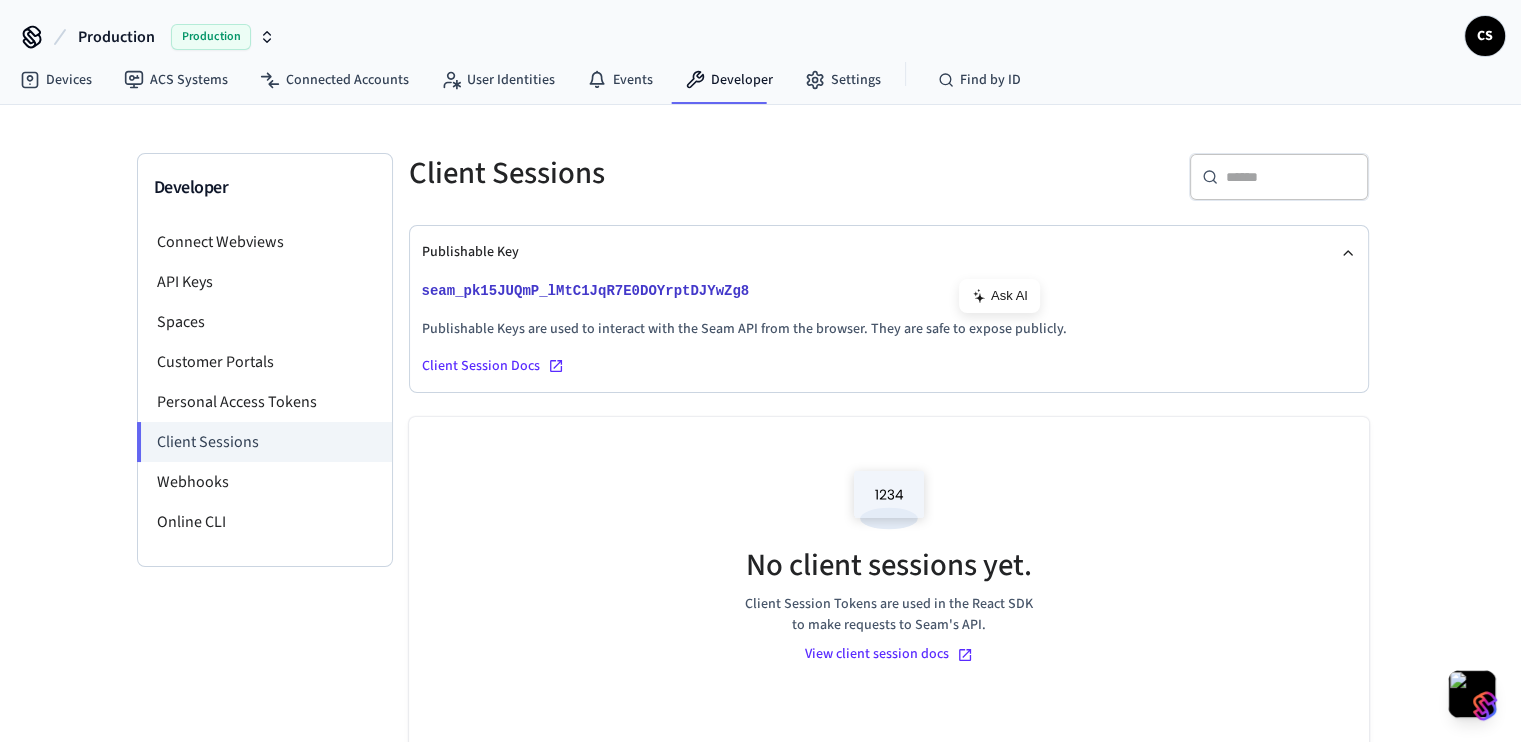 click on "Publishable Keys are used to interact with the Seam API from the browser. They are safe to expose publicly." at bounding box center (889, 329) 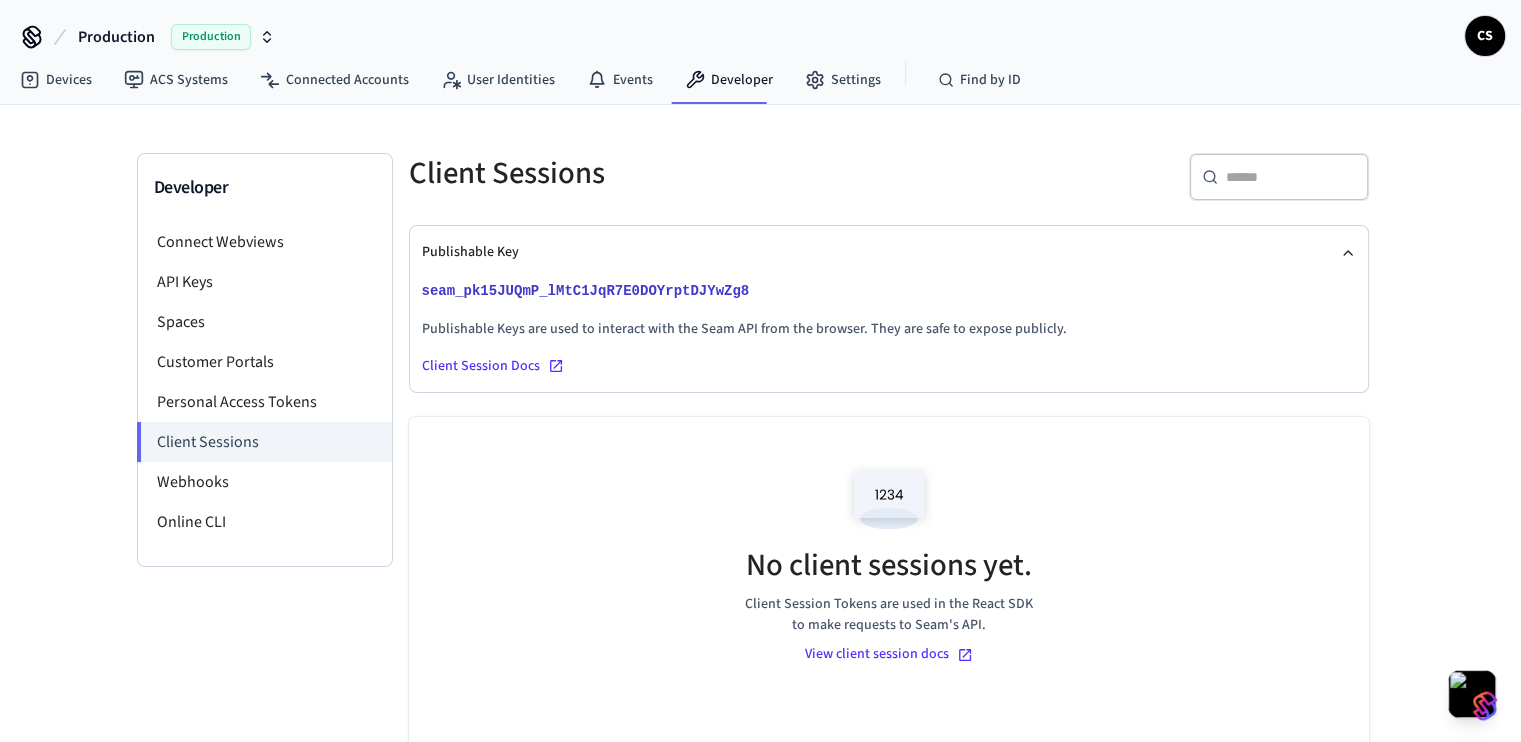 click on "Publishable Keys are used to interact with the Seam API from the browser. They are safe to expose publicly." at bounding box center (889, 329) 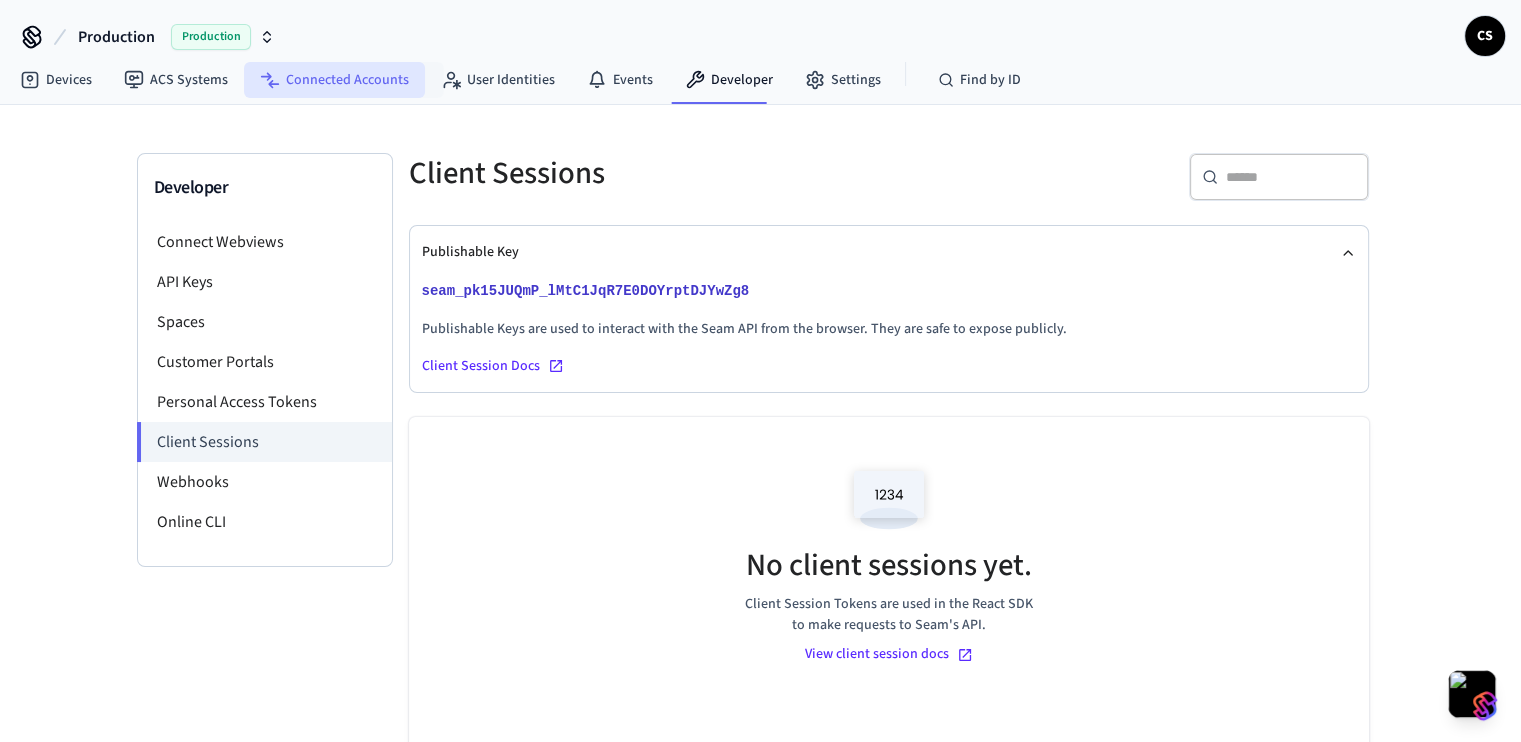 click on "Connected Accounts" at bounding box center [334, 80] 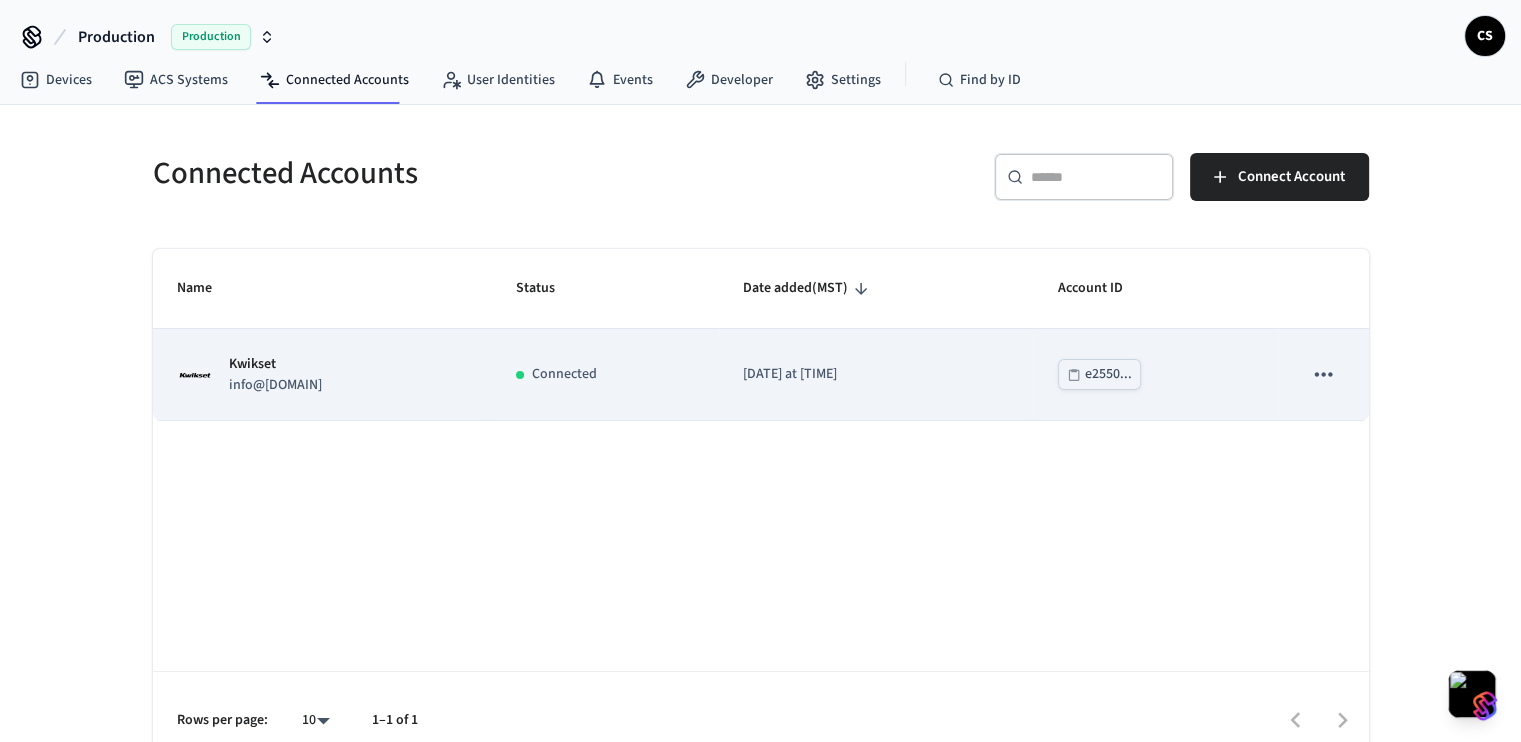 click on "[BRAND] info@[DOMAIN]" at bounding box center [323, 375] 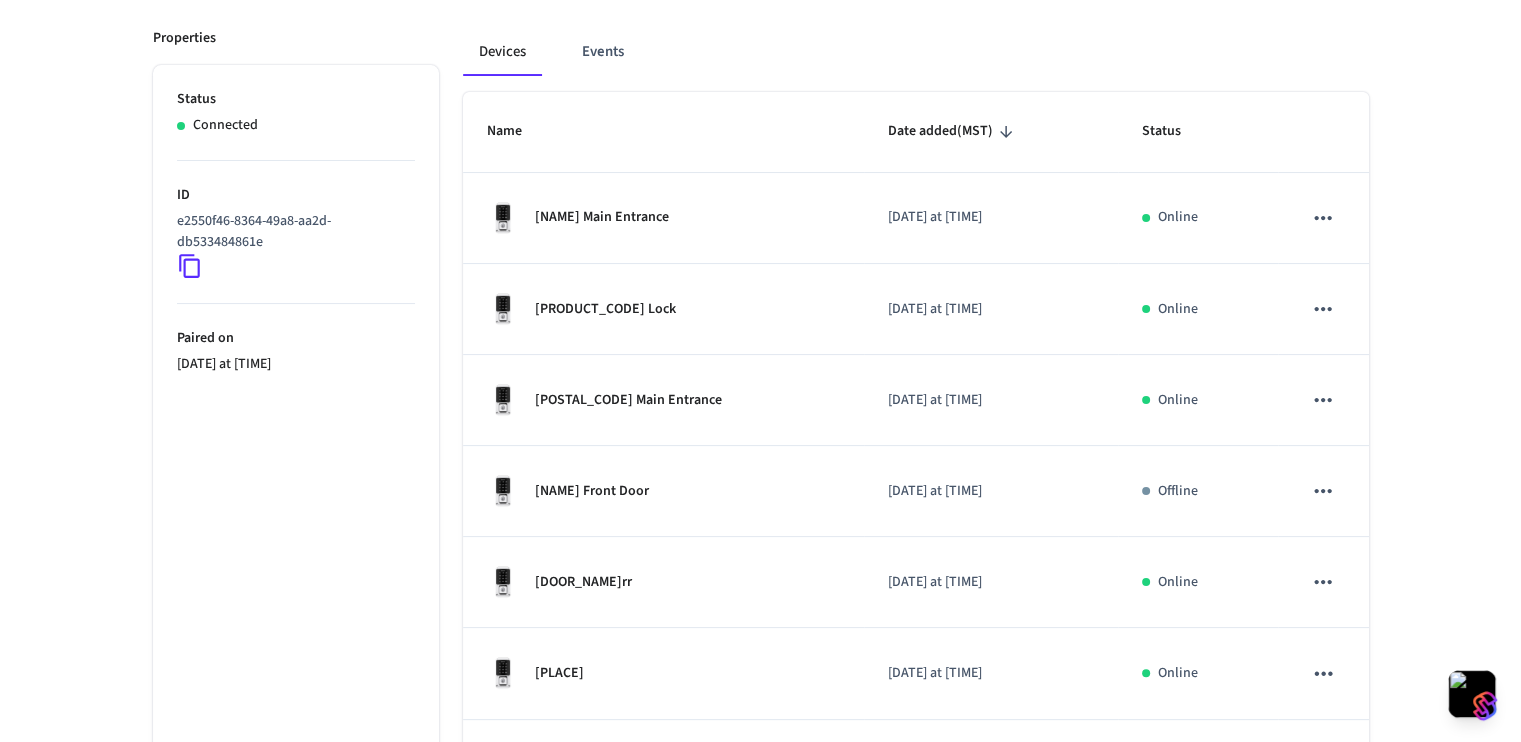 scroll, scrollTop: 0, scrollLeft: 0, axis: both 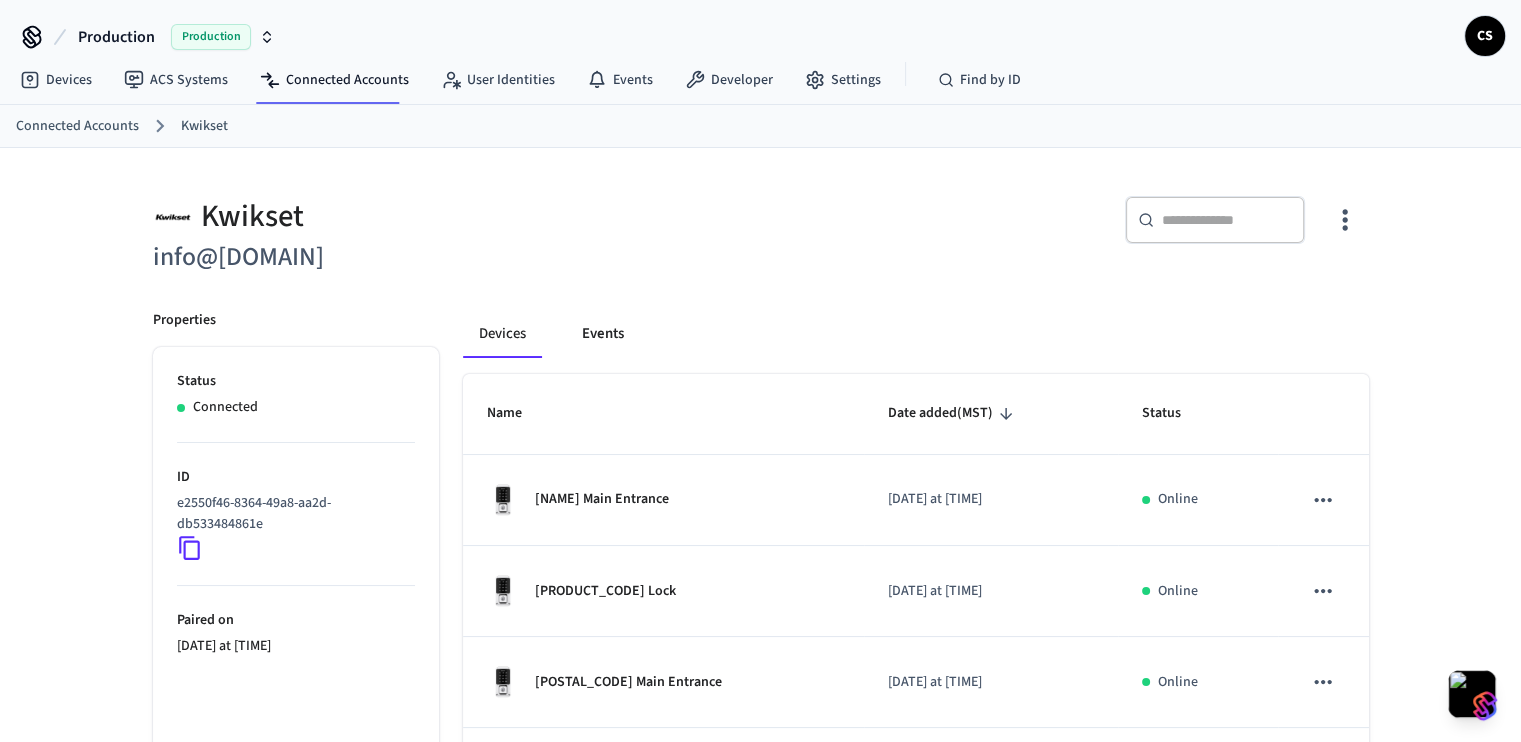 click on "Events" at bounding box center (603, 334) 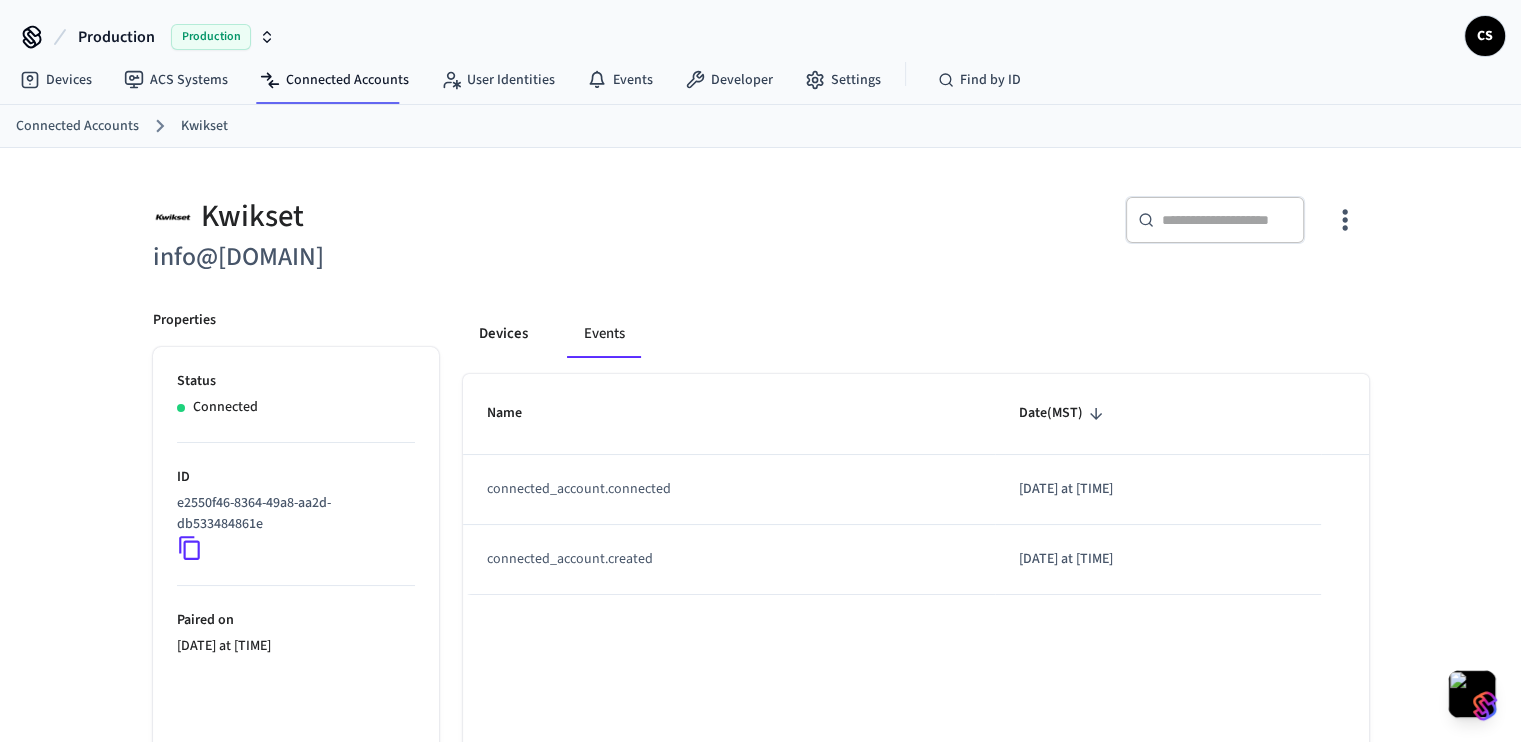 click on "Devices" at bounding box center (503, 334) 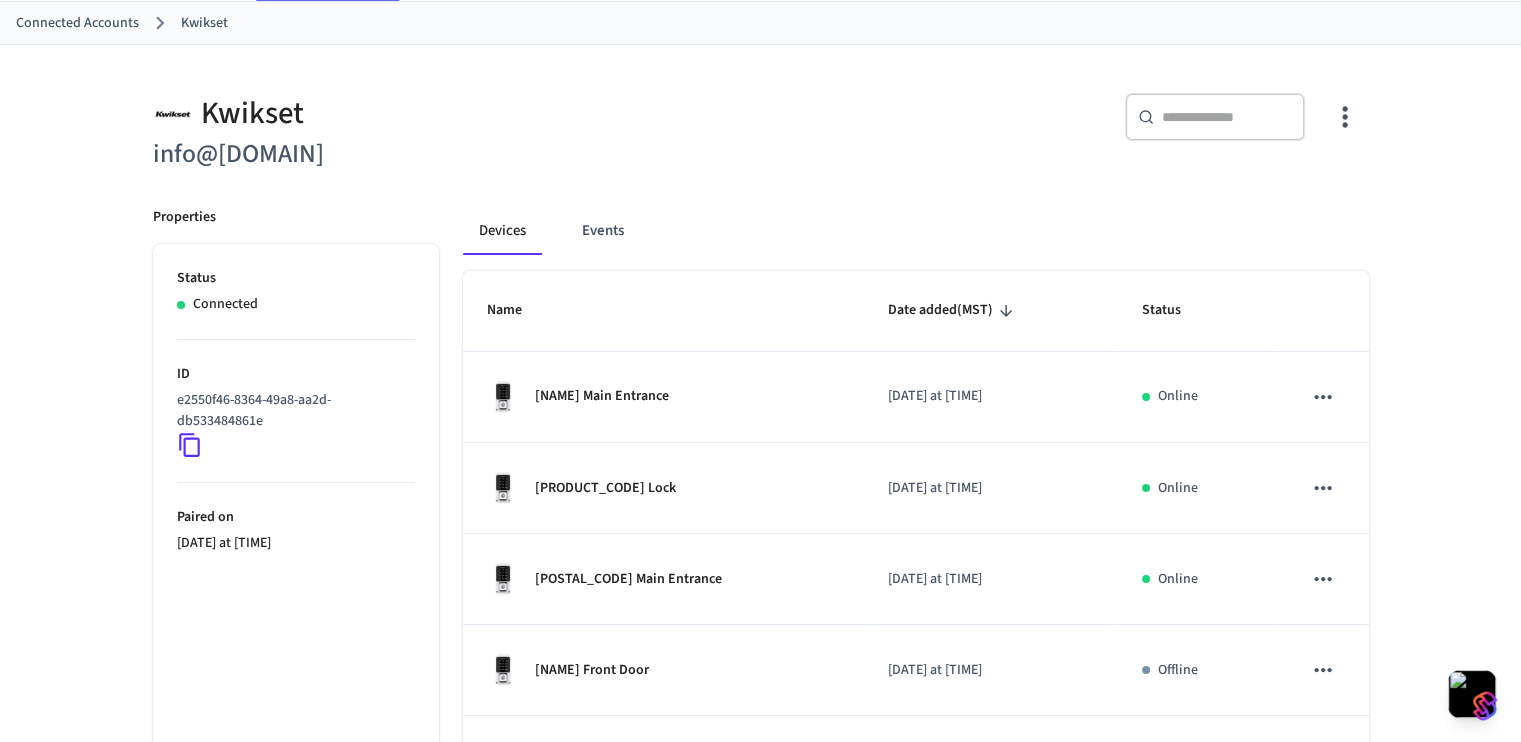 scroll, scrollTop: 240, scrollLeft: 0, axis: vertical 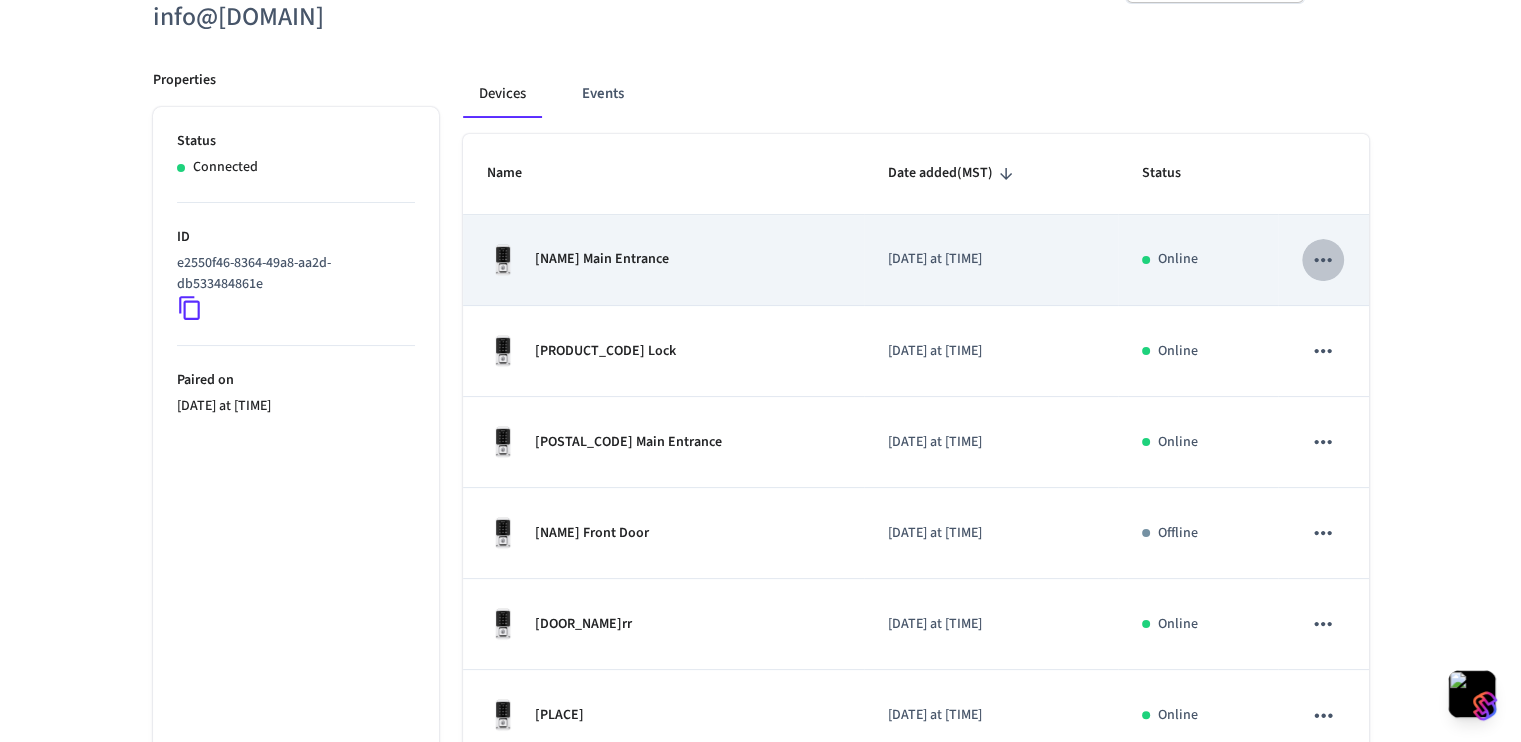 click 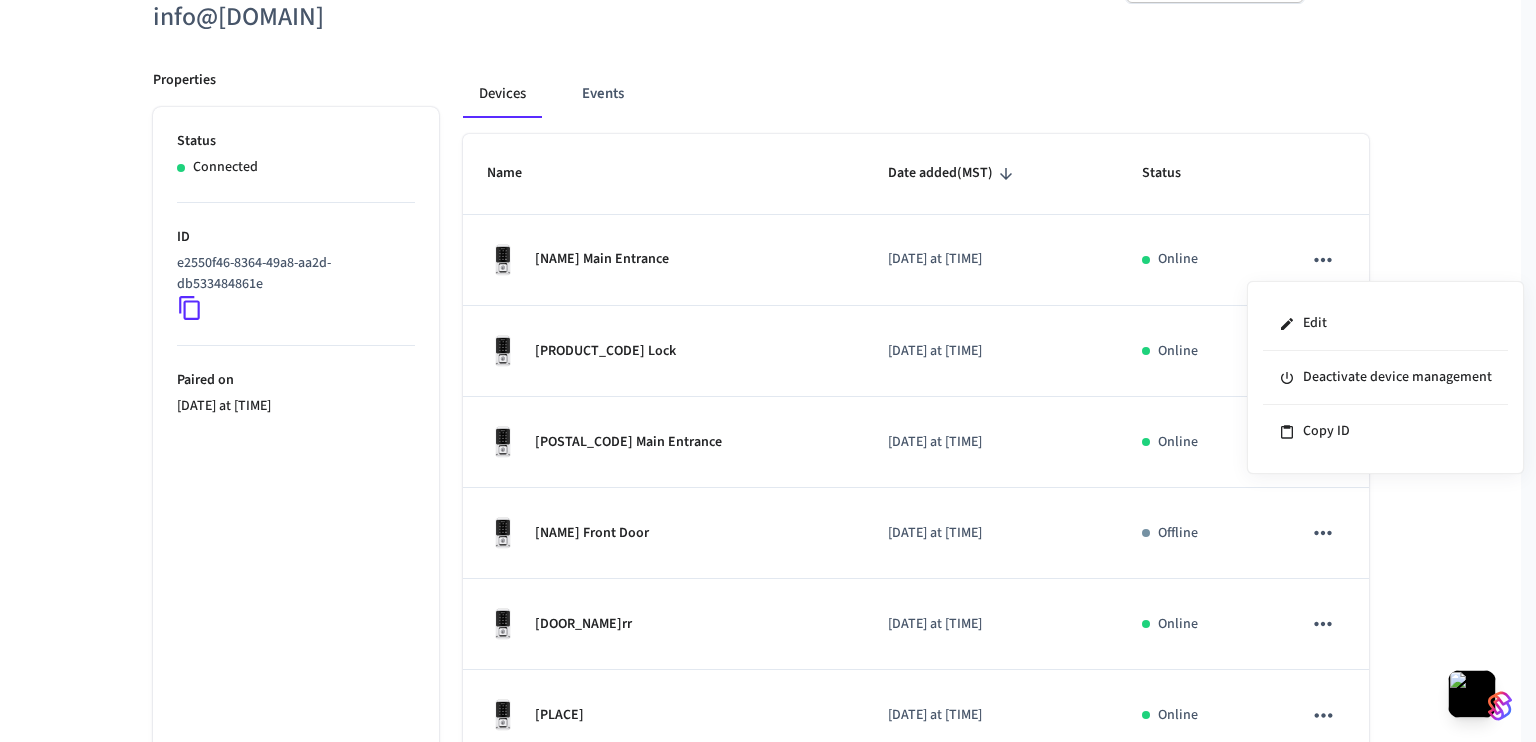 click at bounding box center [768, 371] 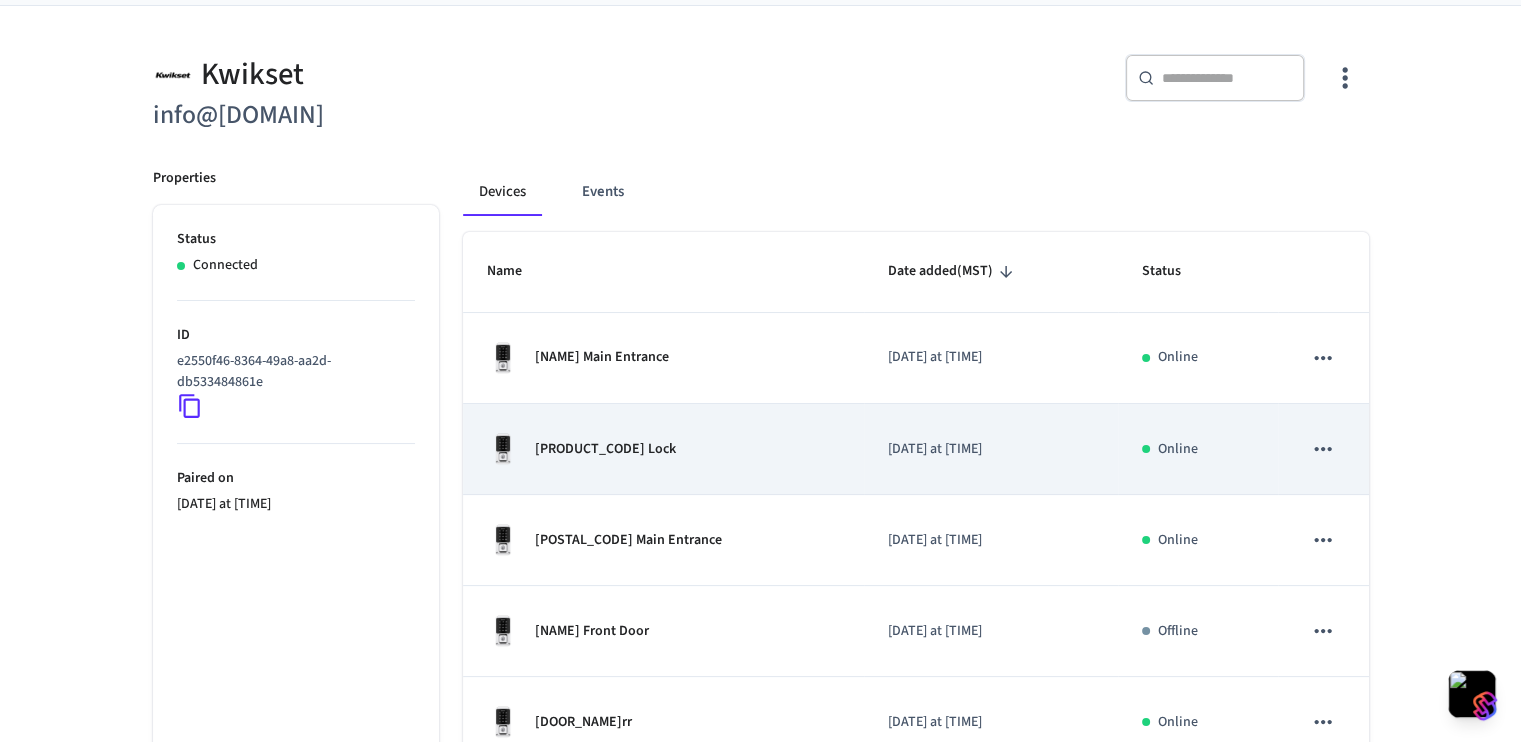 scroll, scrollTop: 0, scrollLeft: 0, axis: both 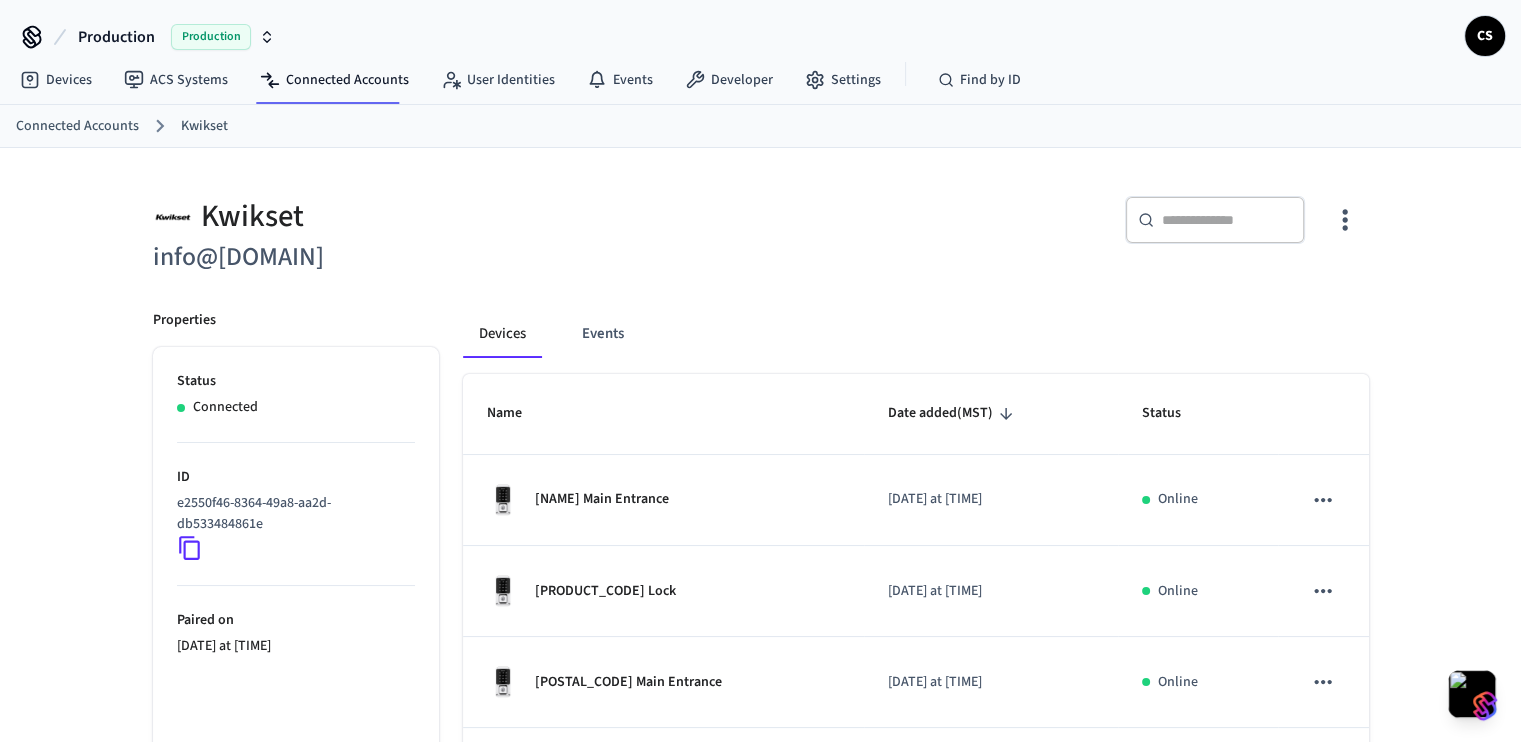 click on "Connected" at bounding box center (225, 407) 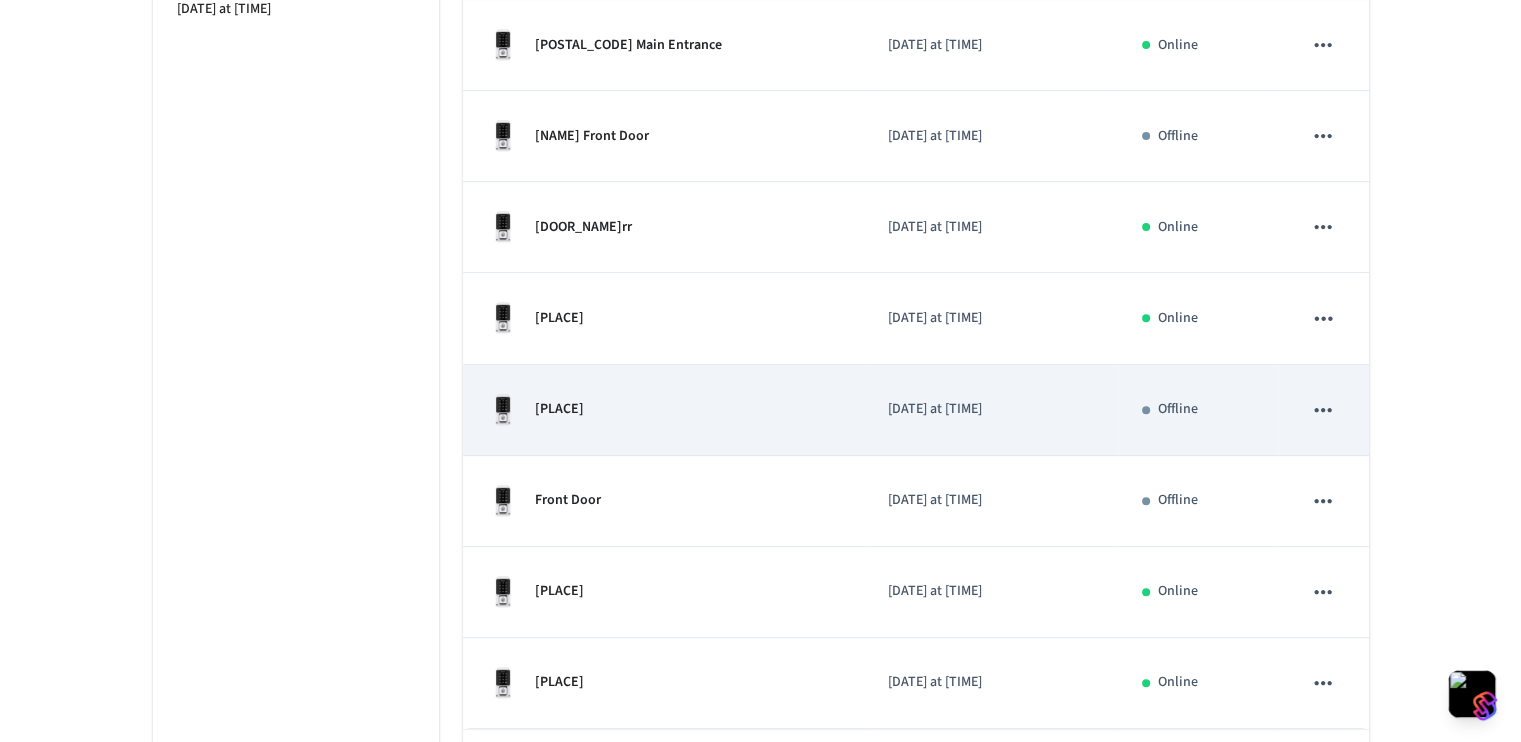 scroll, scrollTop: 718, scrollLeft: 0, axis: vertical 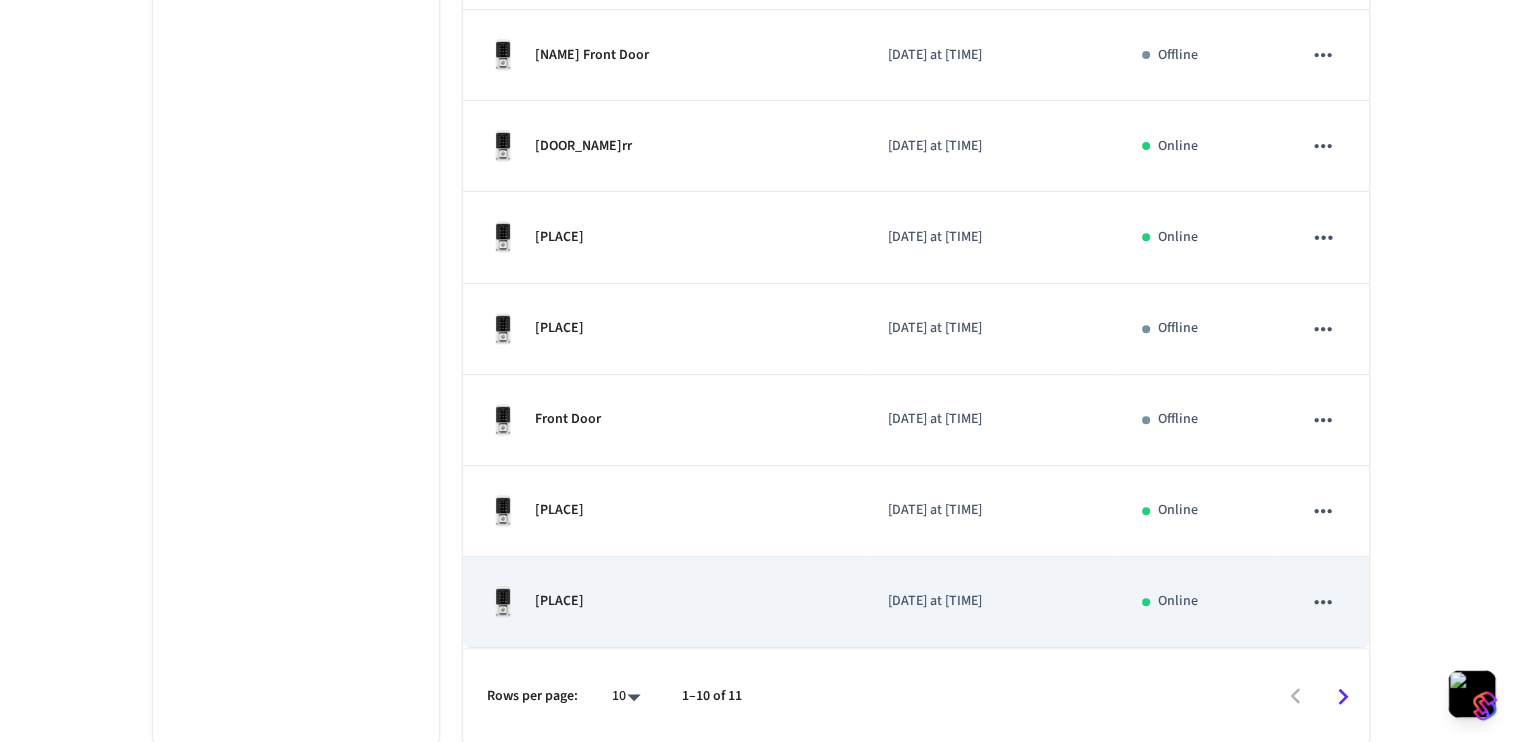 click on "[PLACE]" at bounding box center (664, 602) 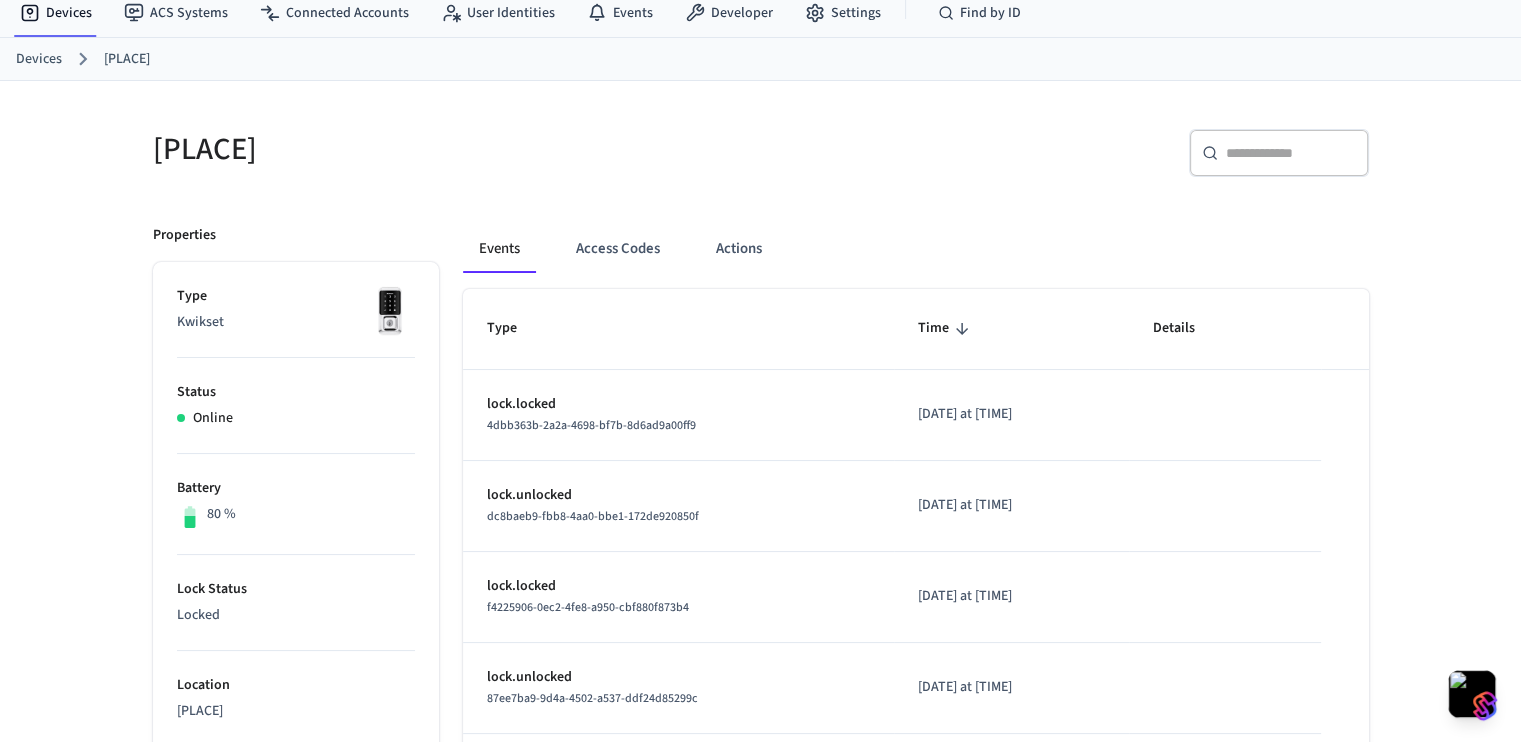 scroll, scrollTop: 120, scrollLeft: 0, axis: vertical 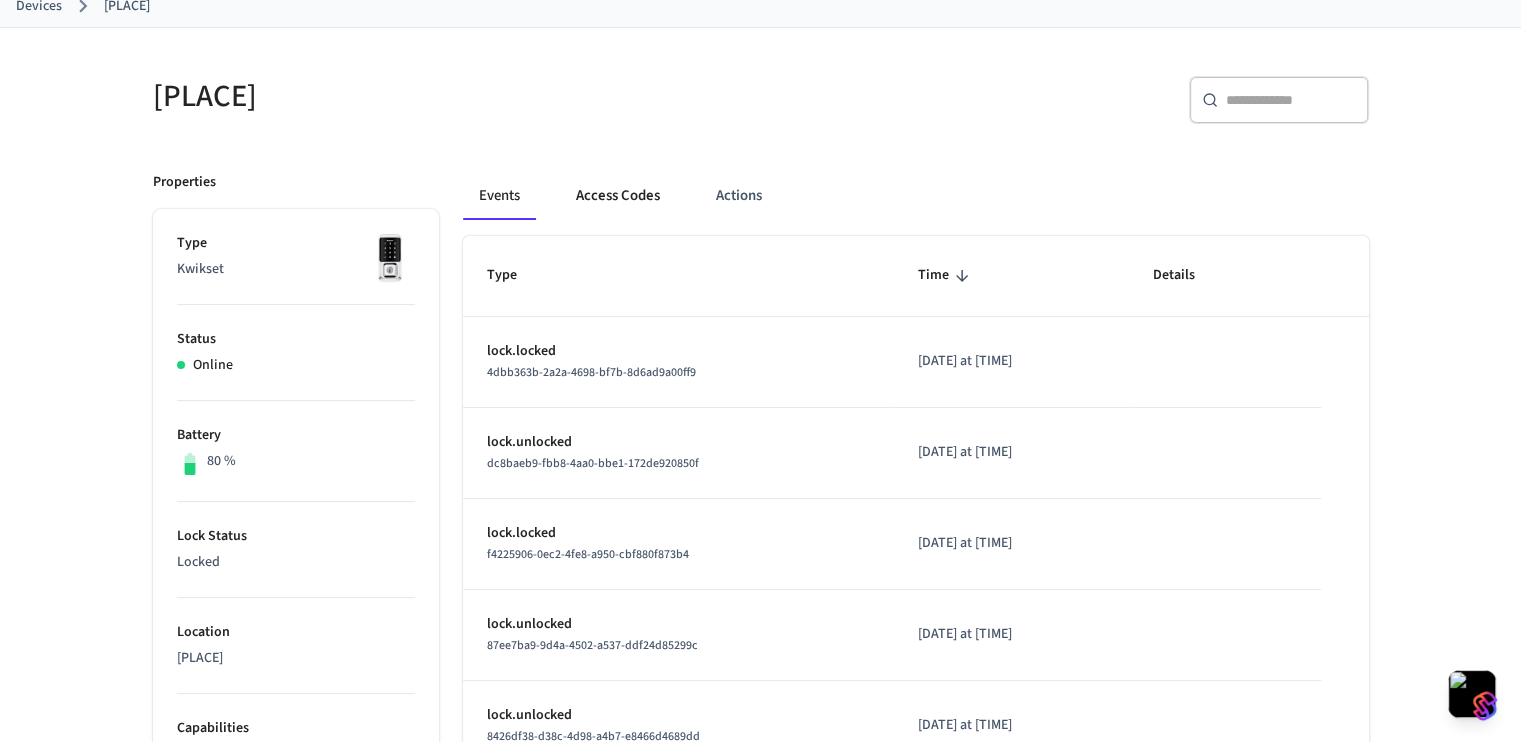click on "Access Codes" at bounding box center [618, 196] 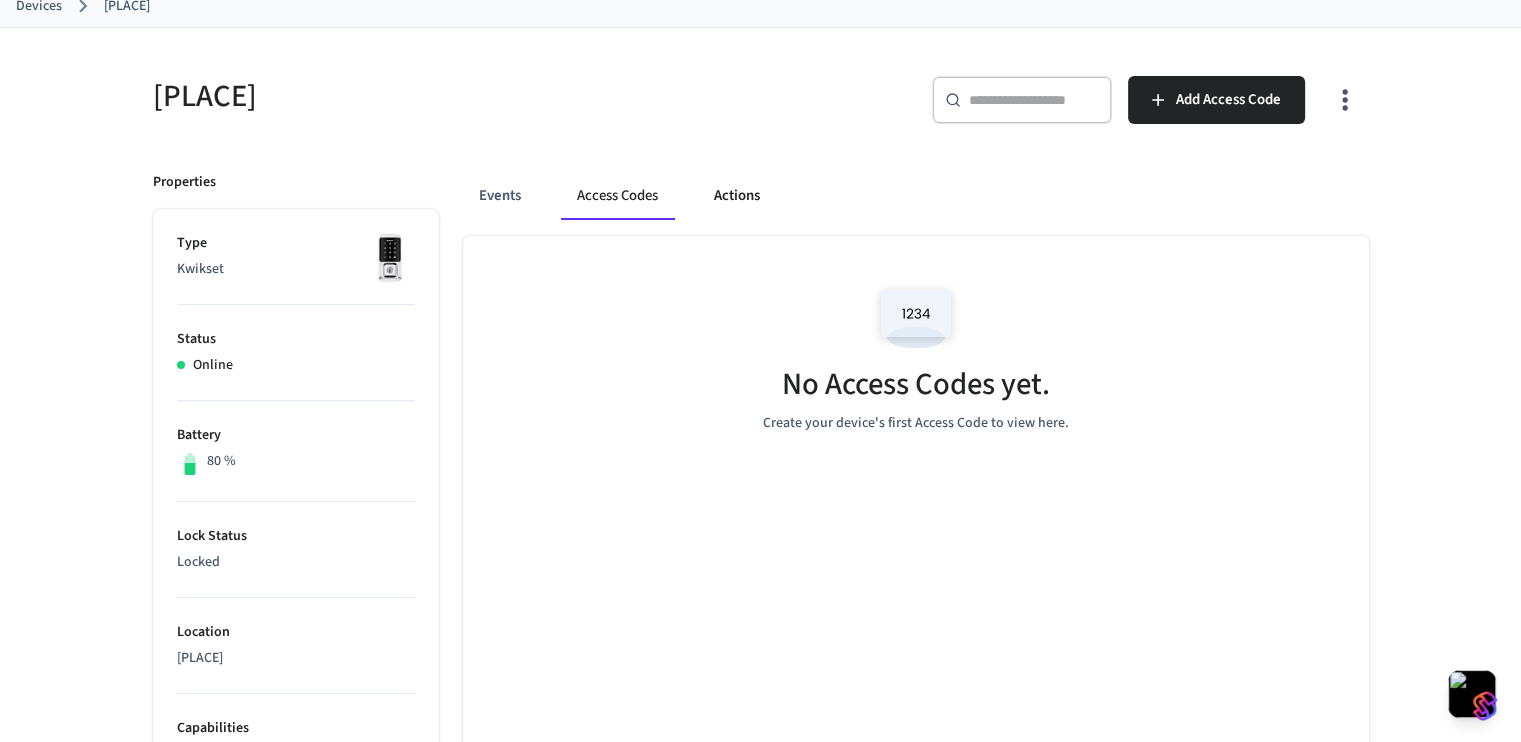 click on "Actions" at bounding box center [737, 196] 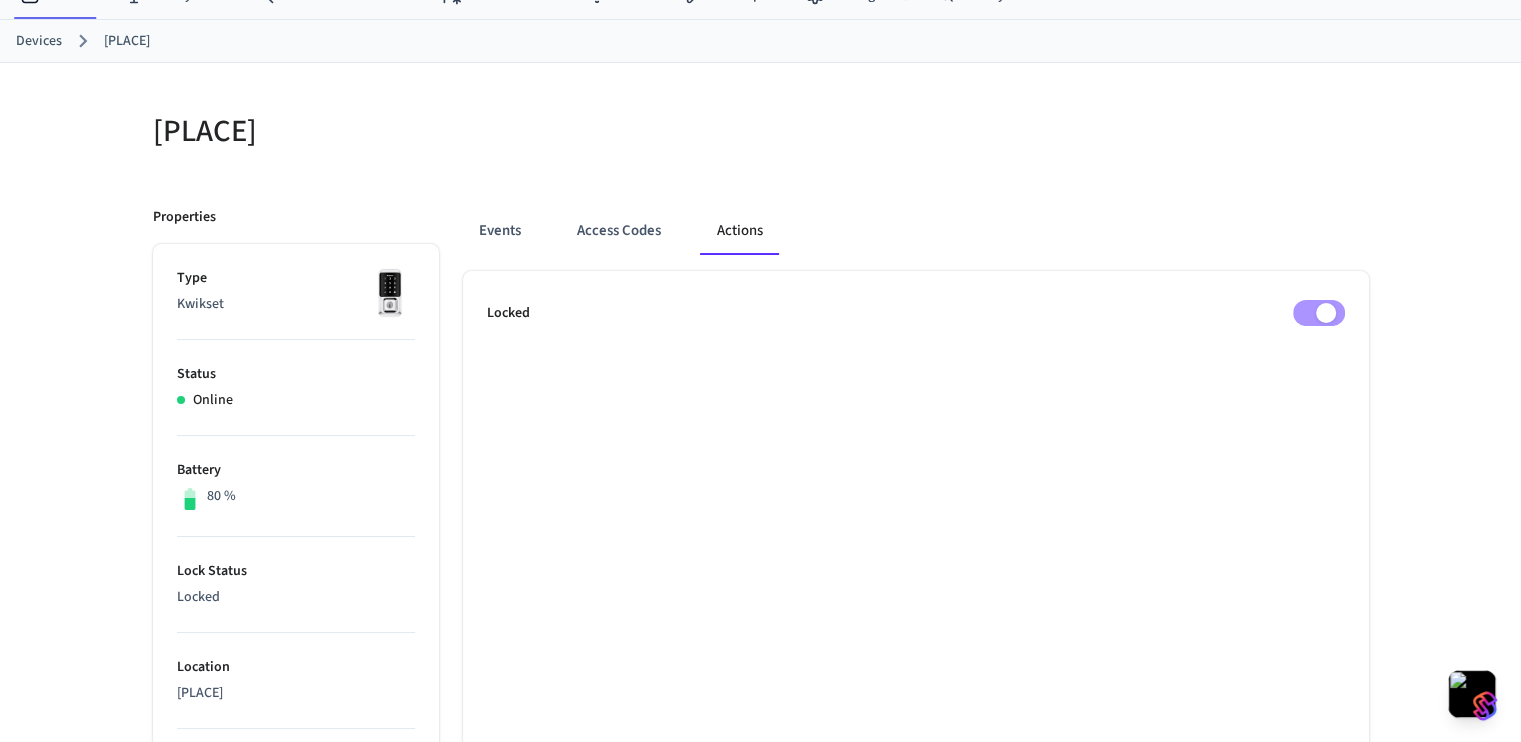 scroll, scrollTop: 0, scrollLeft: 0, axis: both 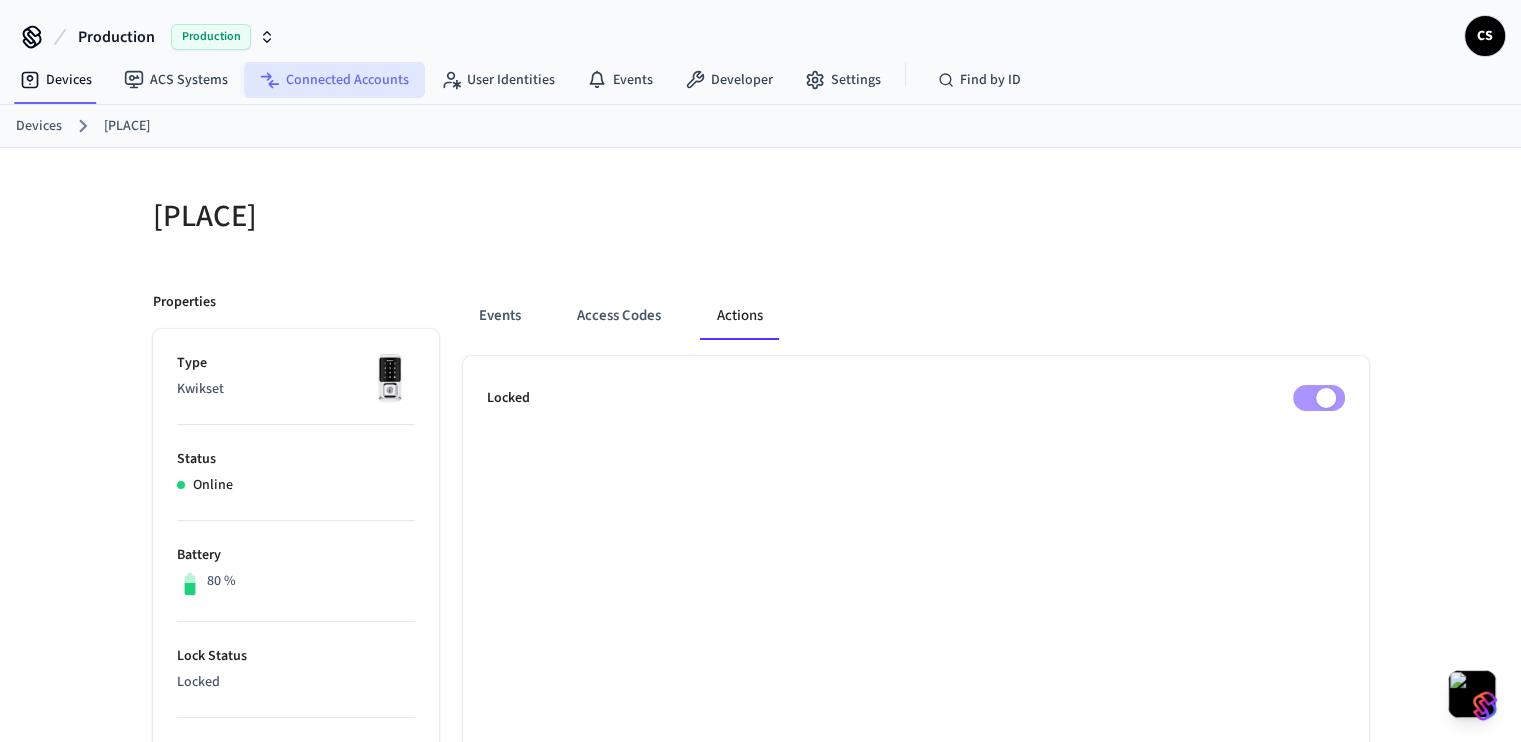 click on "Connected Accounts" at bounding box center (334, 80) 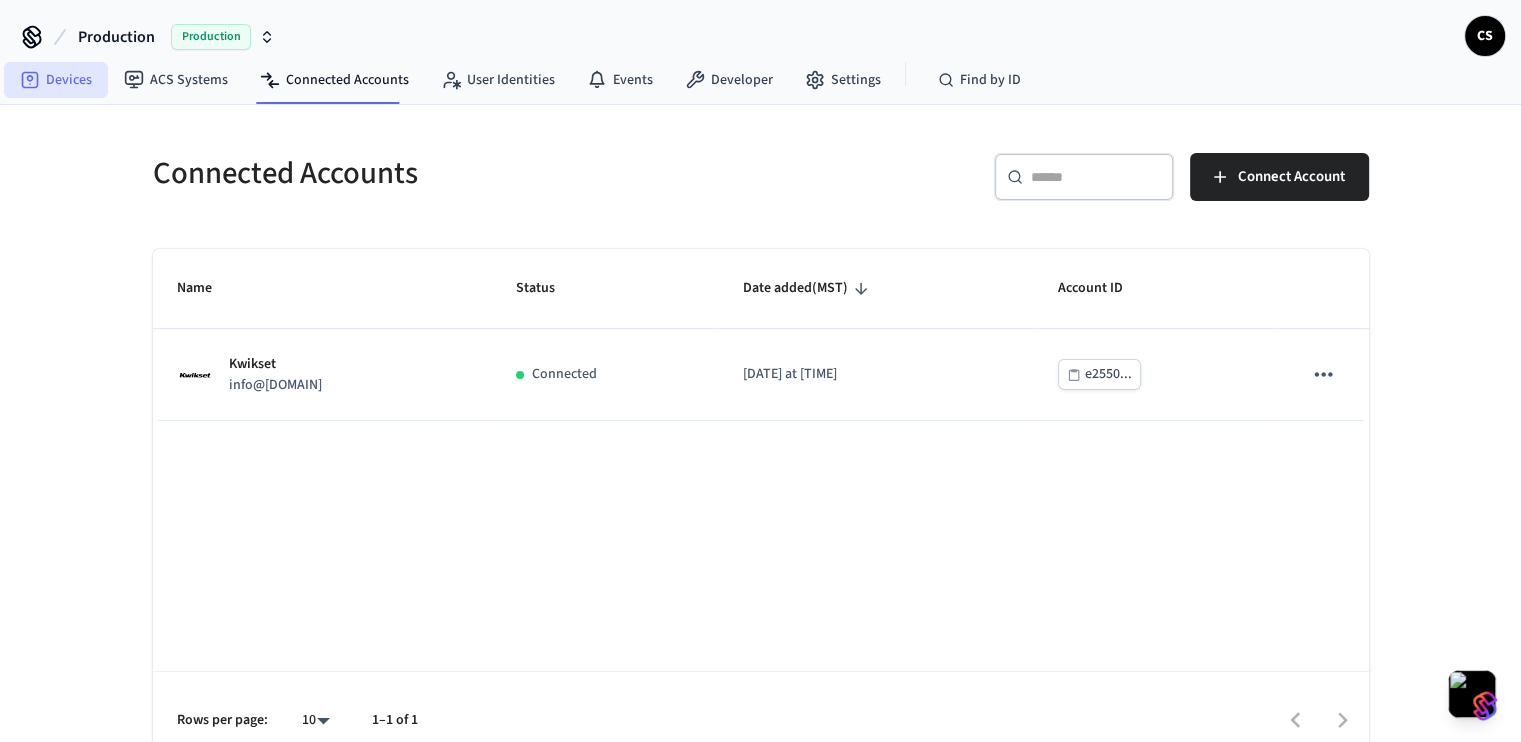click on "Devices" at bounding box center [56, 80] 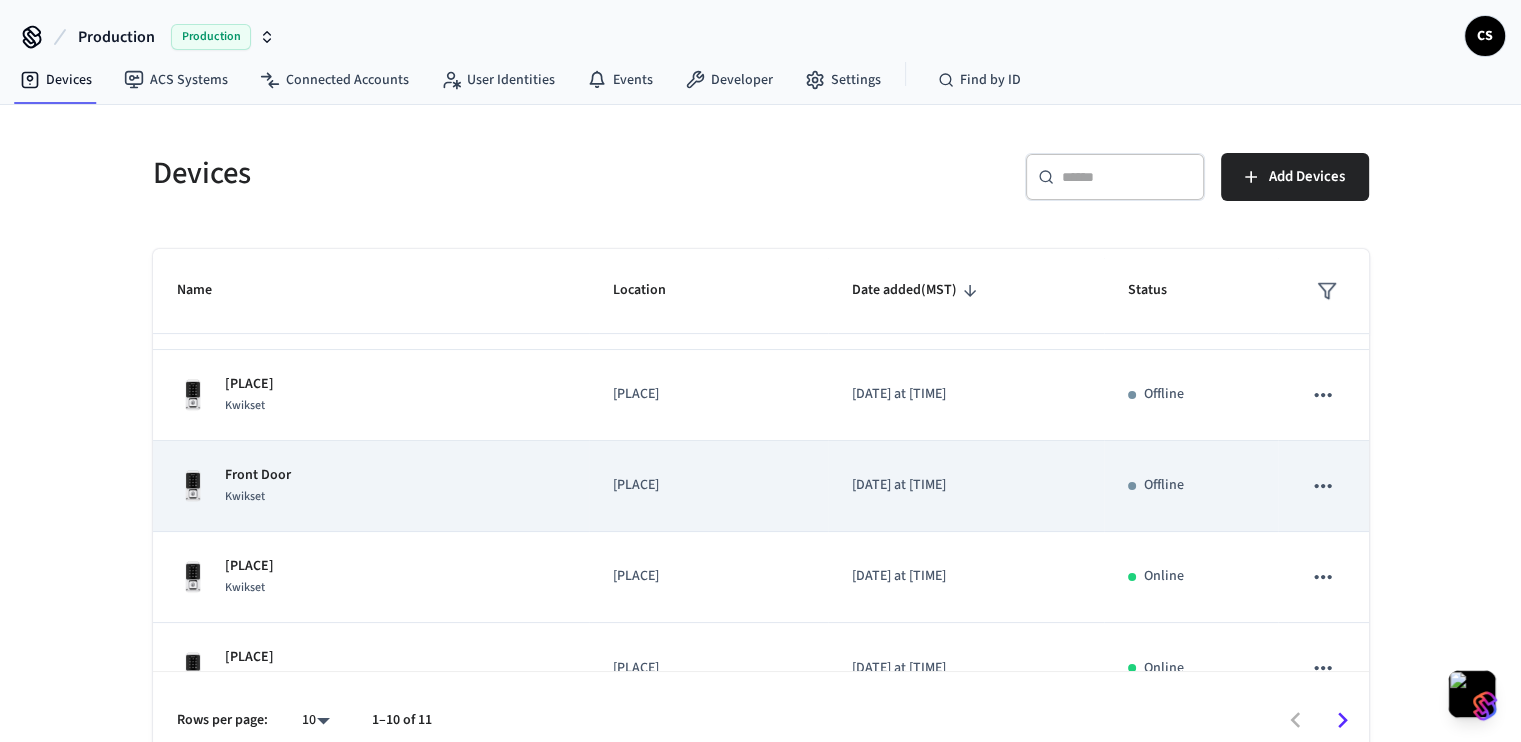 scroll, scrollTop: 570, scrollLeft: 0, axis: vertical 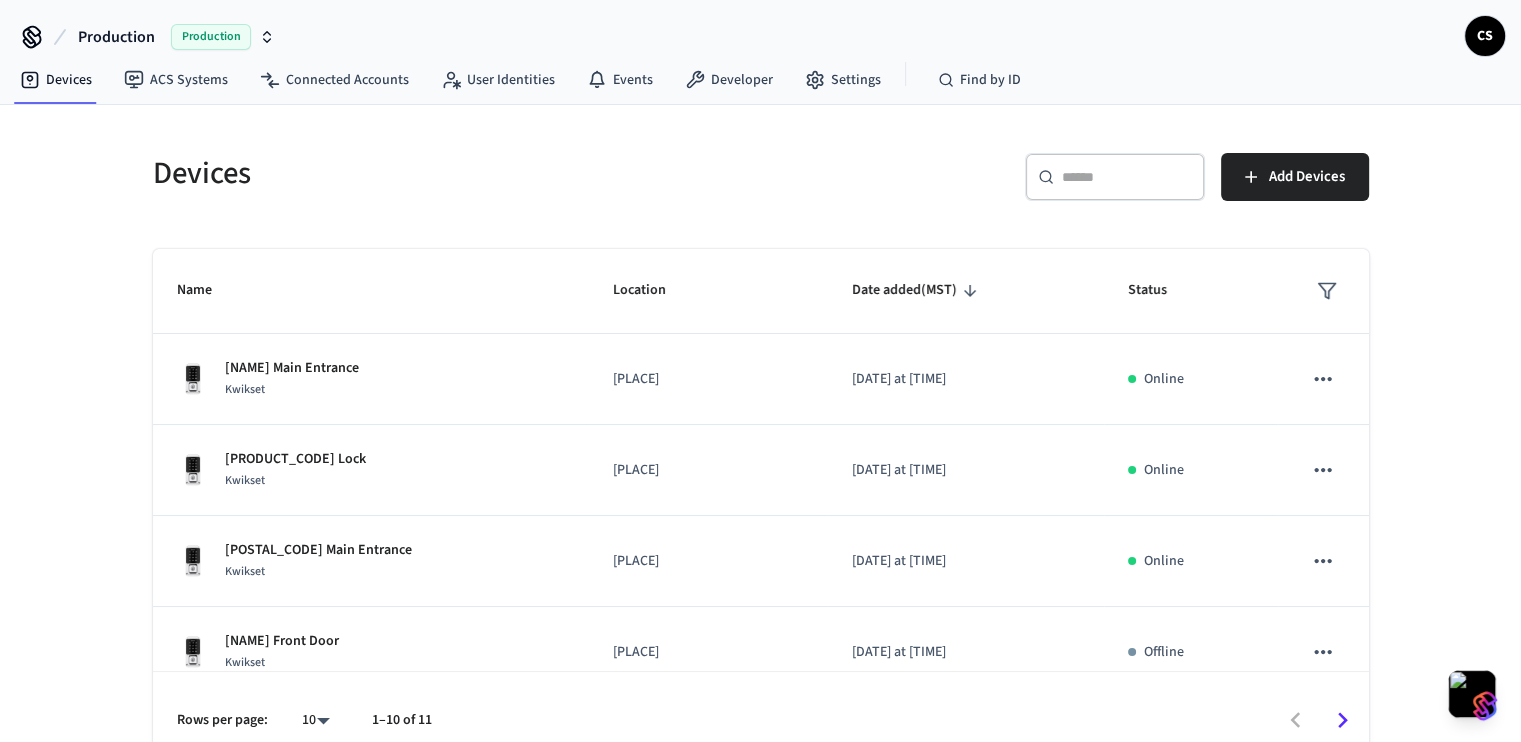 click on "​ ​ Add Devices" at bounding box center [1059, 173] 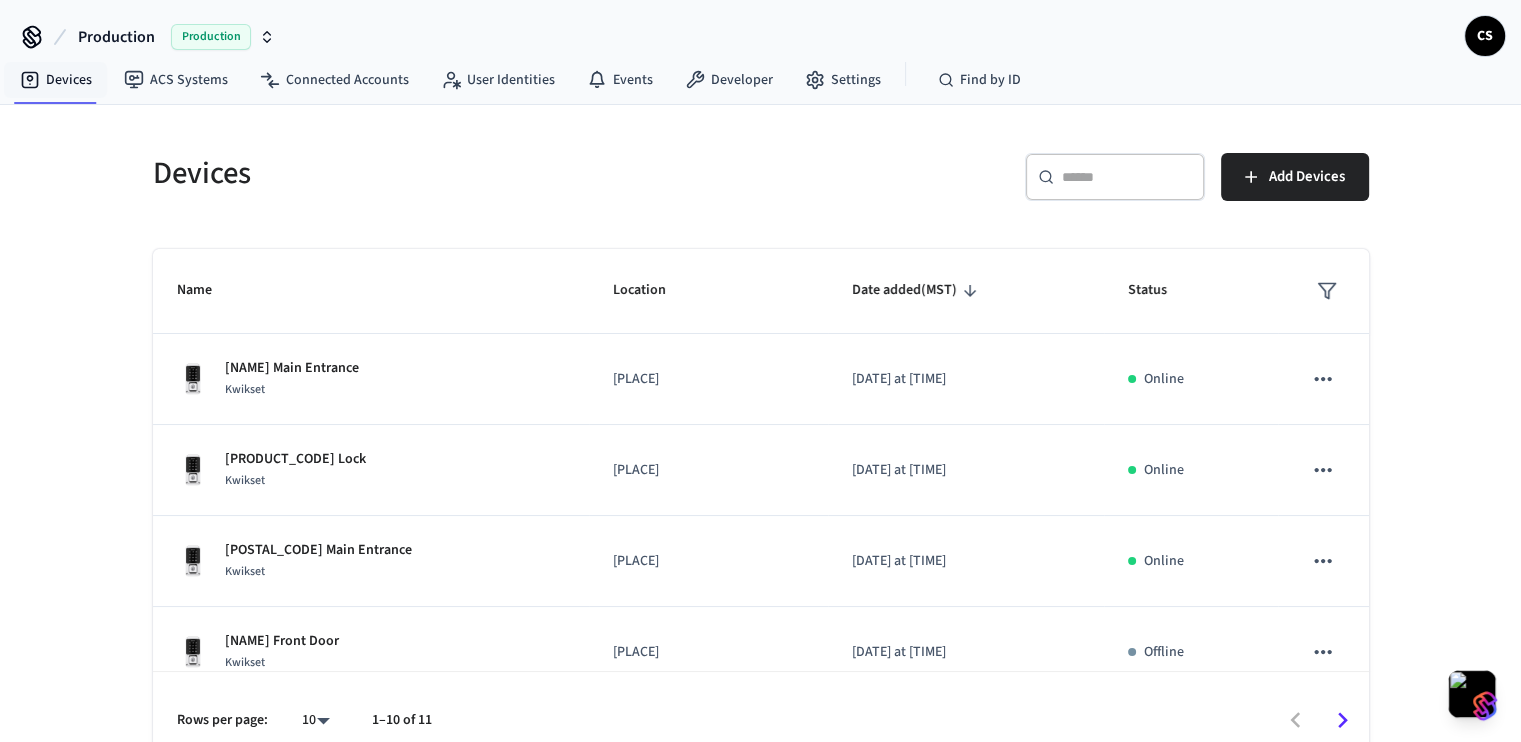 click on "Production" at bounding box center [211, 37] 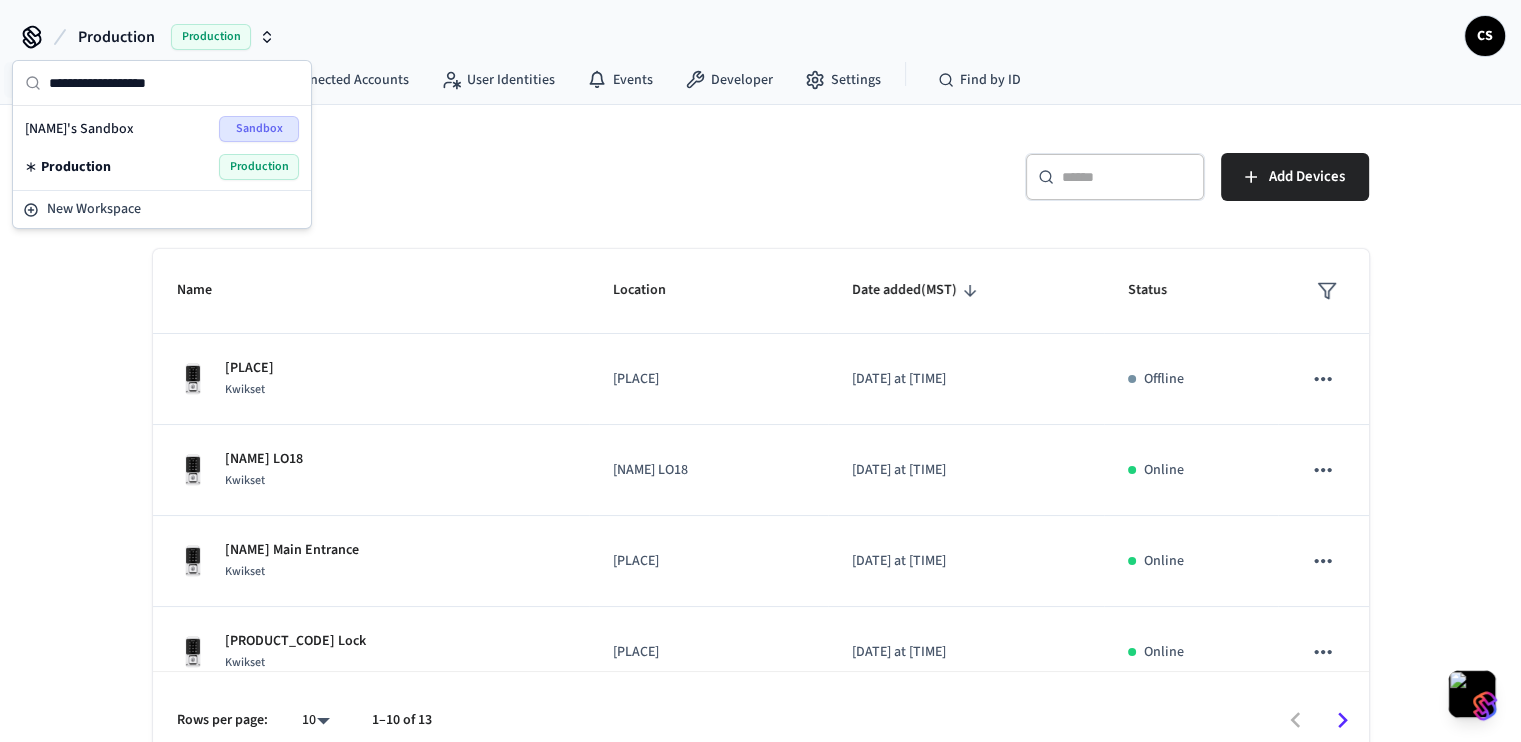 click on "[NAME]'s Sandbox" at bounding box center (79, 129) 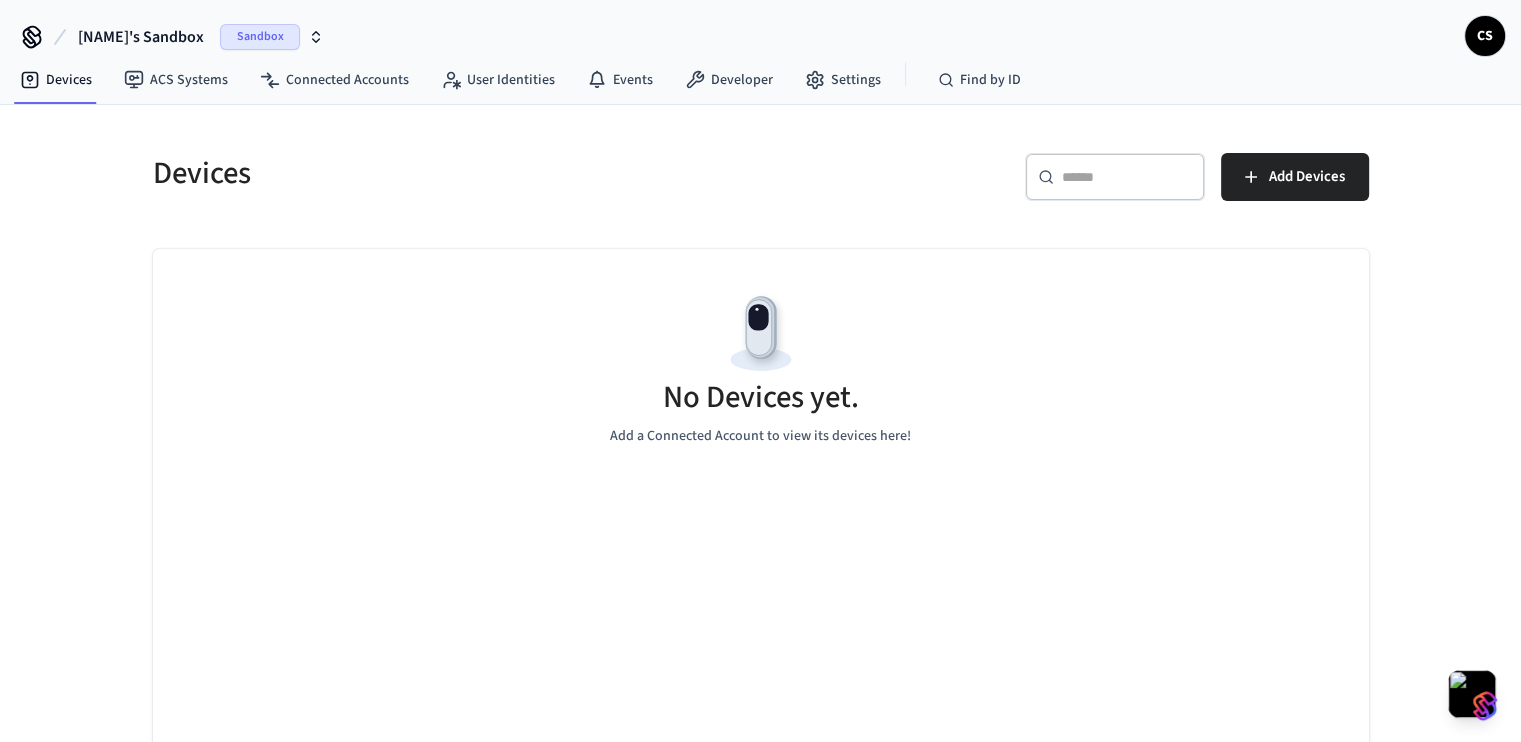 click on "Sandbox" at bounding box center (260, 37) 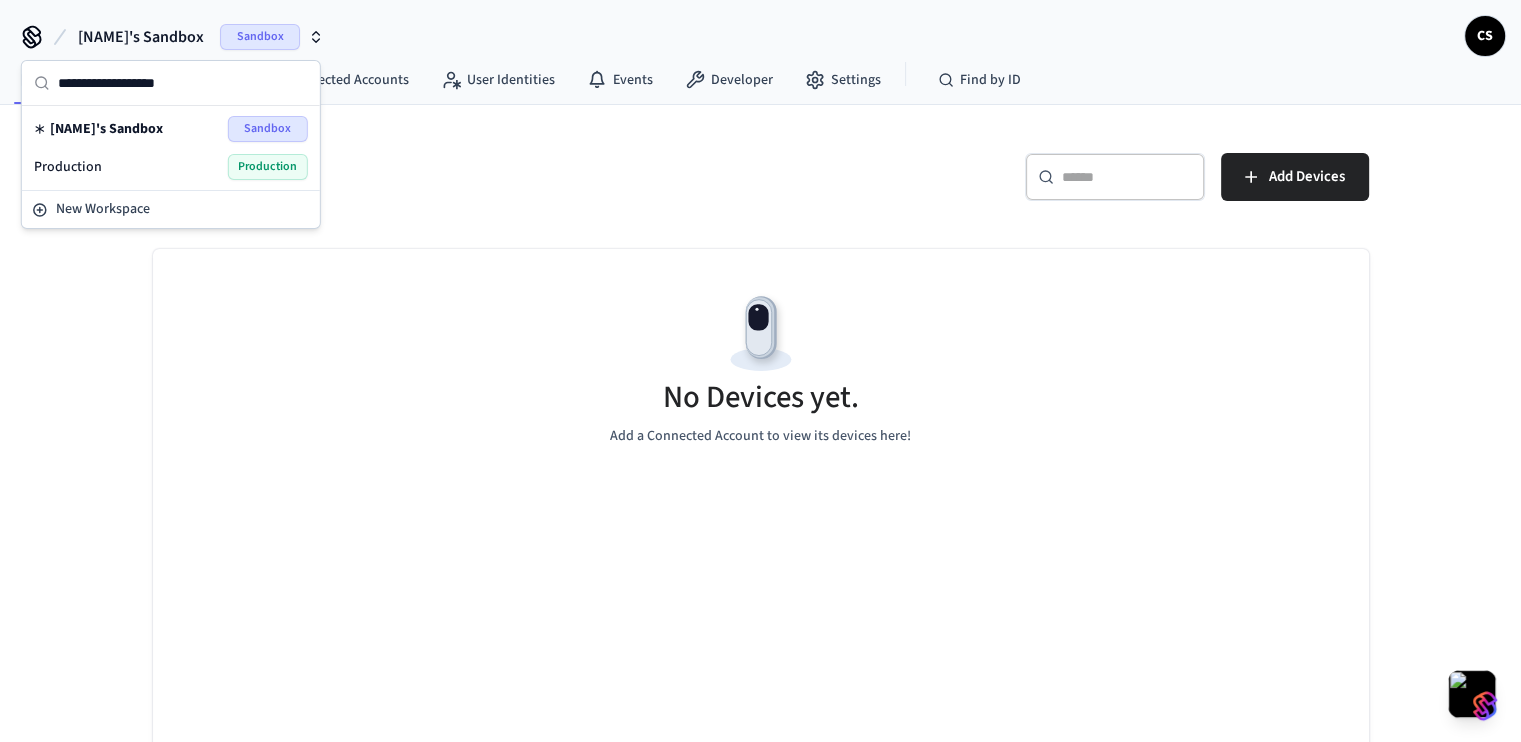 click on "Production Production" at bounding box center [171, 167] 